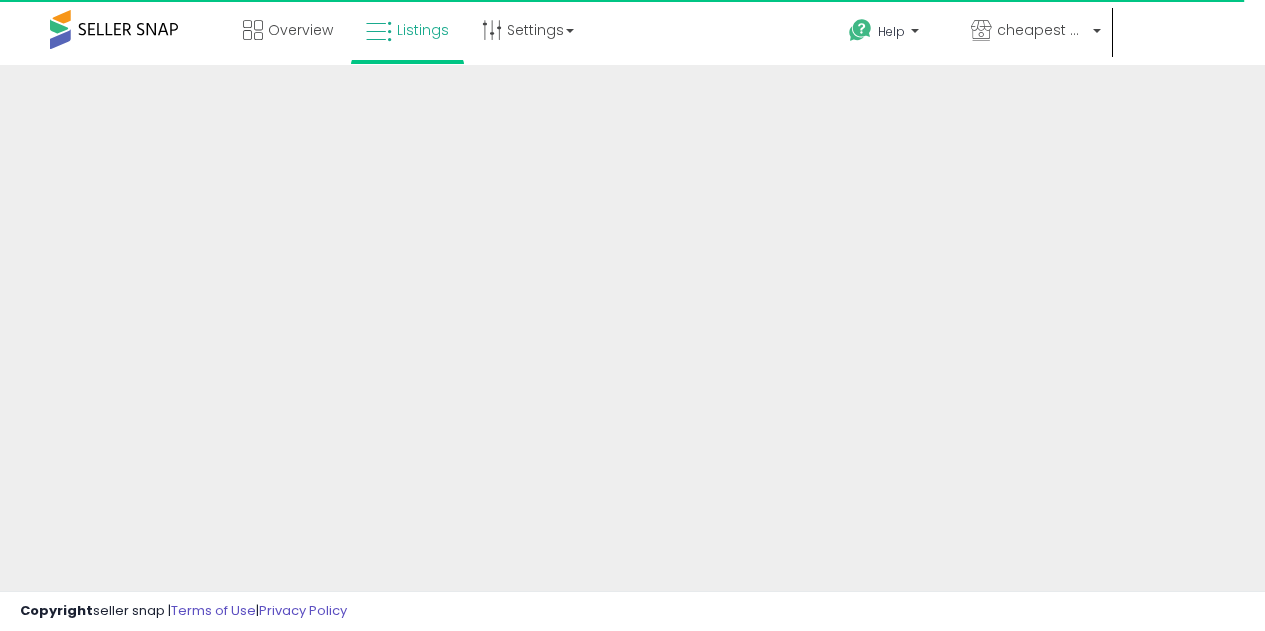 scroll, scrollTop: 0, scrollLeft: 0, axis: both 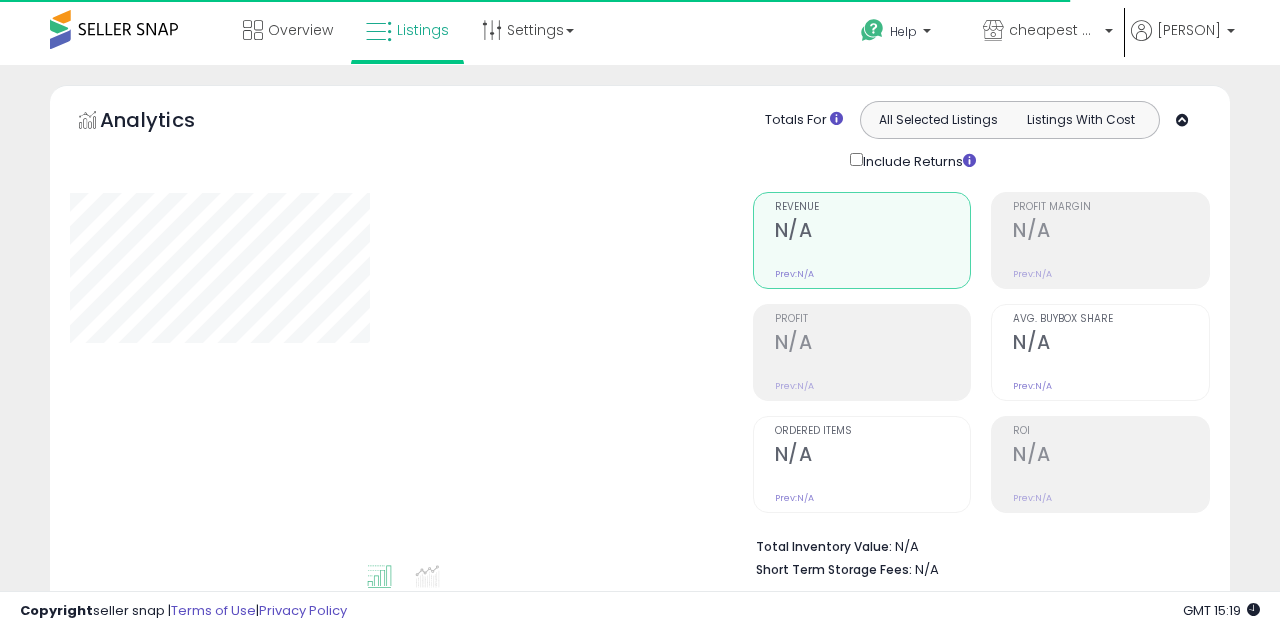 type on "**********" 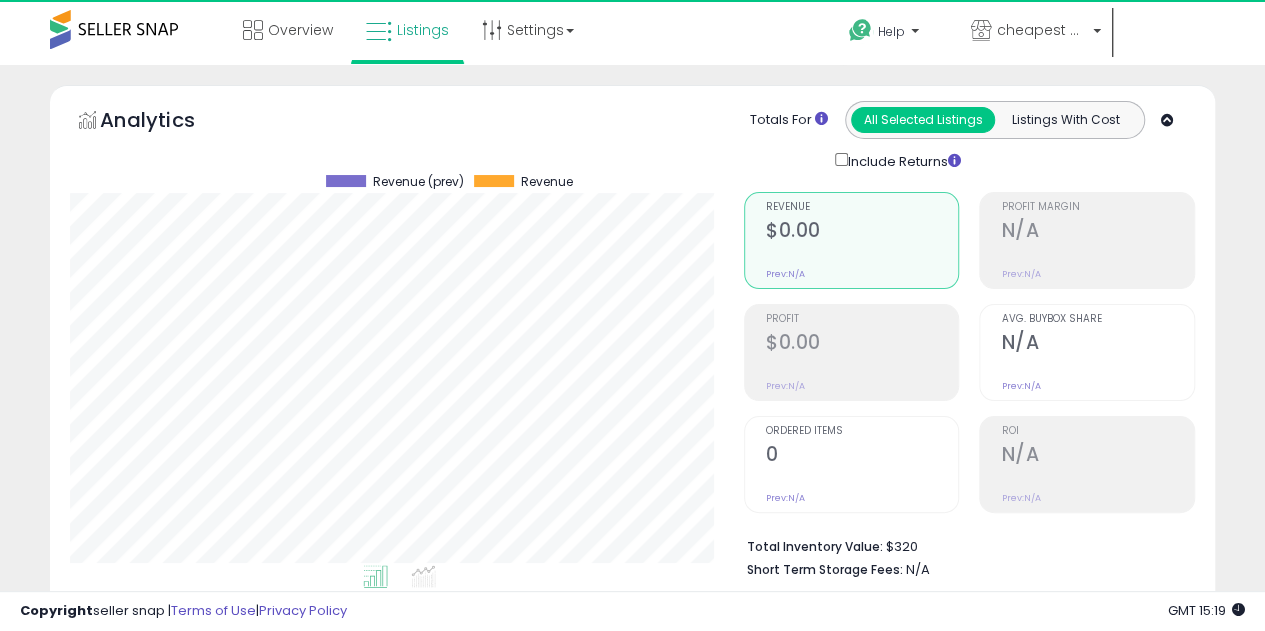 scroll, scrollTop: 999590, scrollLeft: 999326, axis: both 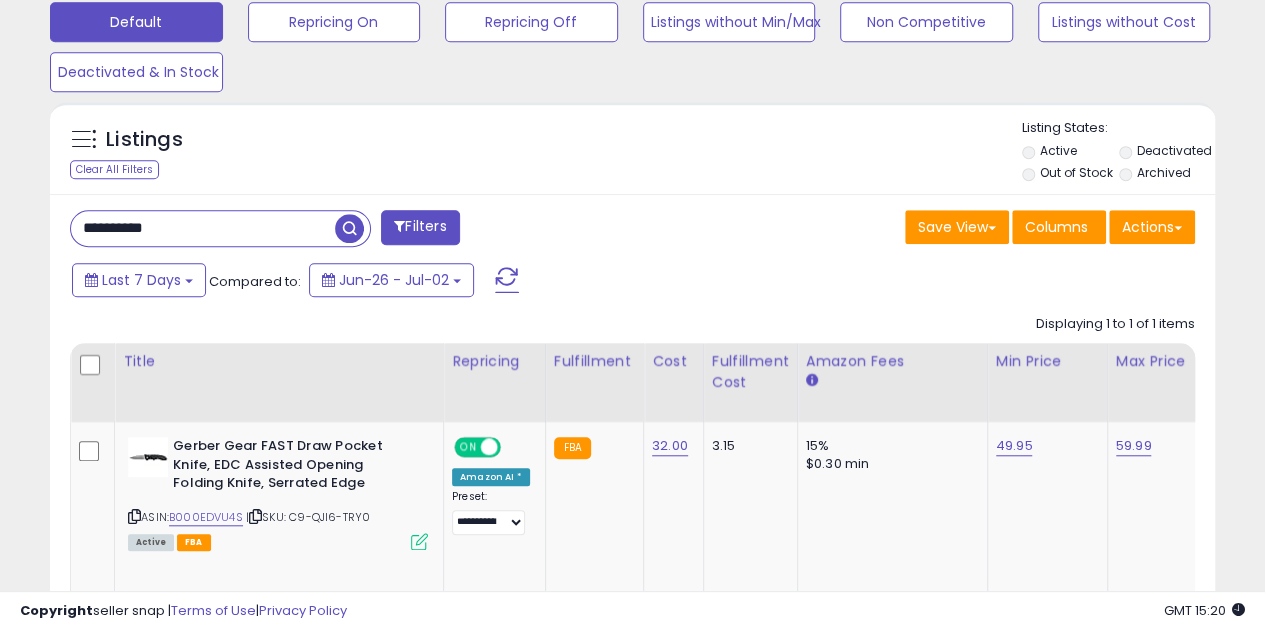 click on "**********" at bounding box center [203, 228] 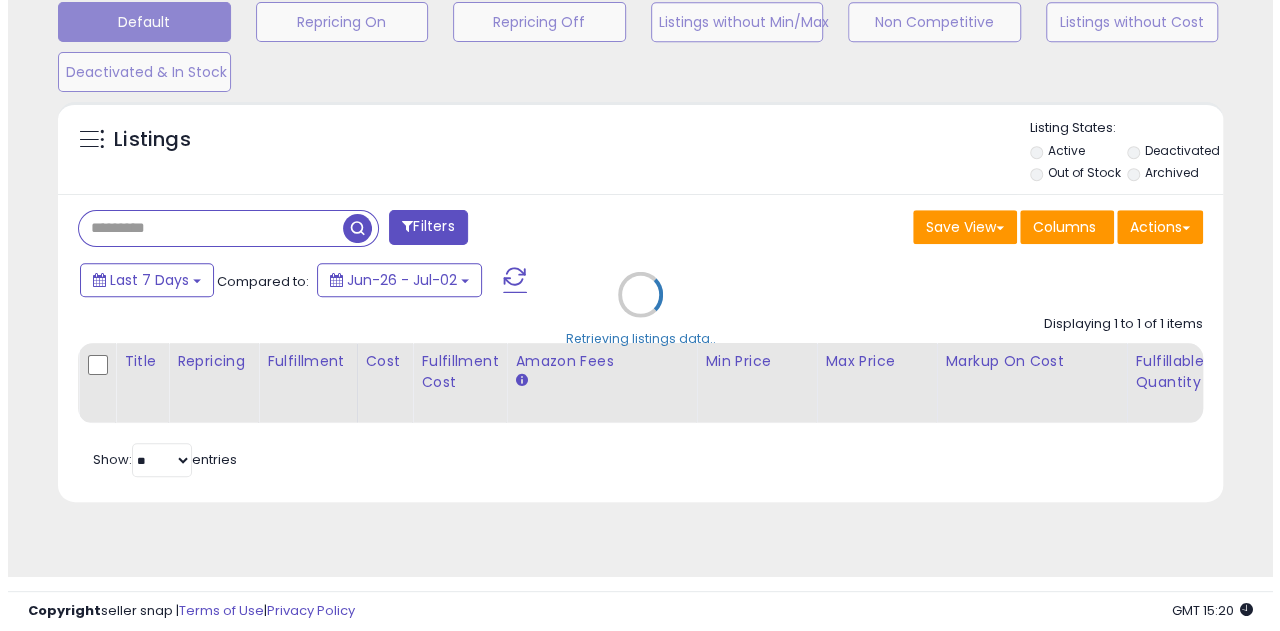 scroll, scrollTop: 999590, scrollLeft: 999317, axis: both 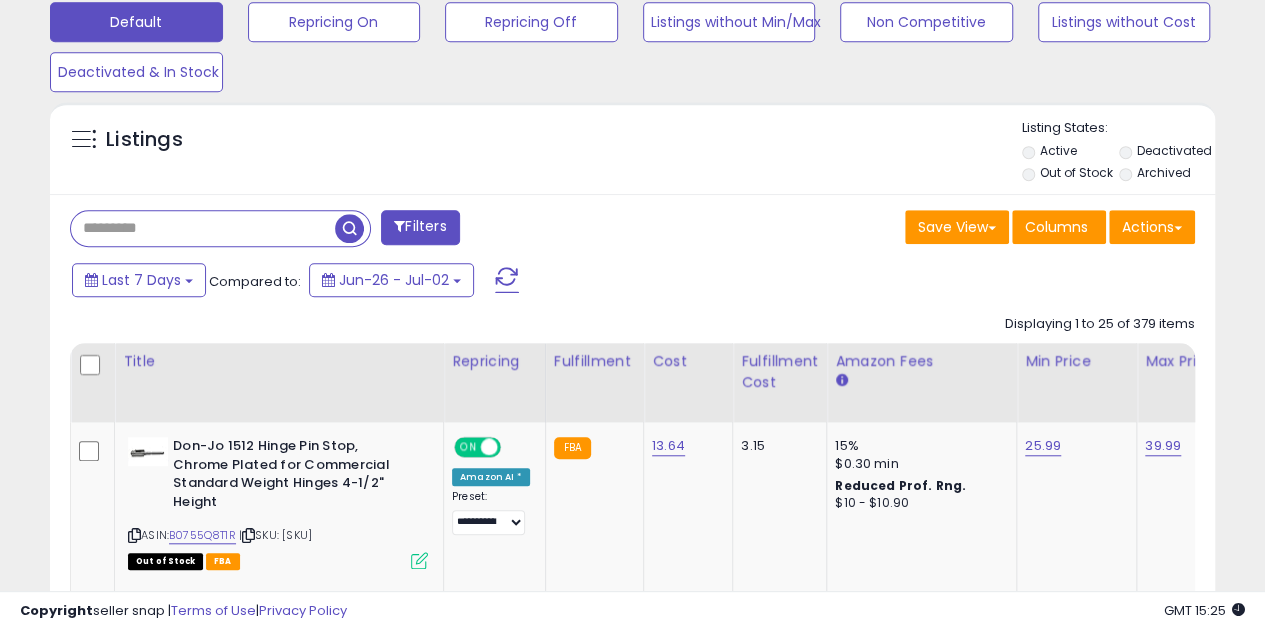 paste on "**********" 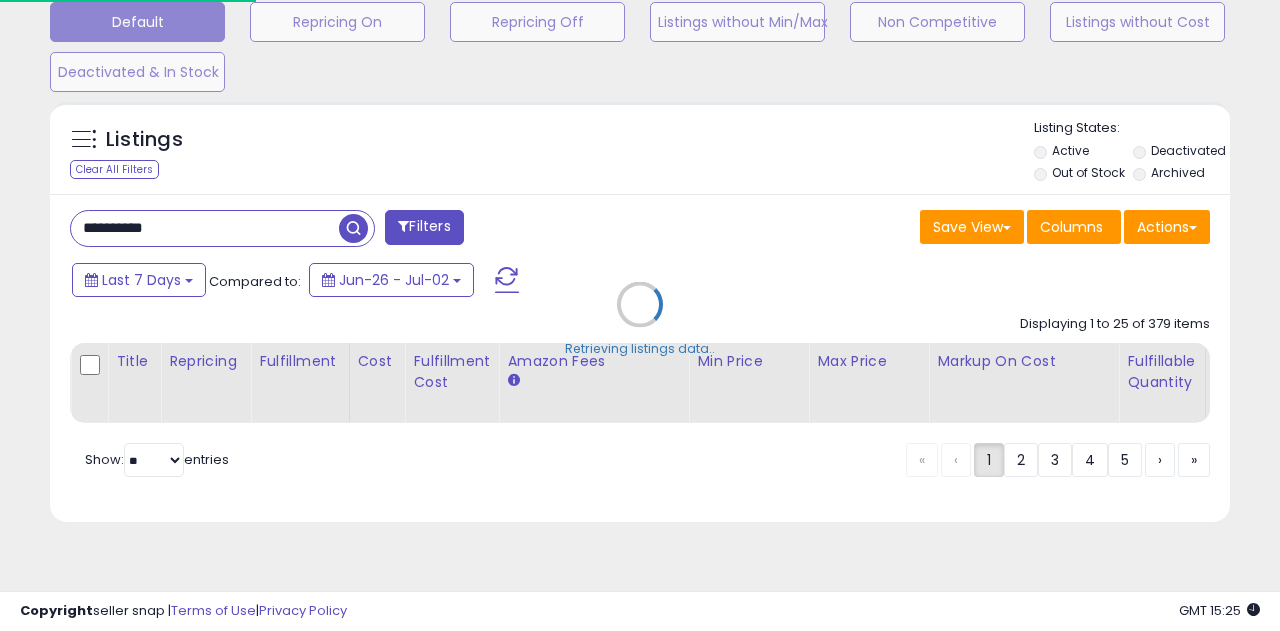scroll, scrollTop: 999590, scrollLeft: 999317, axis: both 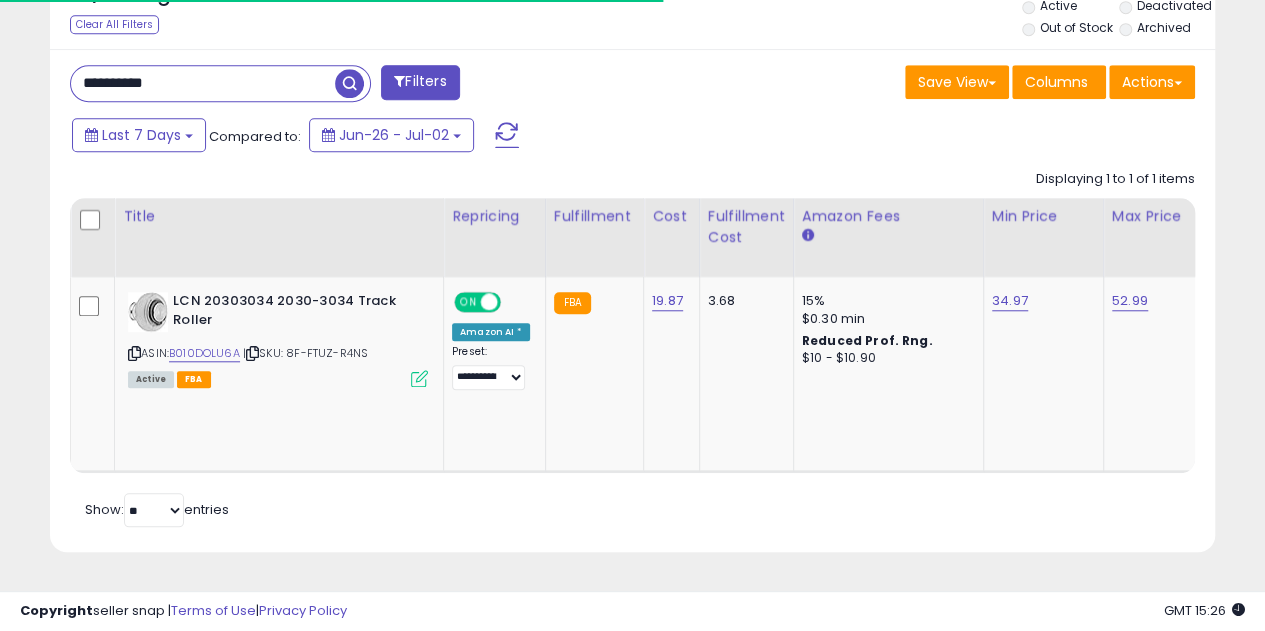 click on "**********" at bounding box center [203, 83] 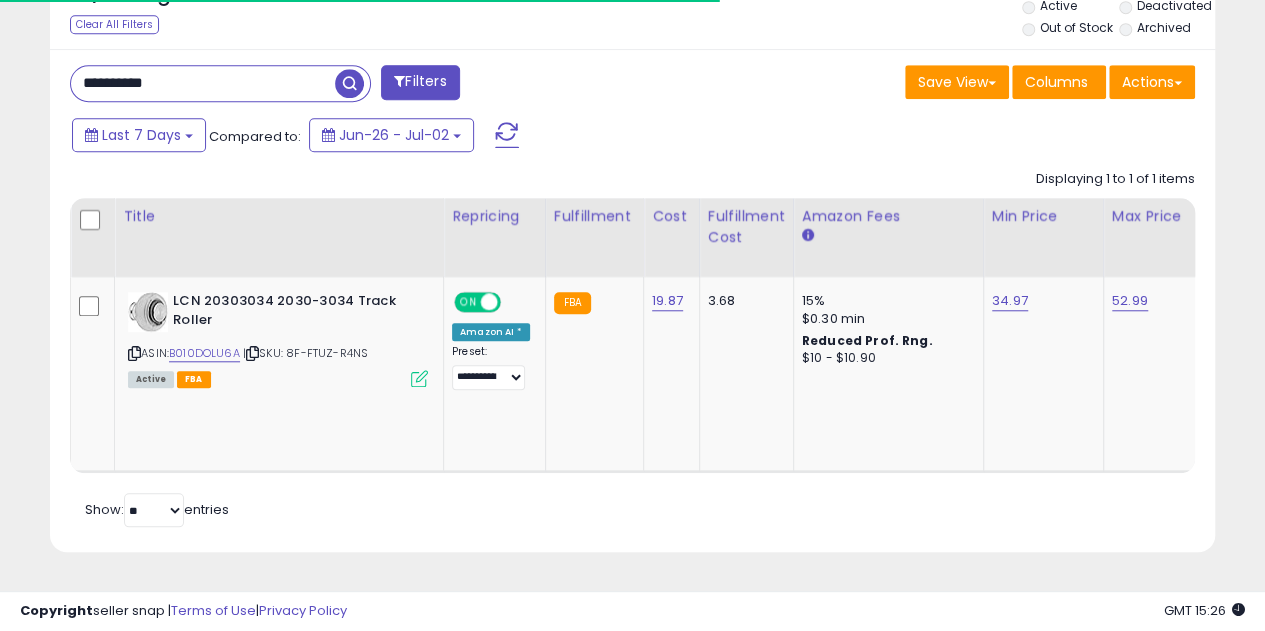 click on "**********" at bounding box center (203, 83) 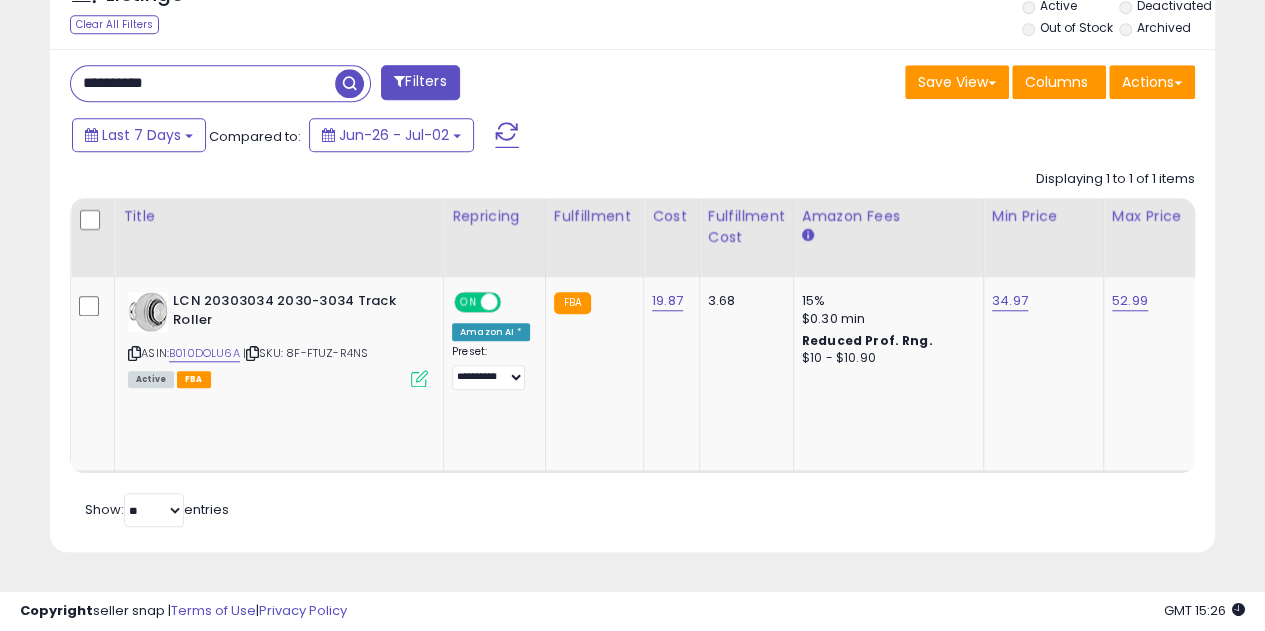 paste 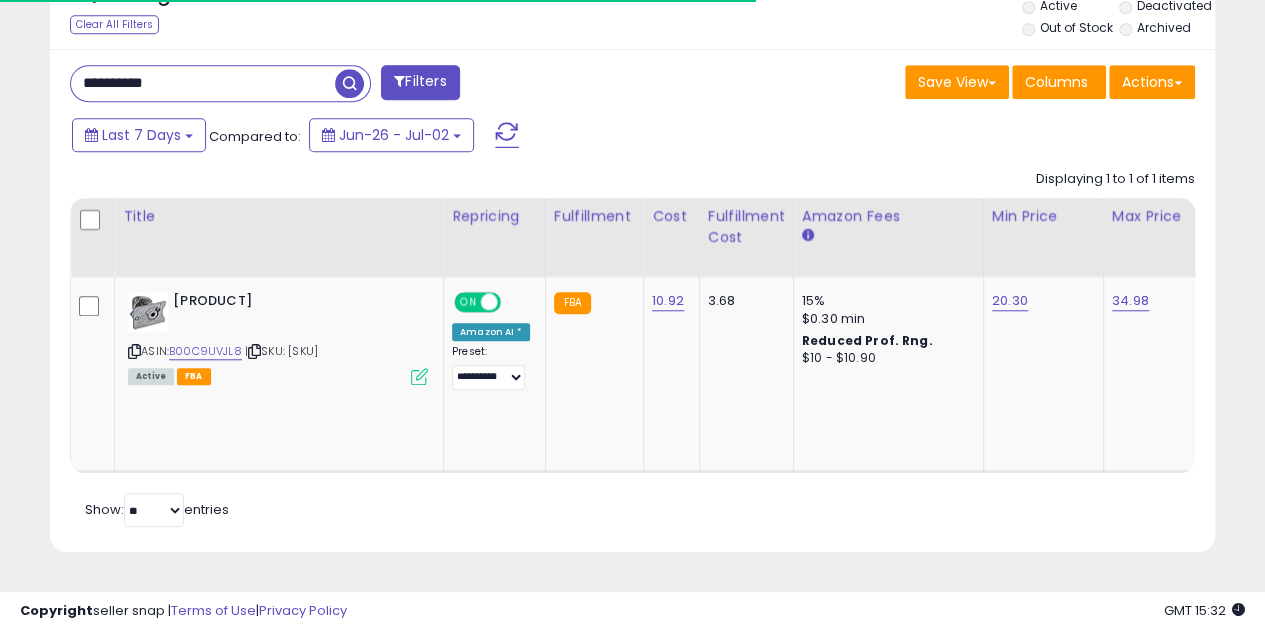 click on "**********" at bounding box center [203, 83] 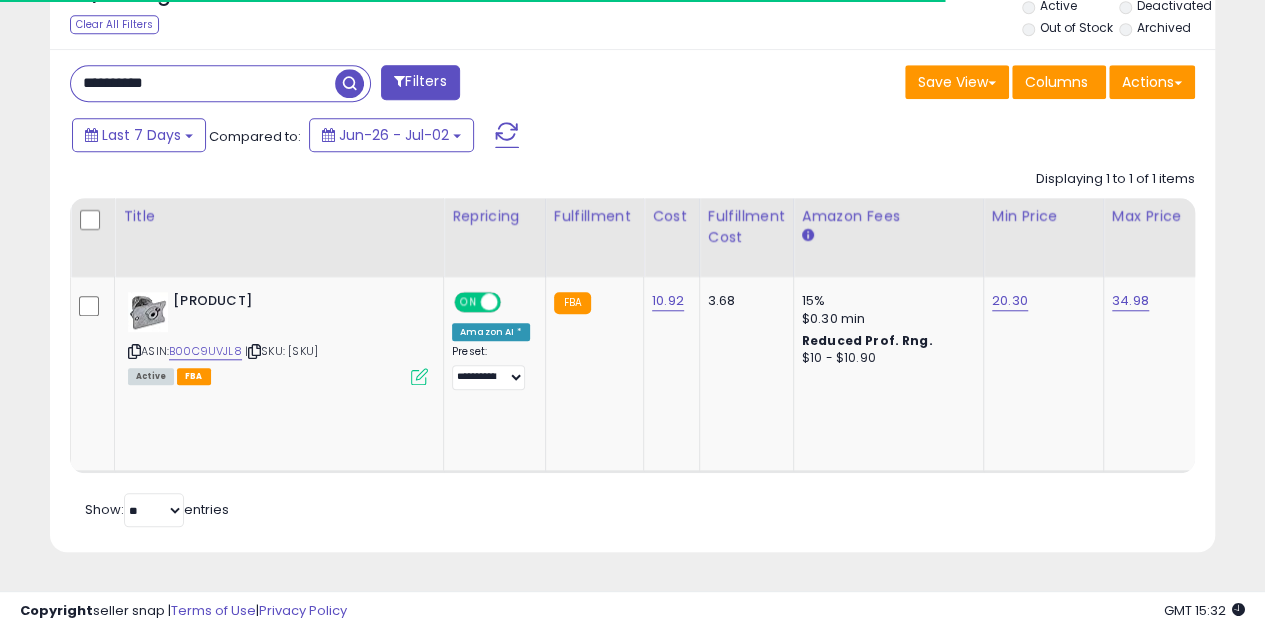 paste 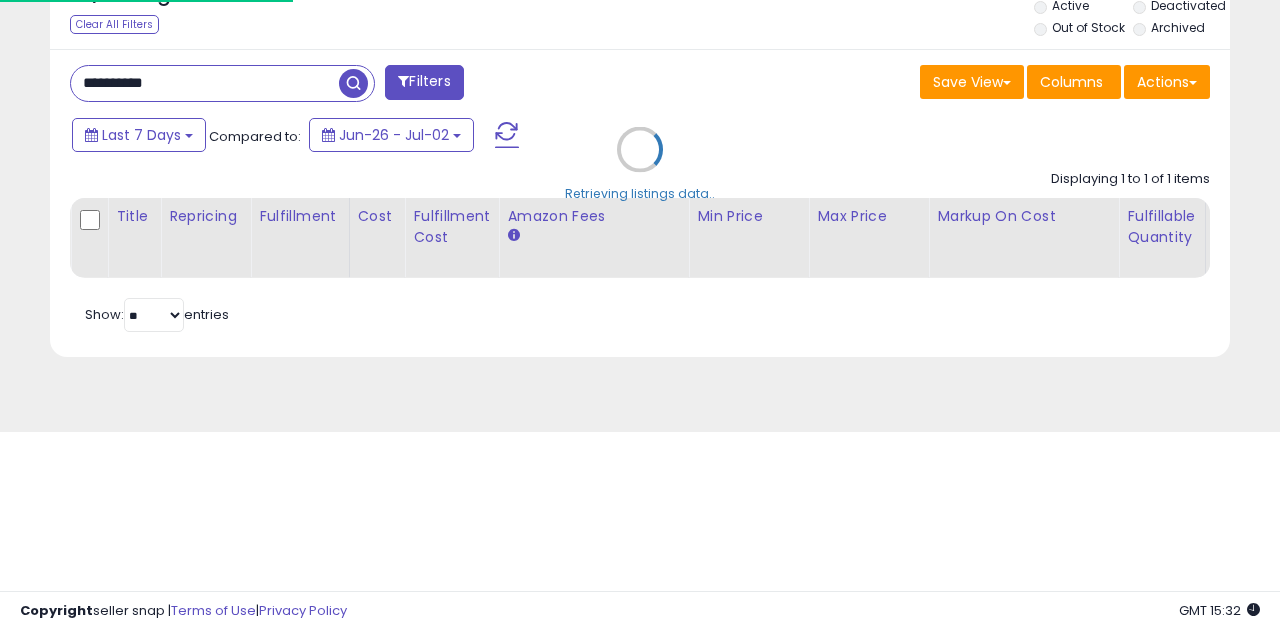 scroll, scrollTop: 999590, scrollLeft: 999317, axis: both 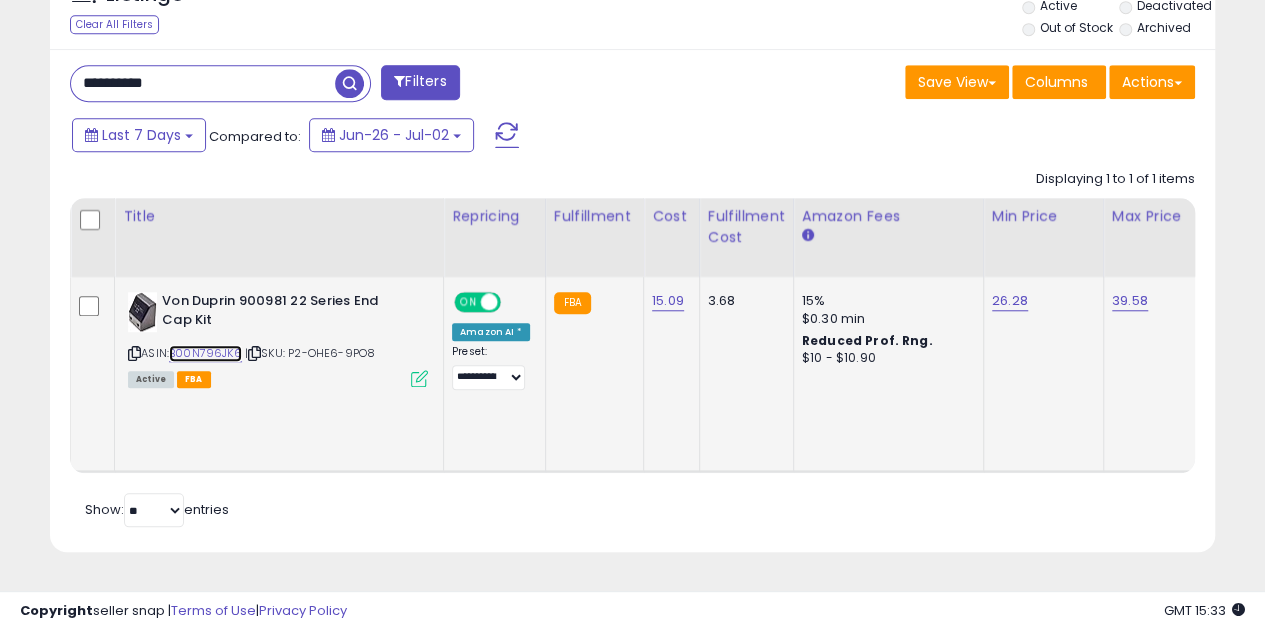 click on "B00N796JK6" at bounding box center (205, 353) 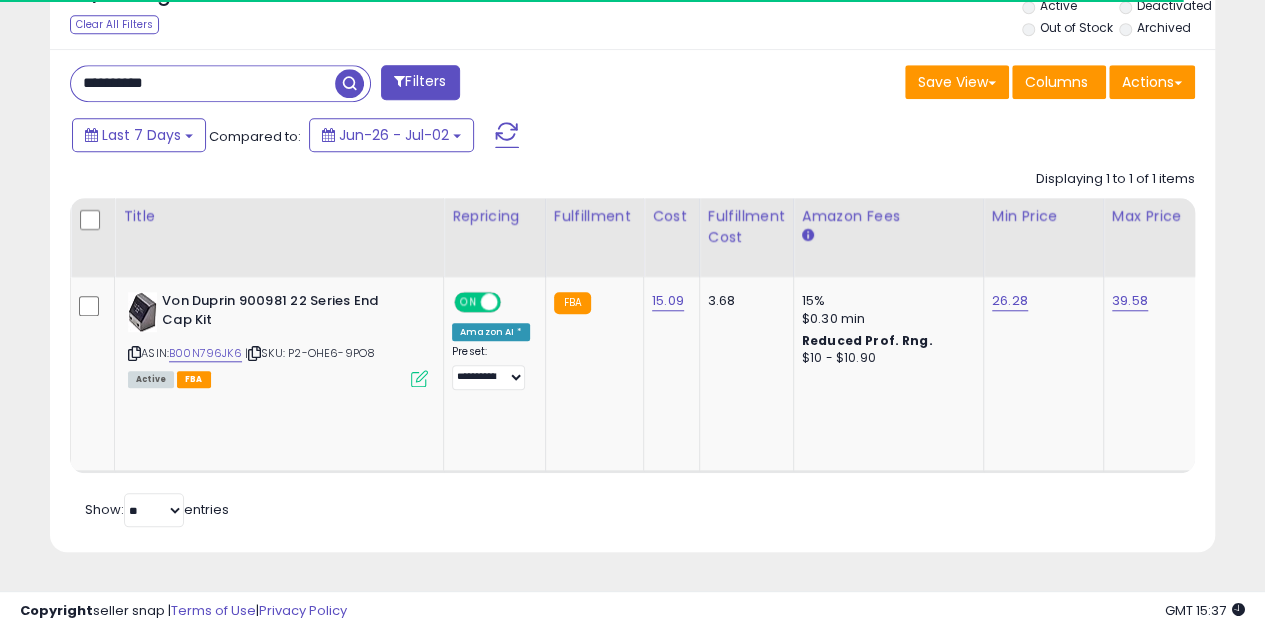 click on "**********" at bounding box center (203, 83) 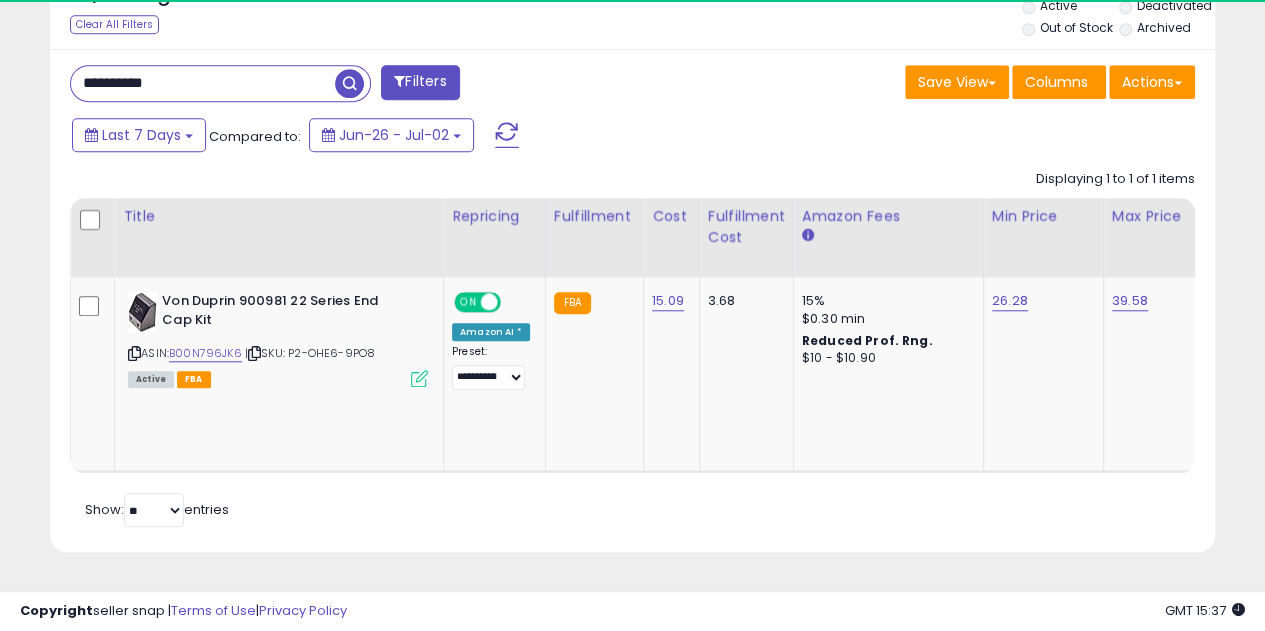 click on "**********" at bounding box center [203, 83] 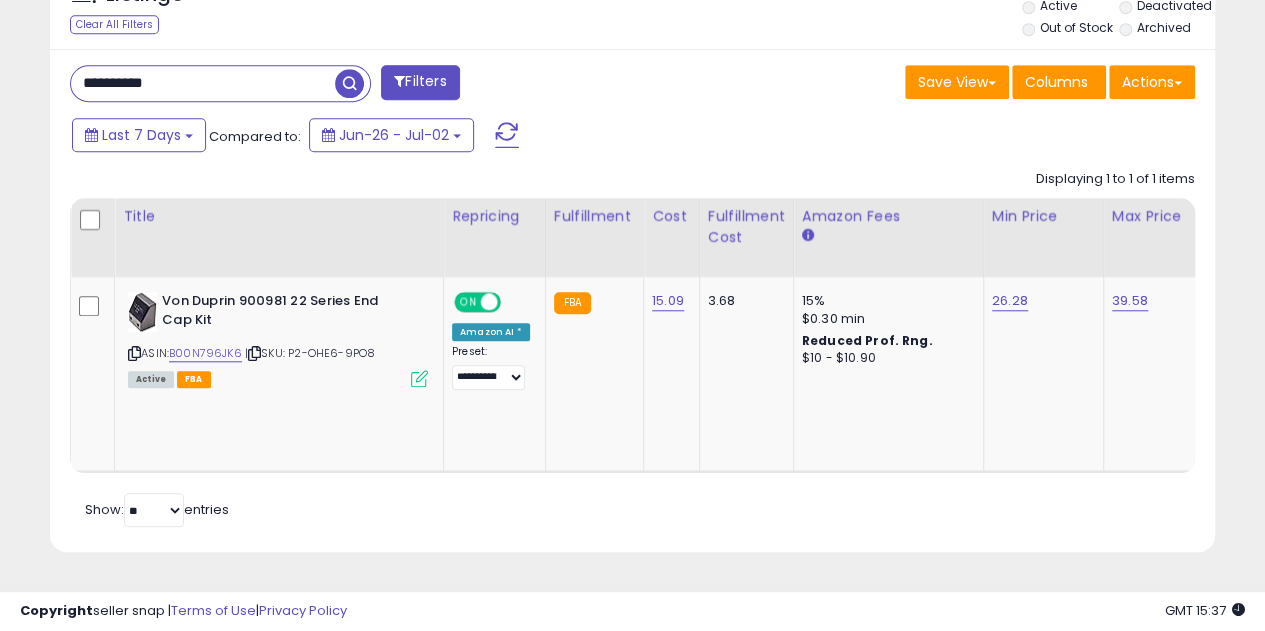paste 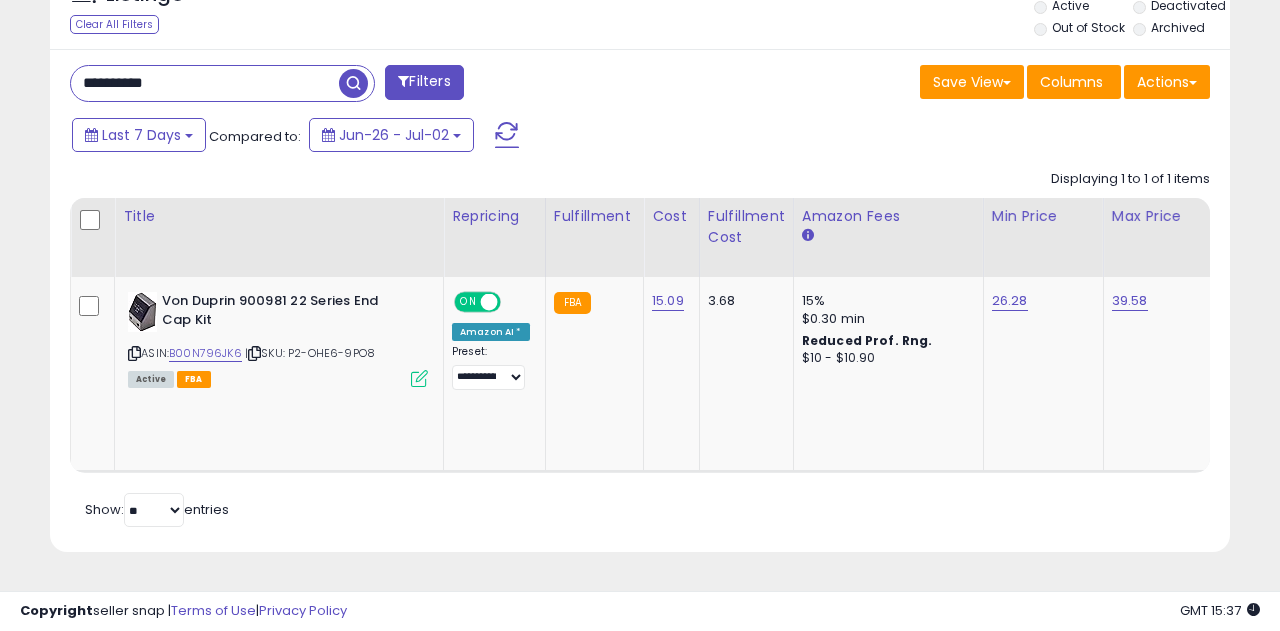 scroll, scrollTop: 999590, scrollLeft: 999317, axis: both 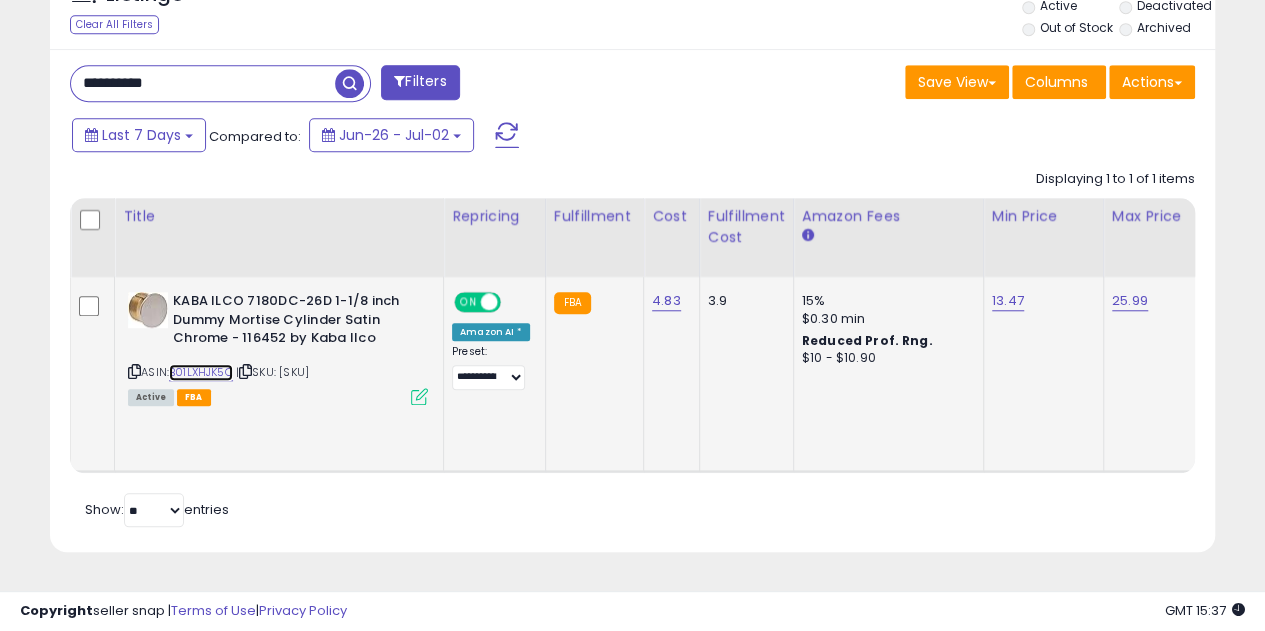 click on "B01LXHJK5O" at bounding box center [201, 372] 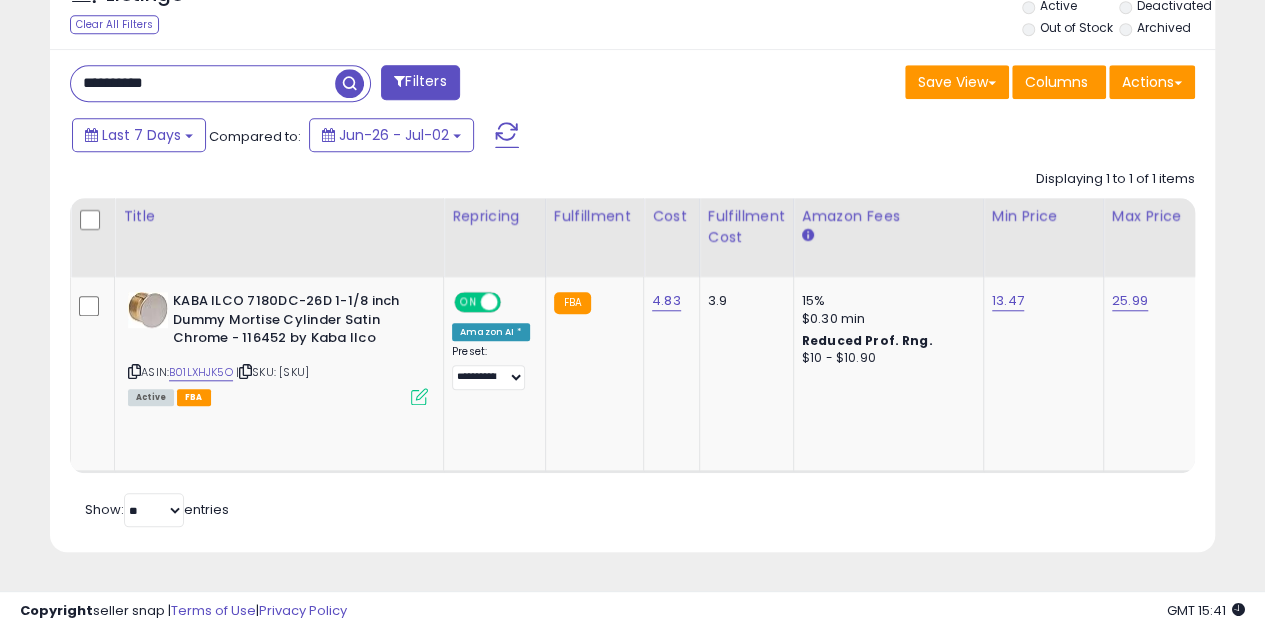 click on "**********" at bounding box center [203, 83] 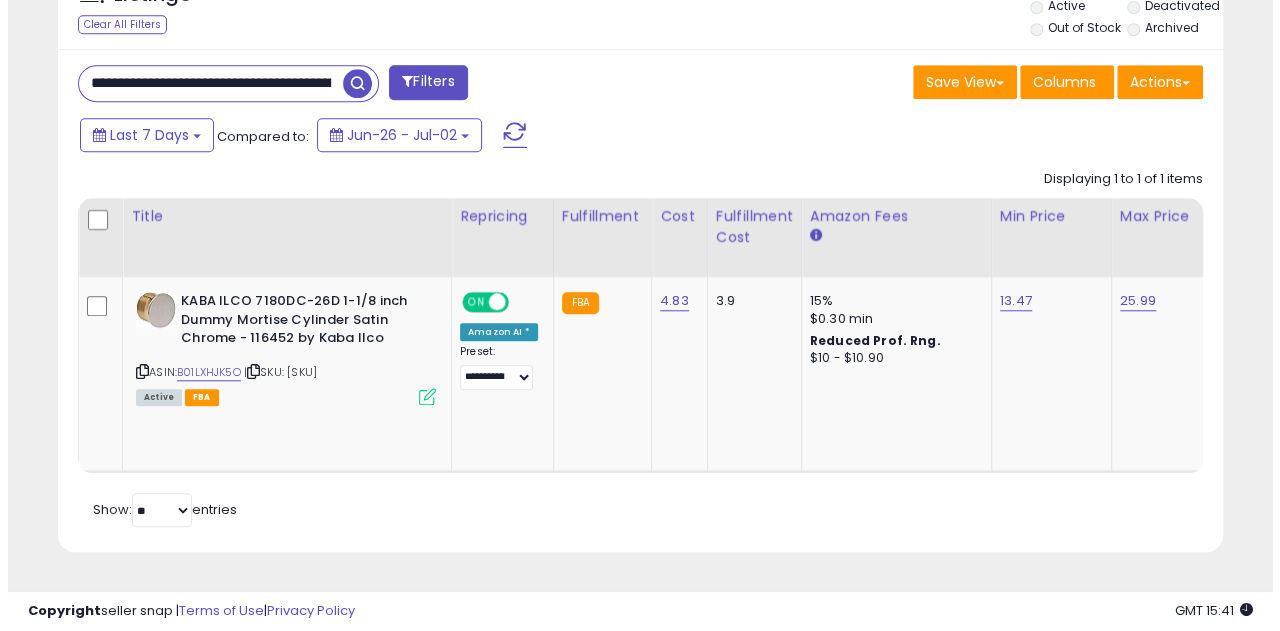 scroll, scrollTop: 0, scrollLeft: 3667, axis: horizontal 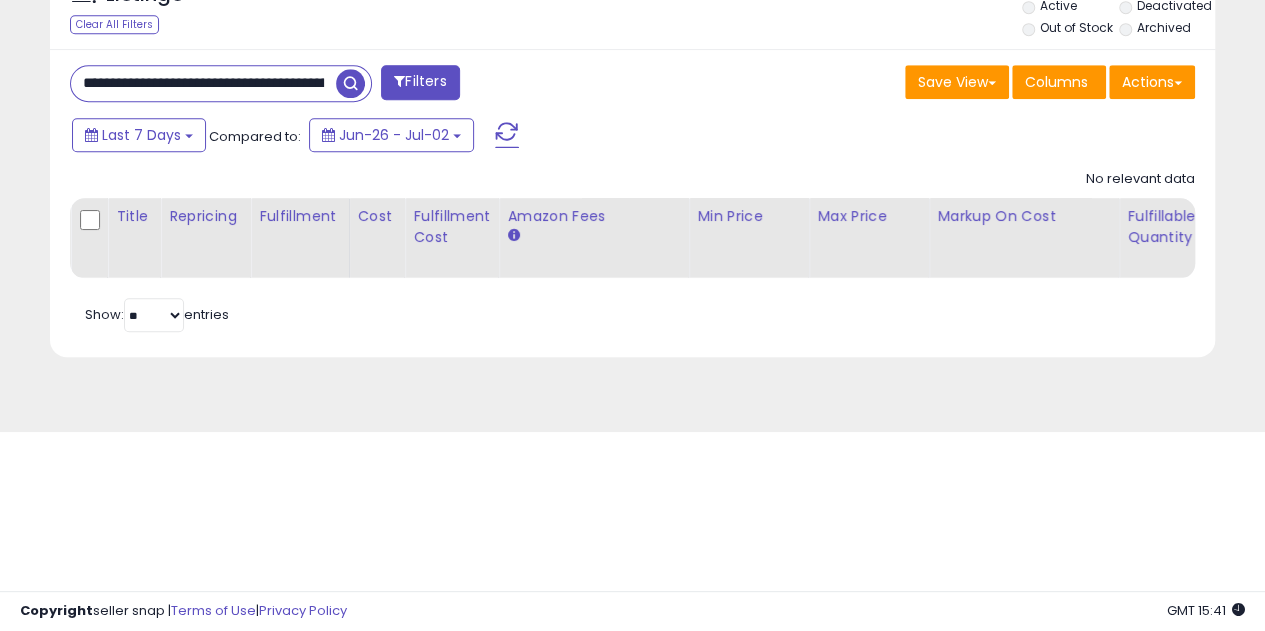 click on "**********" at bounding box center [203, 83] 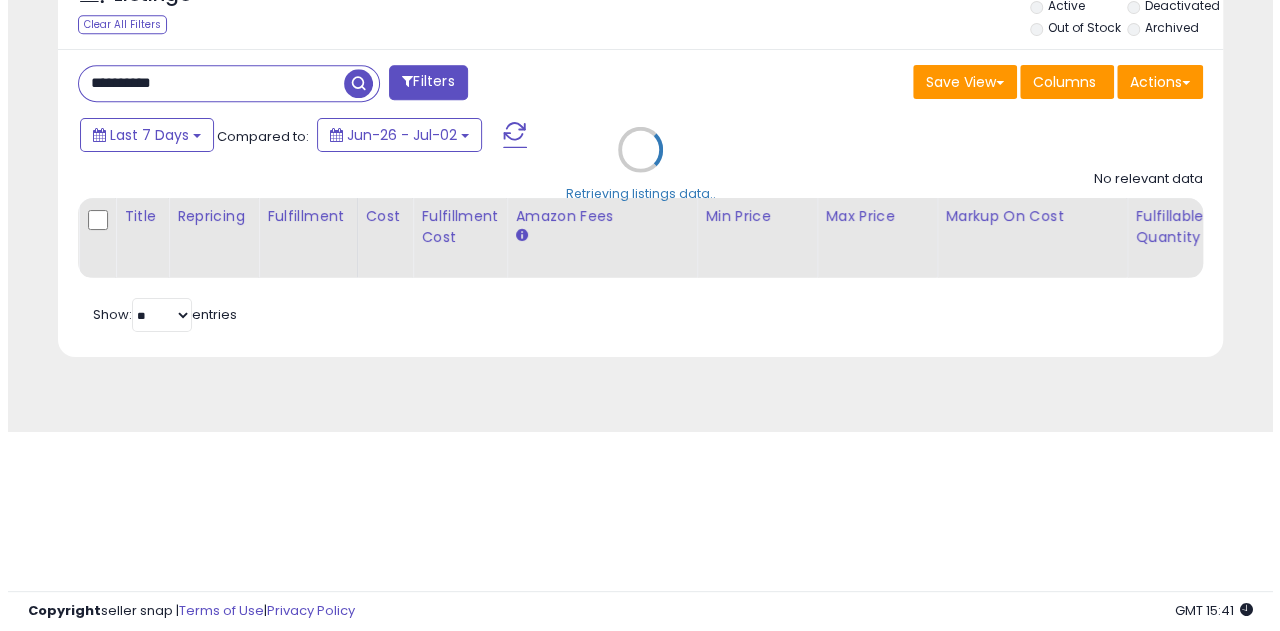 scroll, scrollTop: 999590, scrollLeft: 999317, axis: both 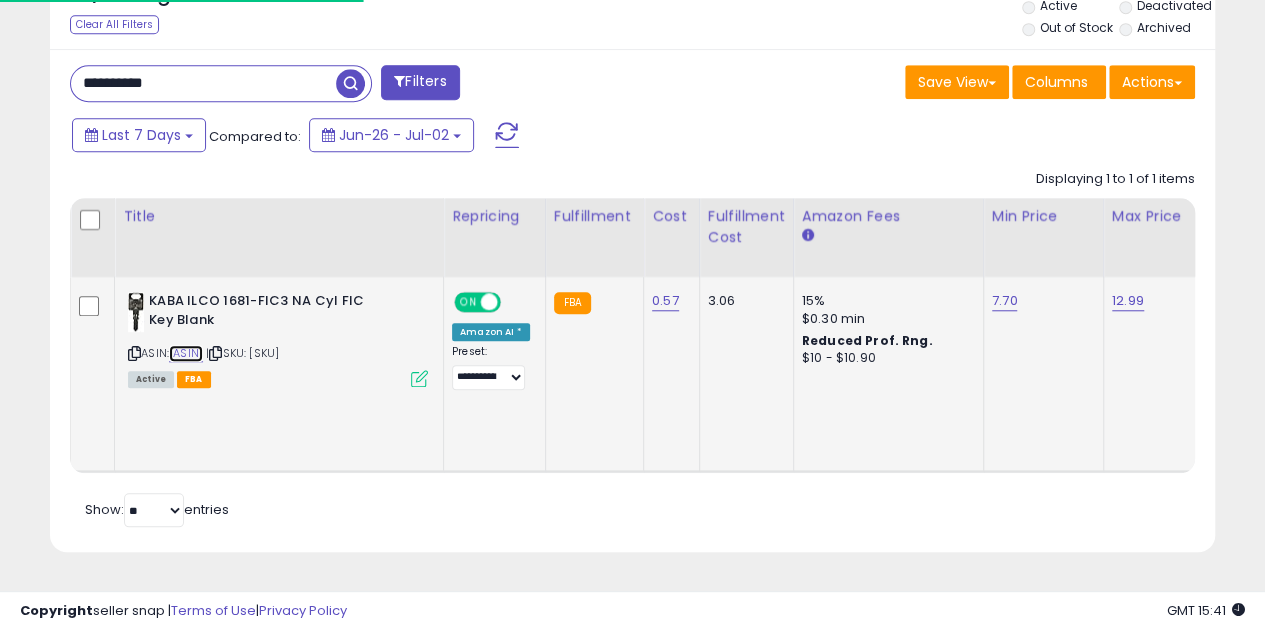 click on "[ASIN]" at bounding box center (186, 353) 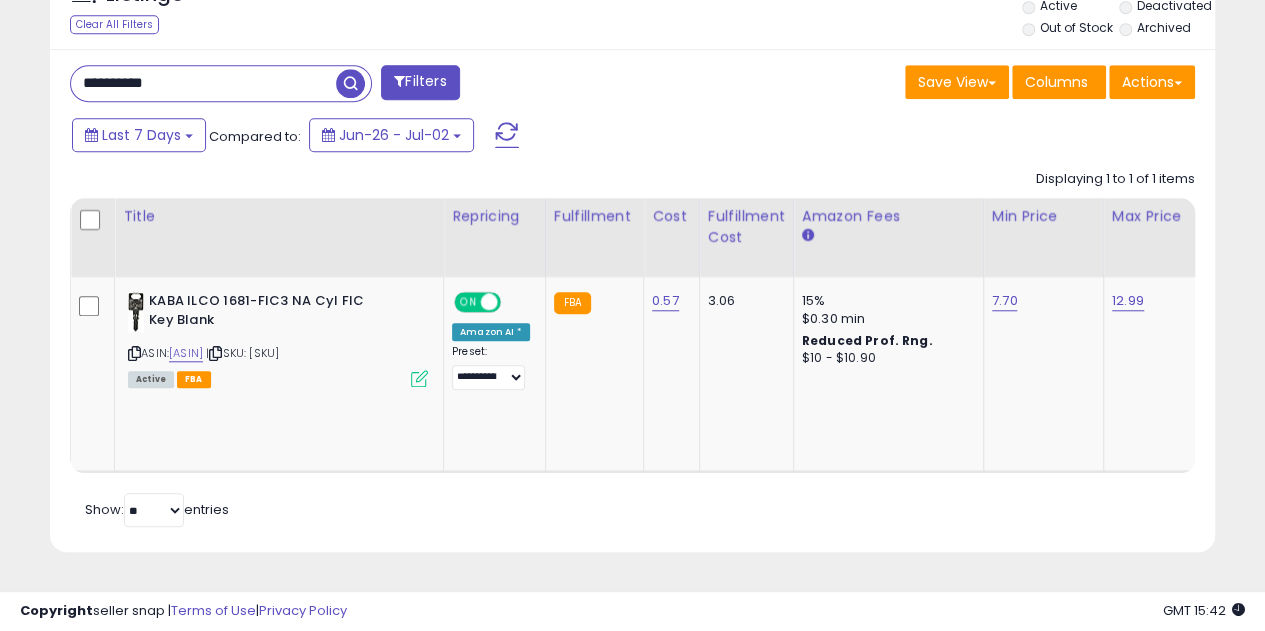 click on "**********" at bounding box center [203, 83] 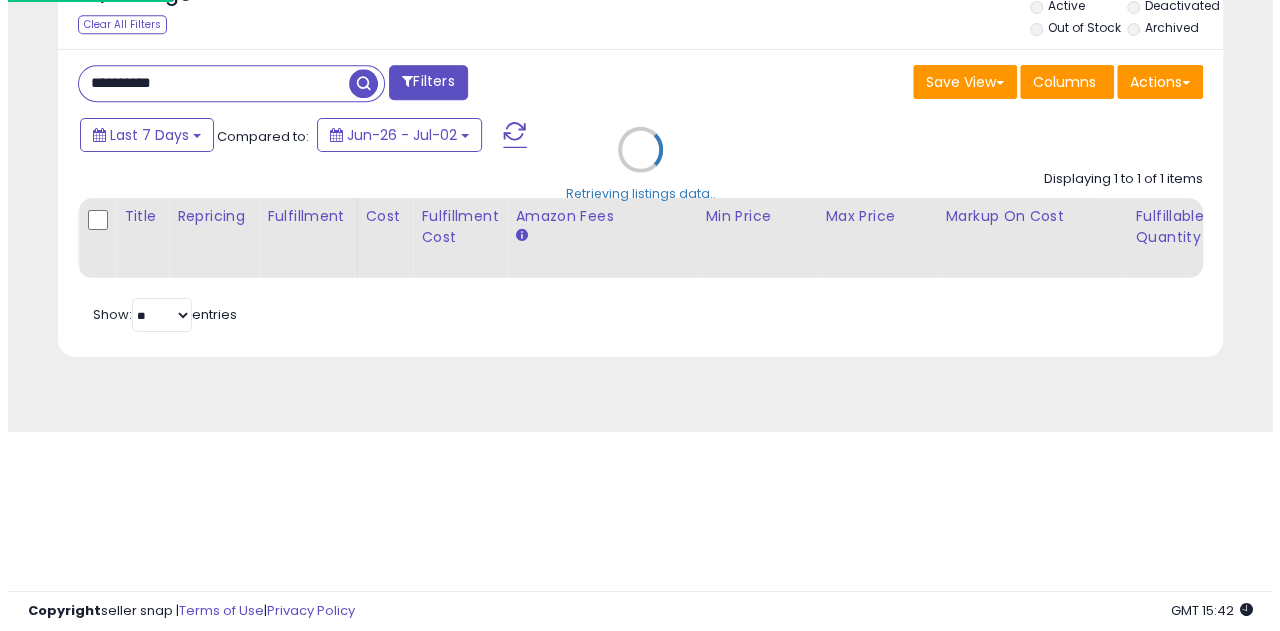 scroll, scrollTop: 999590, scrollLeft: 999317, axis: both 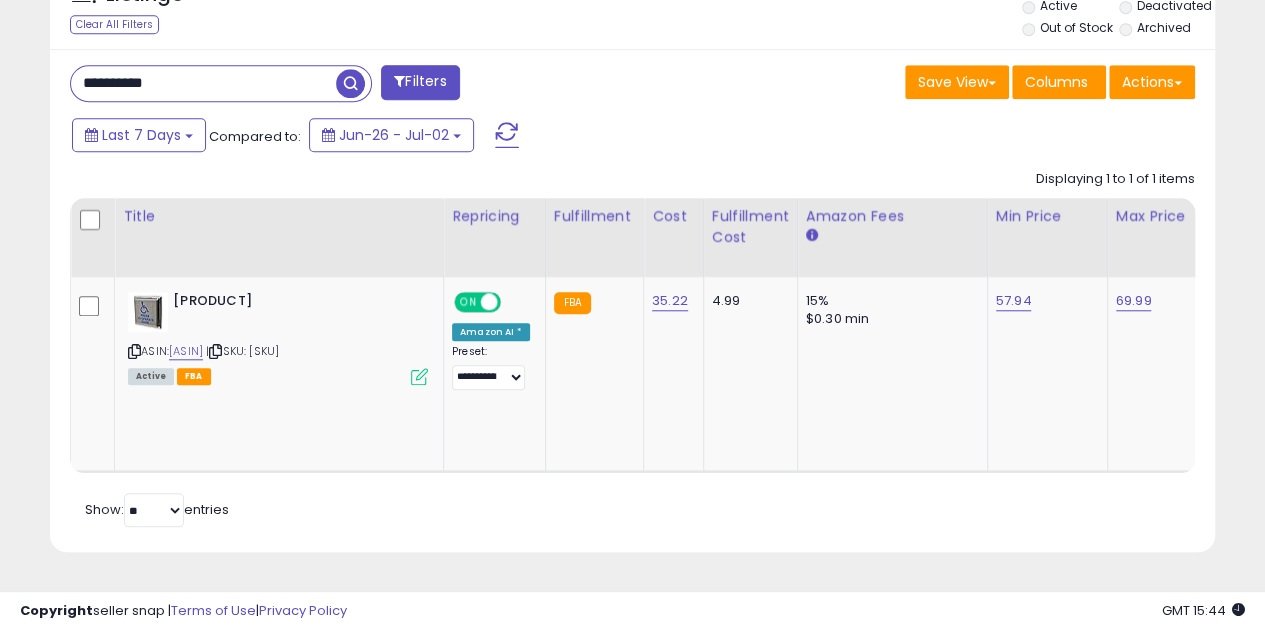 click on "**********" at bounding box center [203, 83] 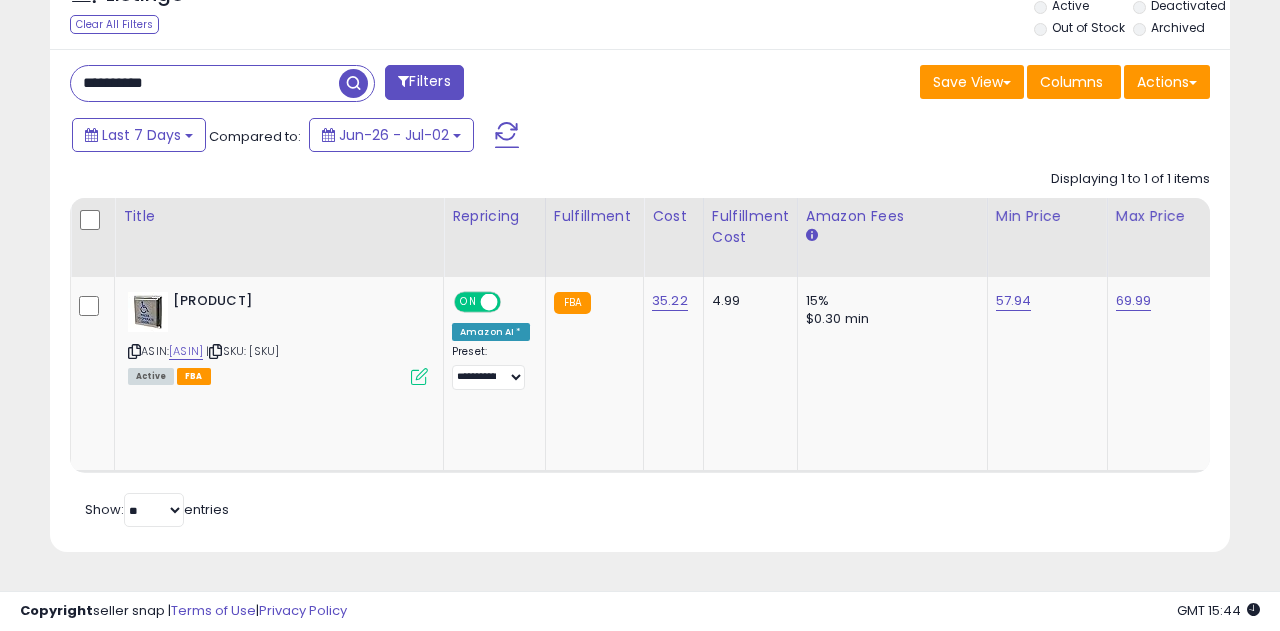 scroll, scrollTop: 999590, scrollLeft: 999317, axis: both 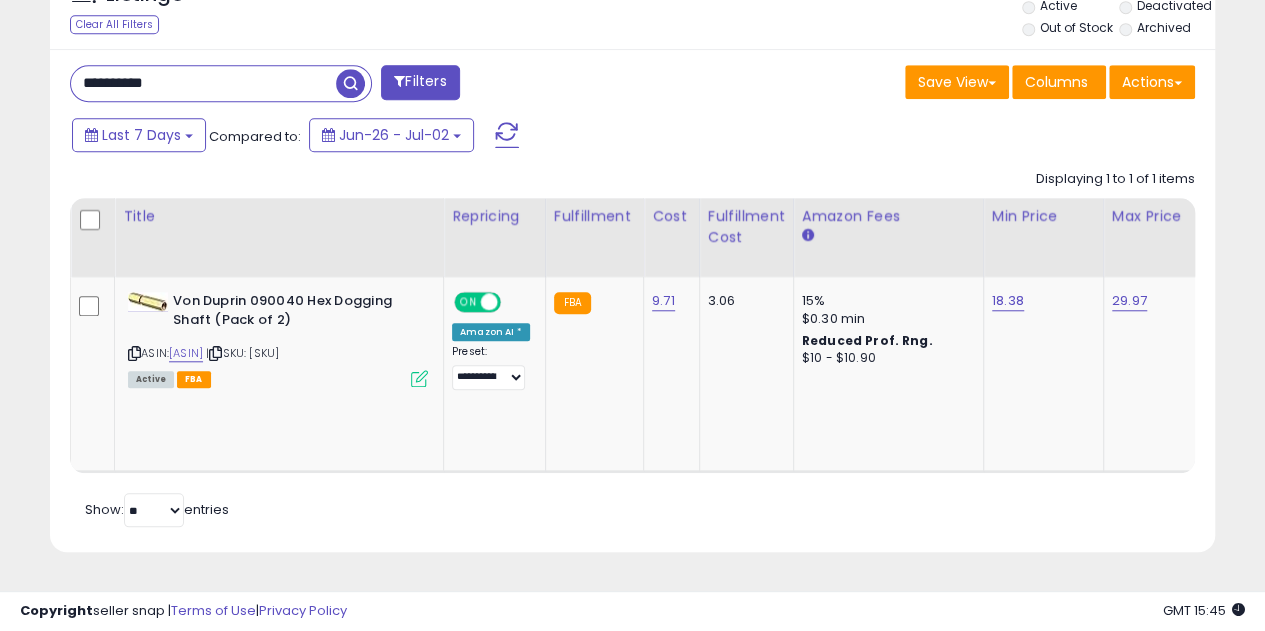 click on "**********" at bounding box center [203, 83] 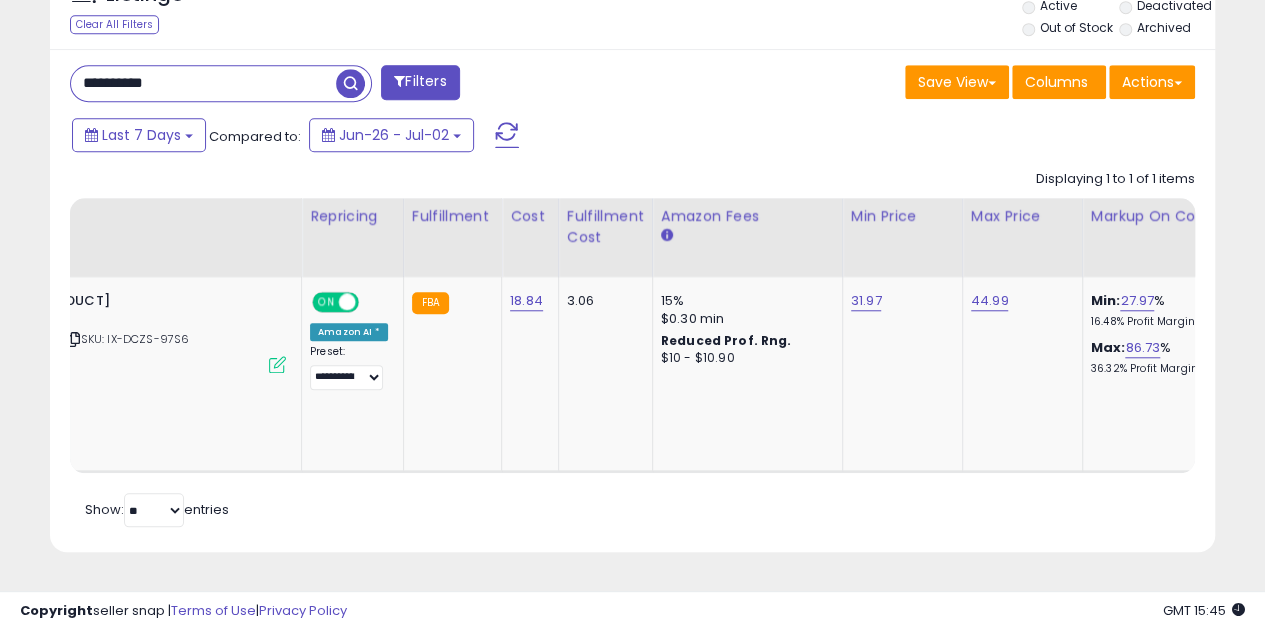 scroll, scrollTop: 0, scrollLeft: 332, axis: horizontal 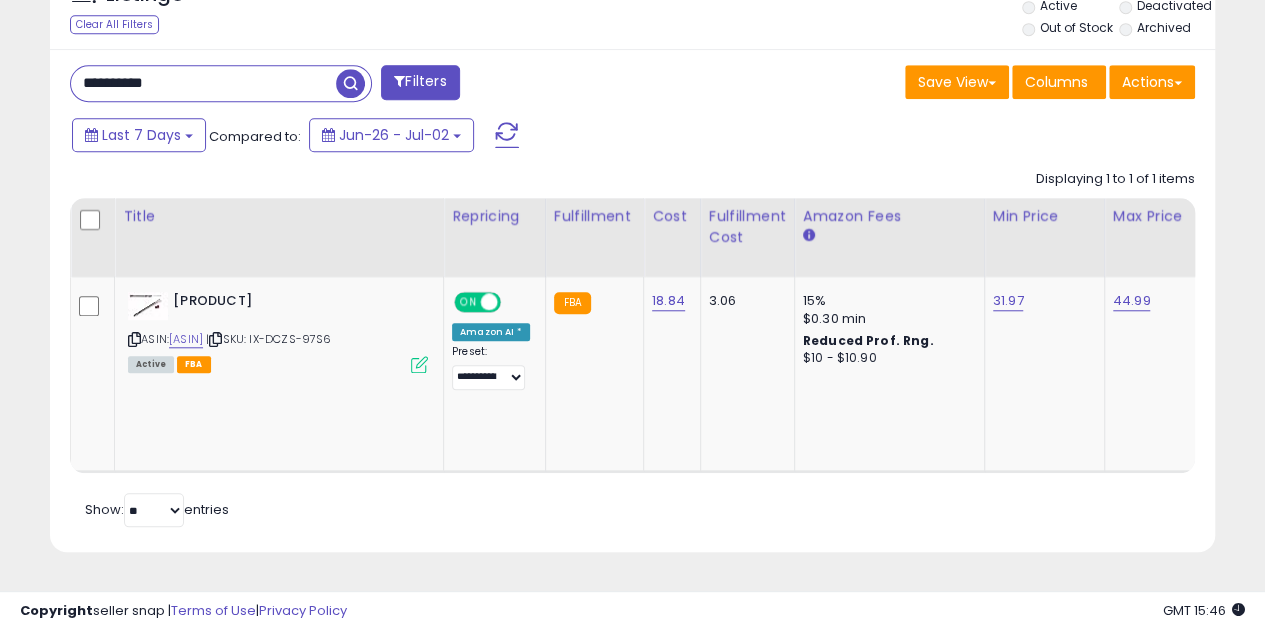 click on "**********" at bounding box center (203, 83) 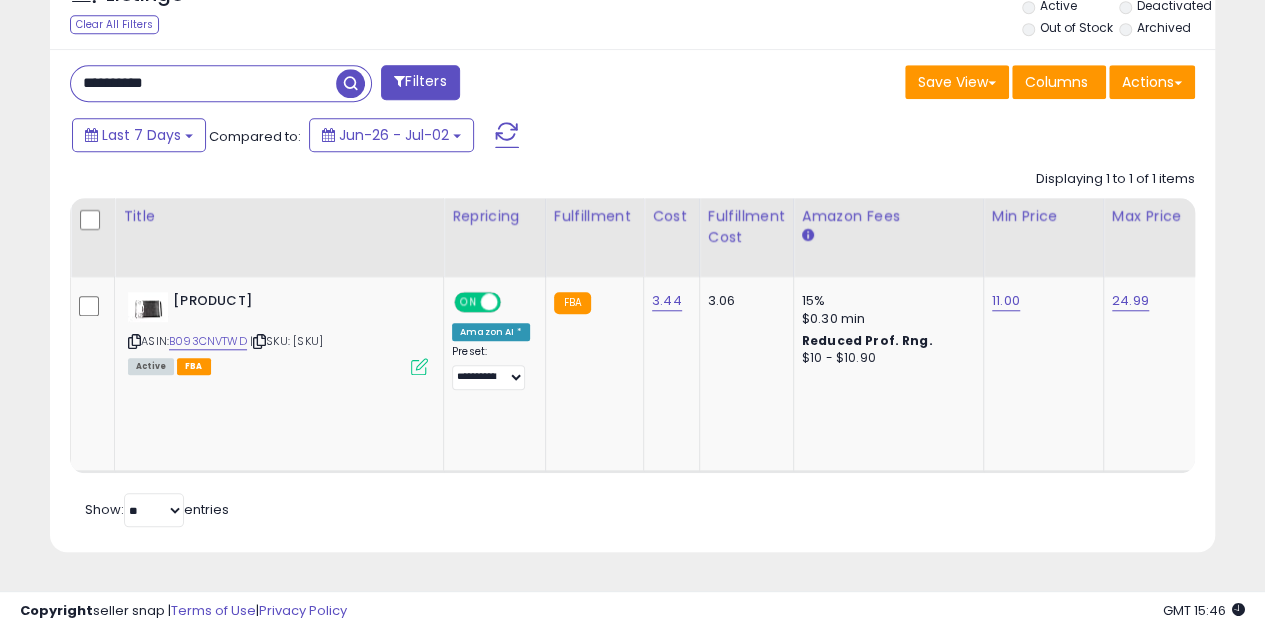scroll, scrollTop: 0, scrollLeft: 121, axis: horizontal 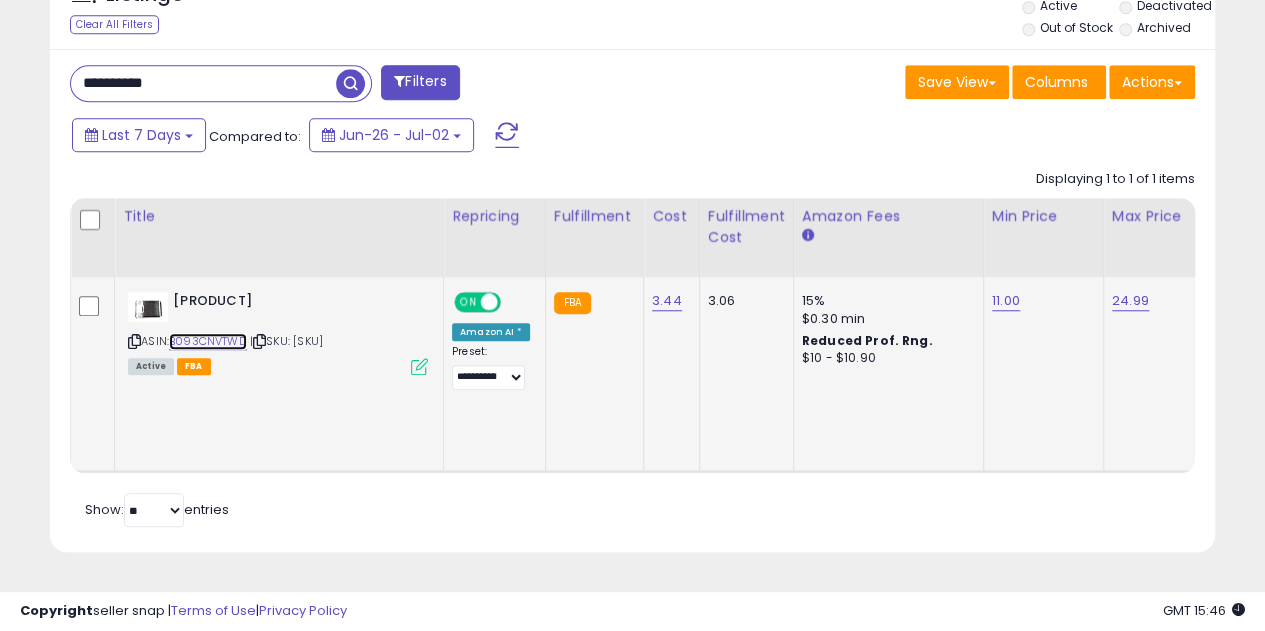 click on "B093CNVTWD" at bounding box center [208, 341] 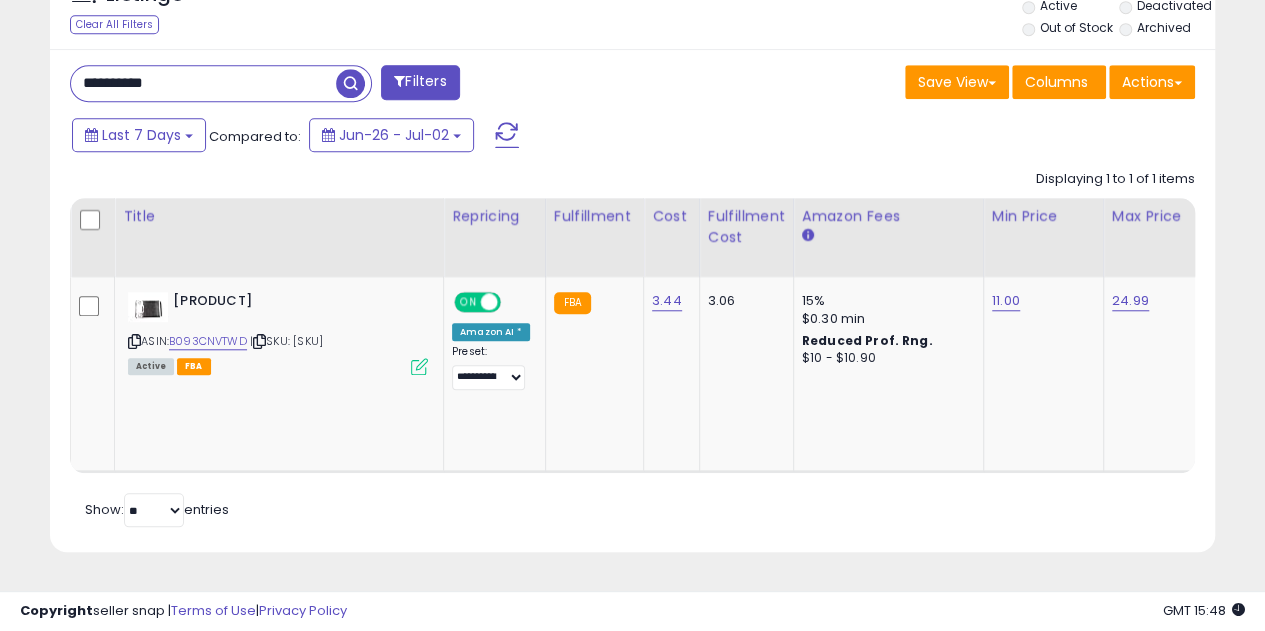 click on "**********" at bounding box center [203, 83] 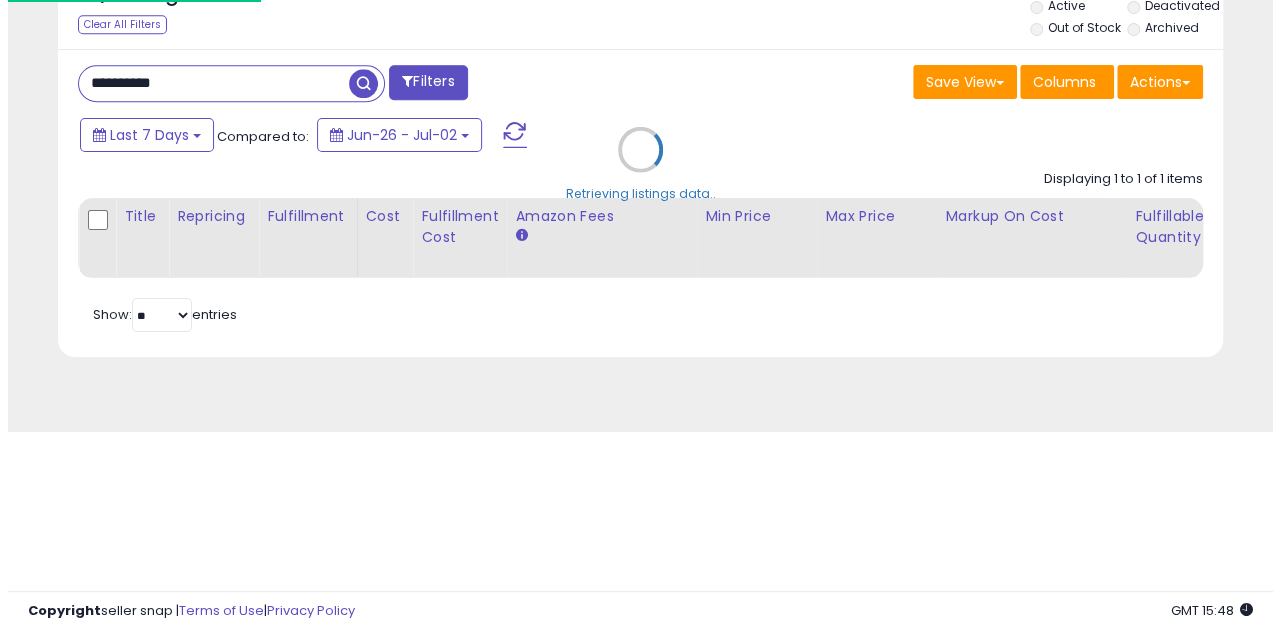 scroll, scrollTop: 999590, scrollLeft: 999317, axis: both 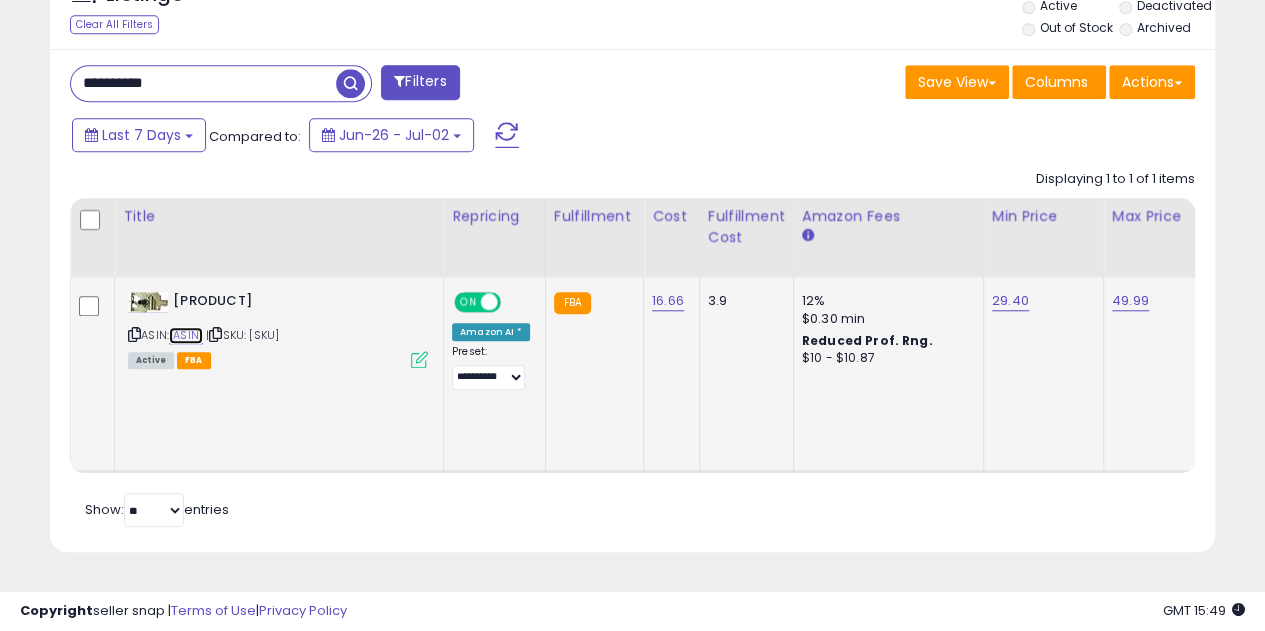 click on "[ASIN]" at bounding box center (186, 335) 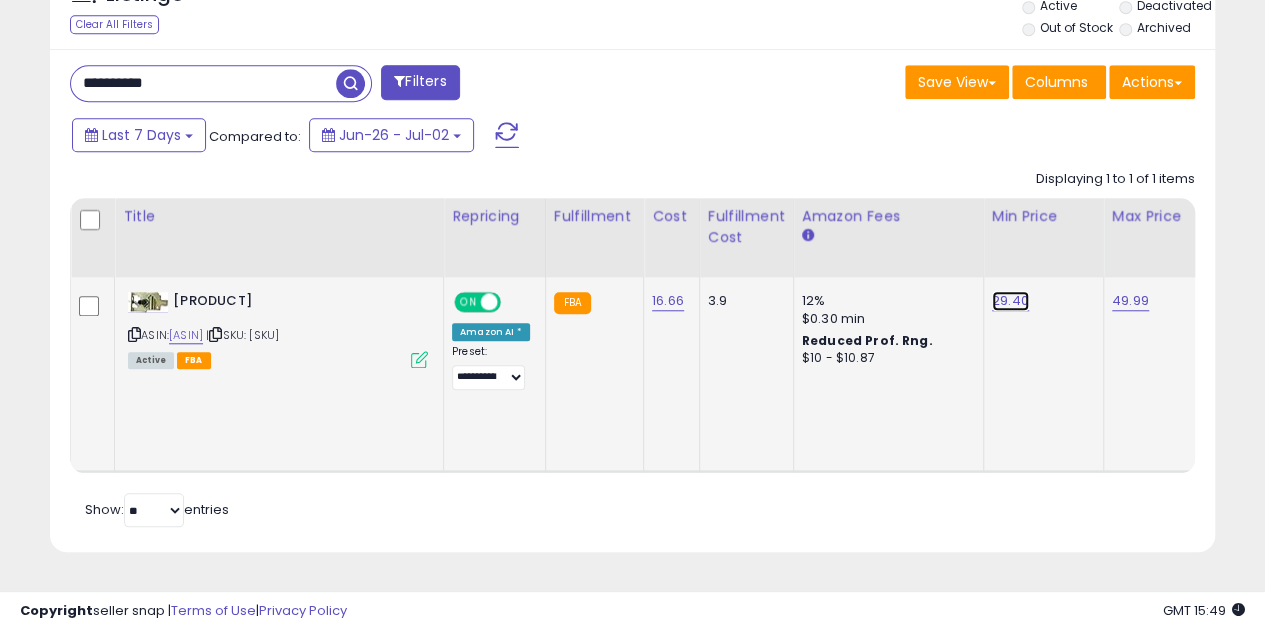 click on "29.40" at bounding box center [1010, 301] 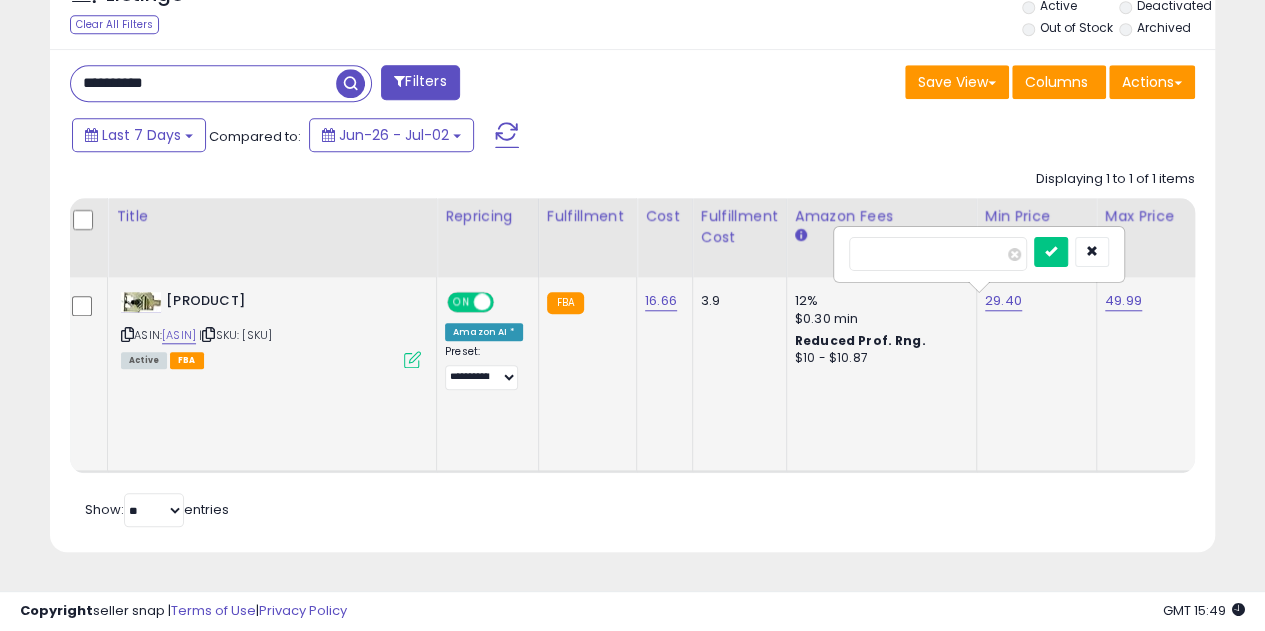 type on "*****" 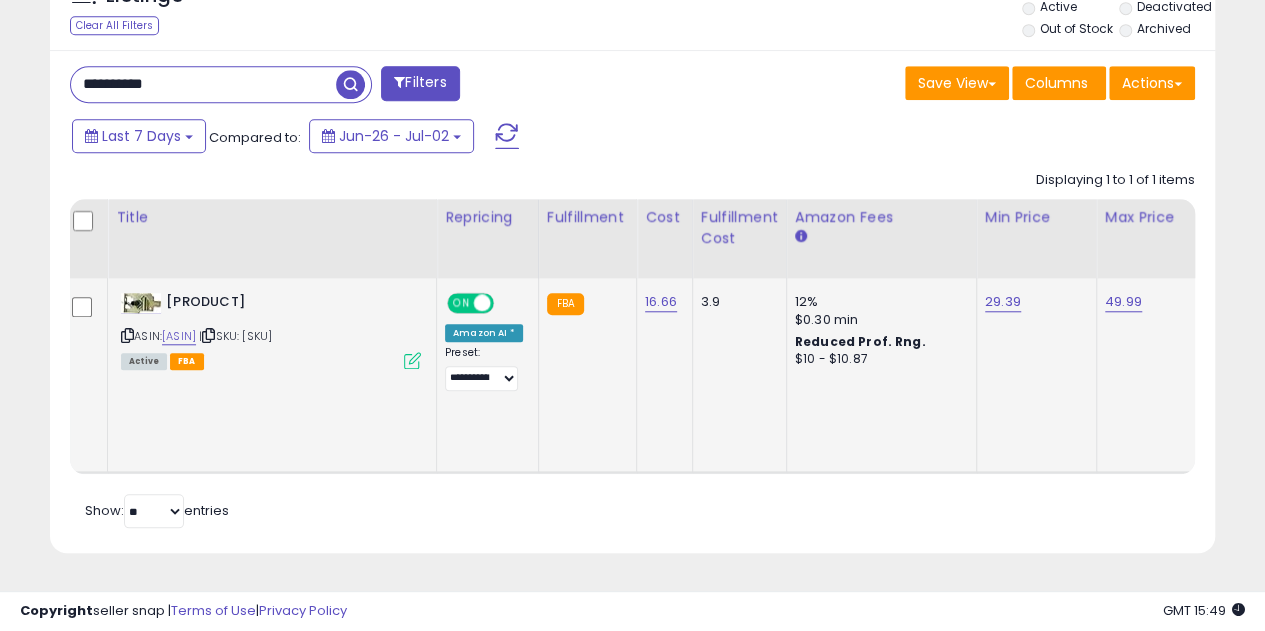 click at bounding box center [412, 360] 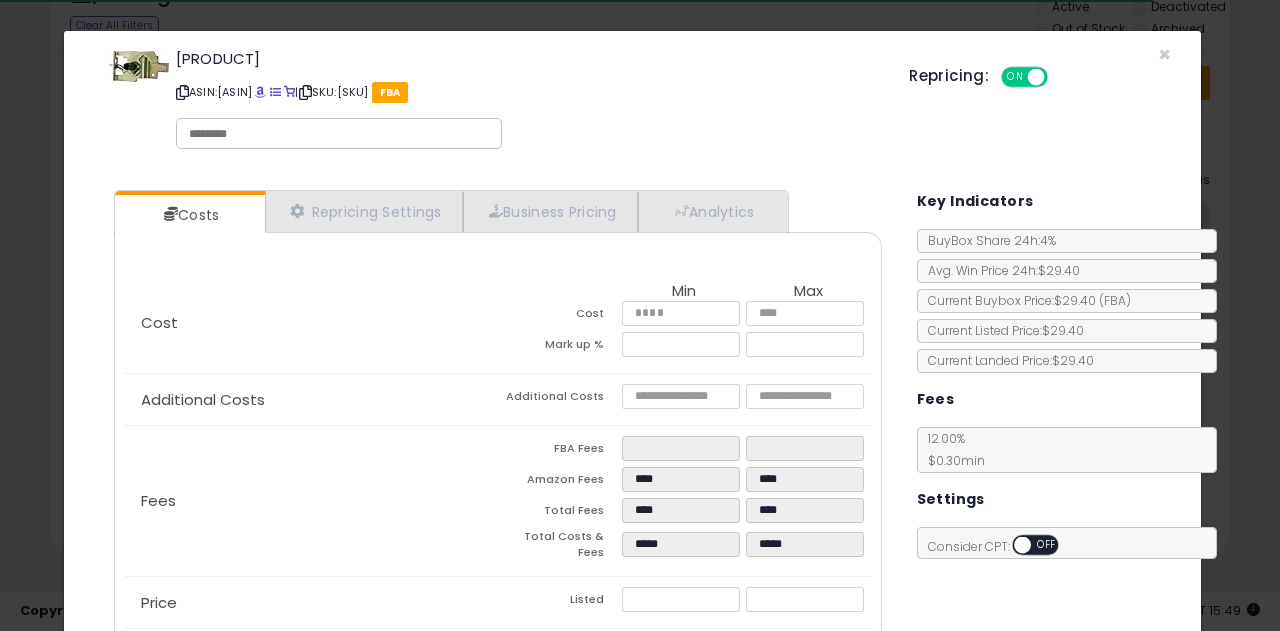 select on "**********" 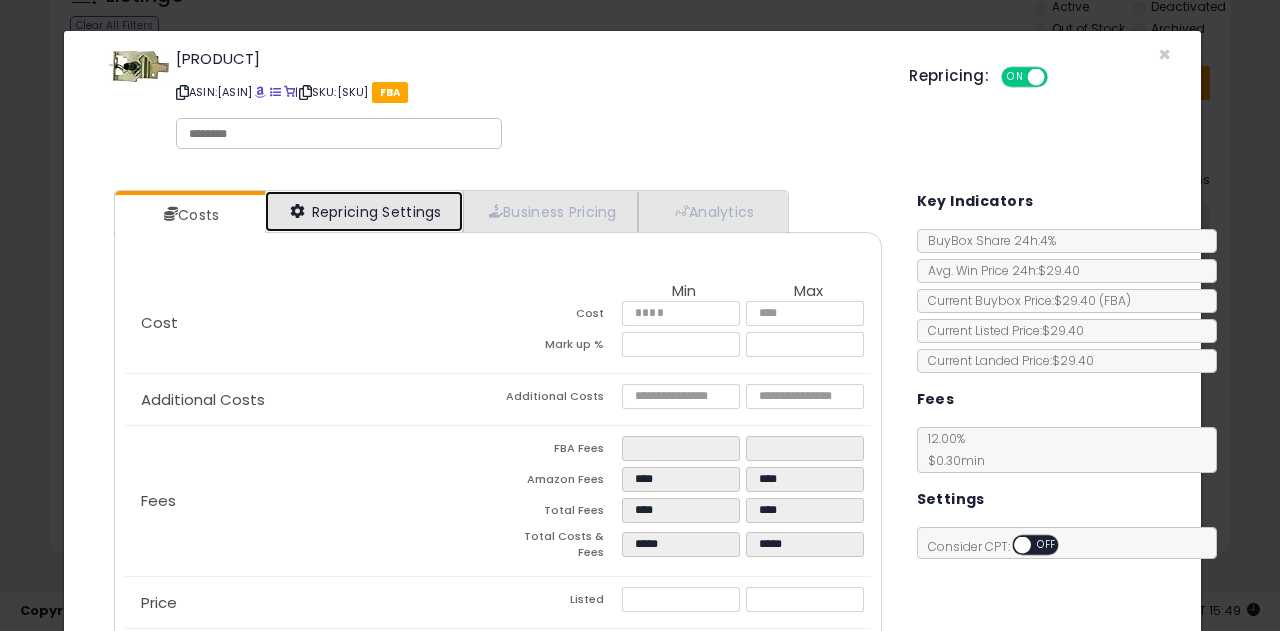 click on "Repricing Settings" at bounding box center [364, 211] 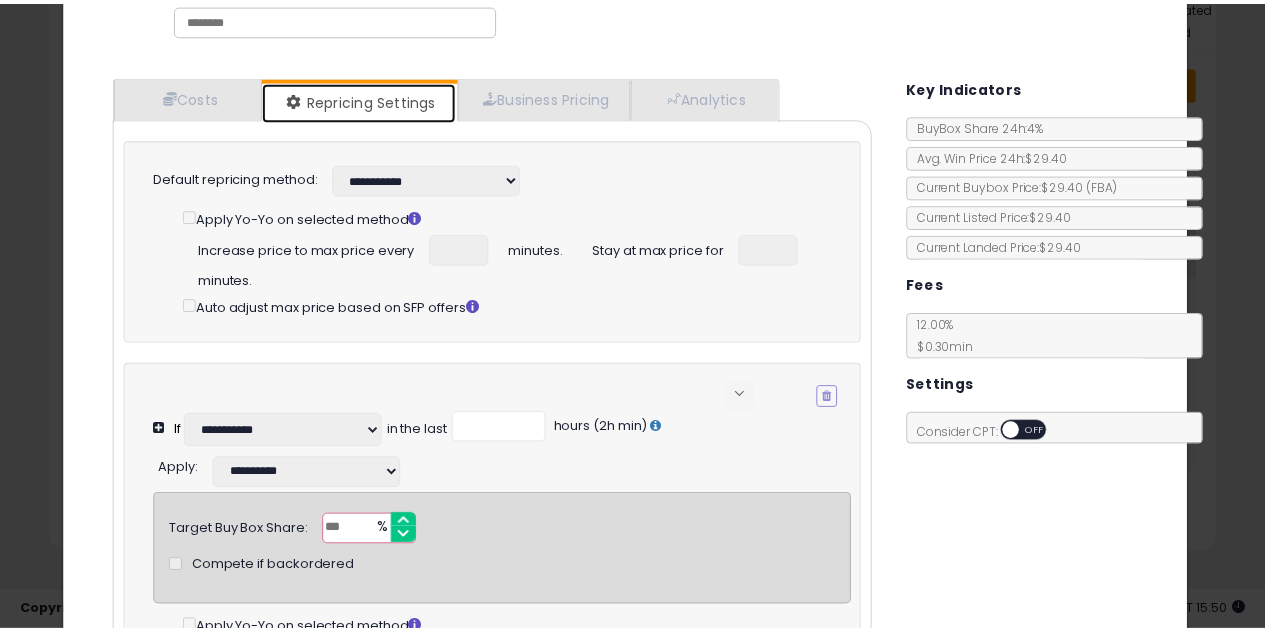 scroll, scrollTop: 0, scrollLeft: 0, axis: both 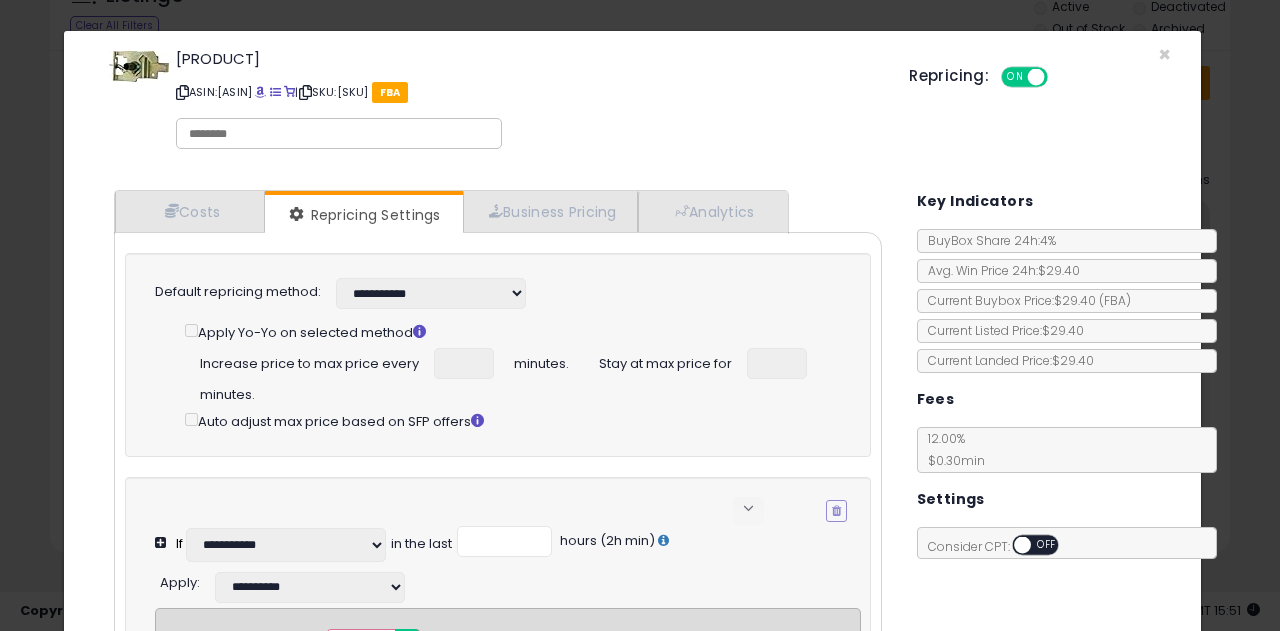 click on "[PRODUCT] ASIN: [ASIN] SKU: [SKU] FBA" at bounding box center (632, 103) 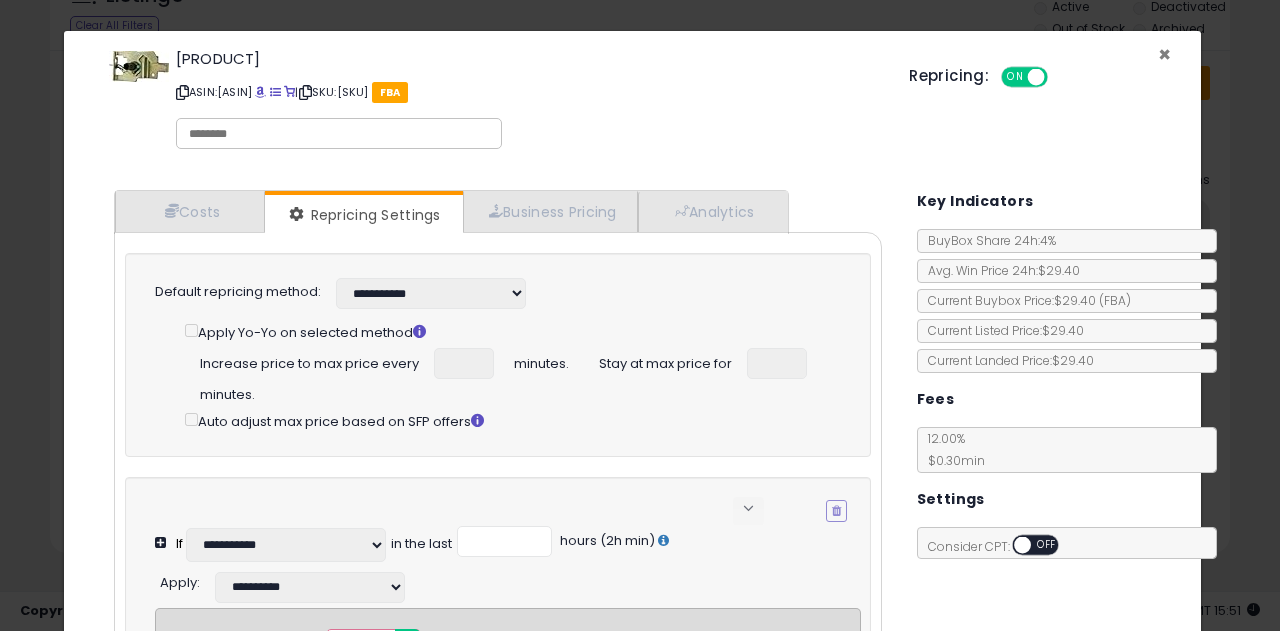 click on "×" at bounding box center [1164, 54] 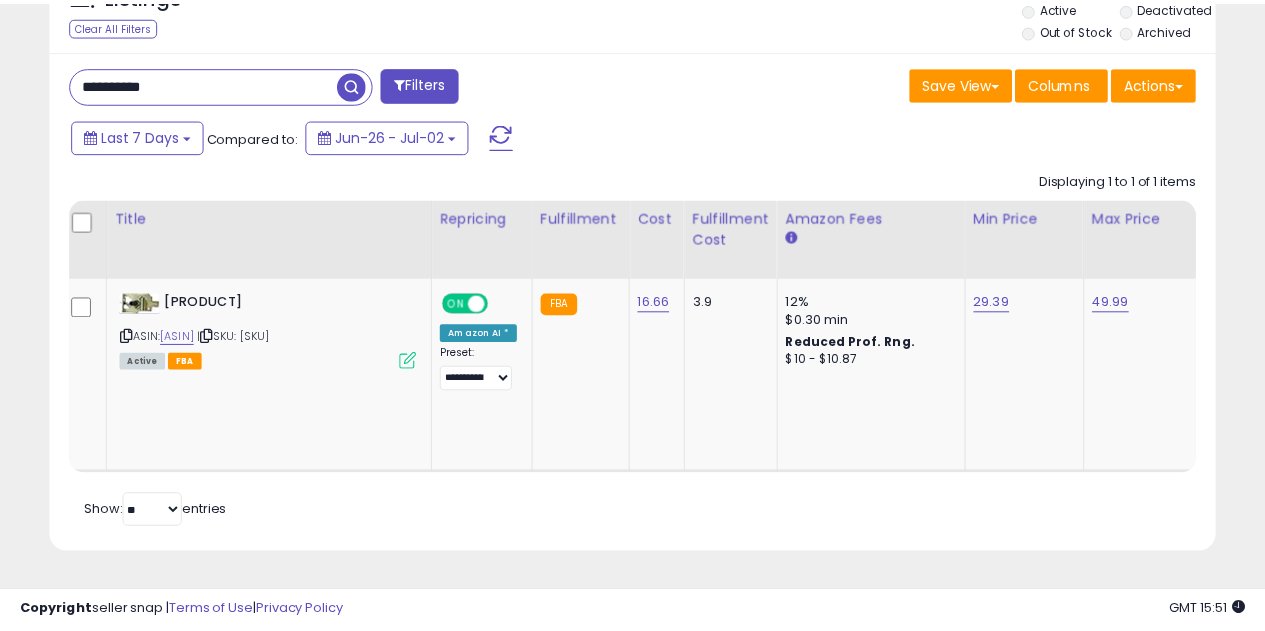 scroll, scrollTop: 410, scrollLeft: 674, axis: both 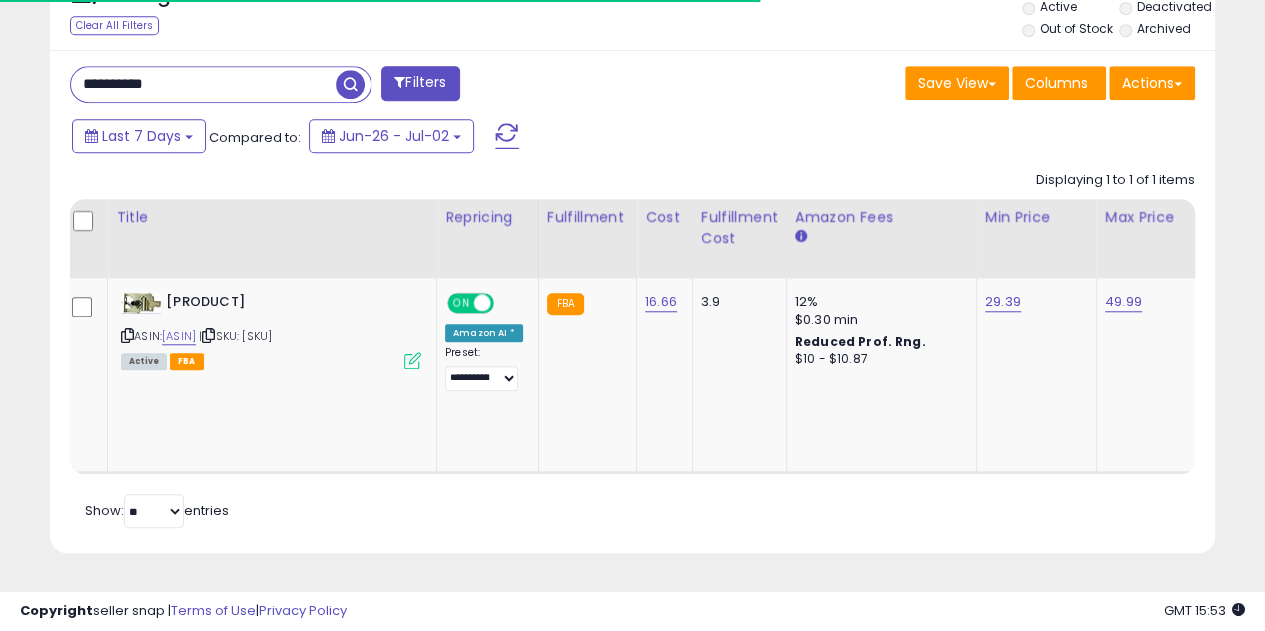 click on "**********" at bounding box center [203, 84] 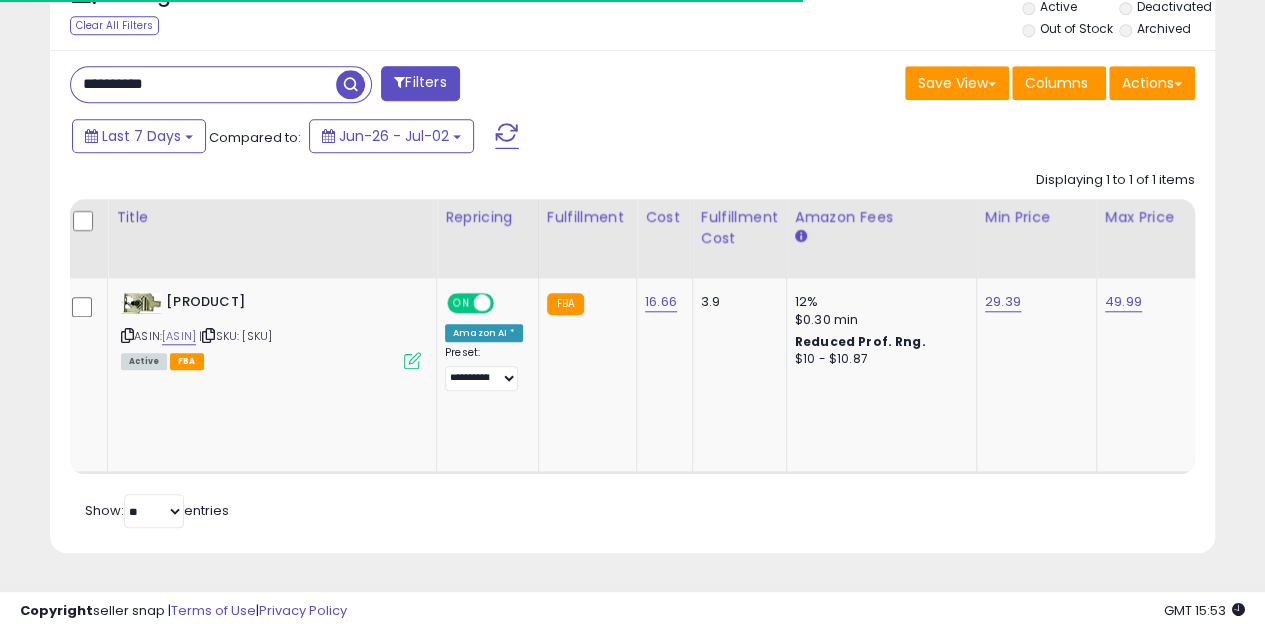 click on "**********" at bounding box center (203, 84) 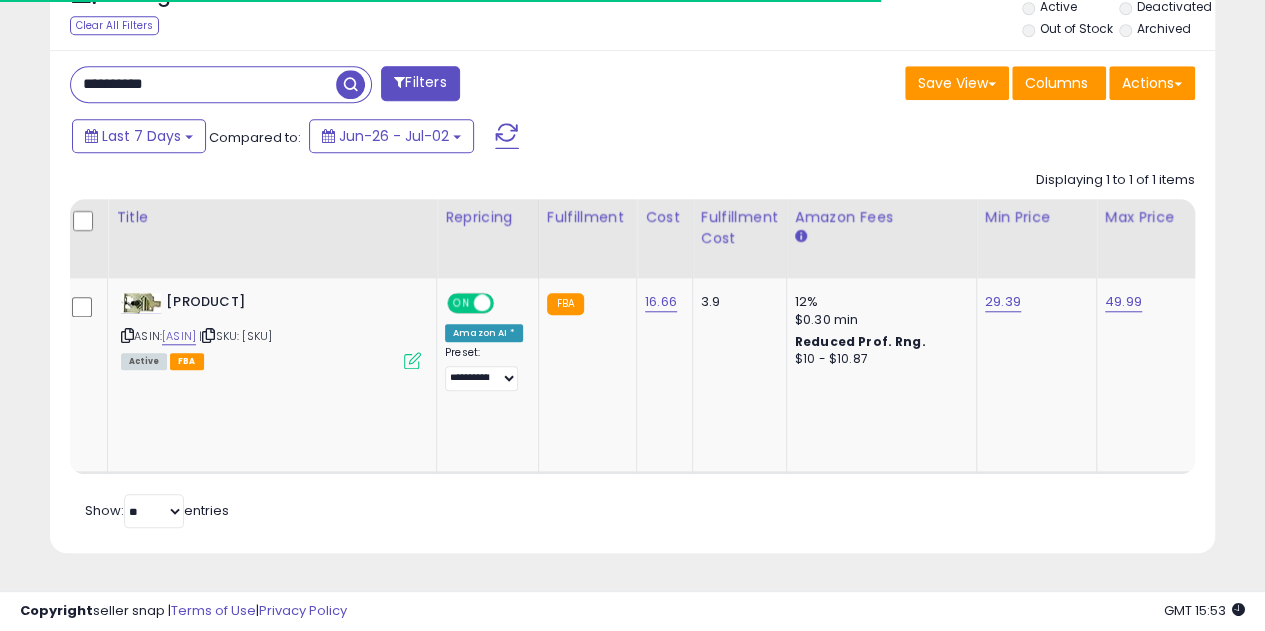 paste 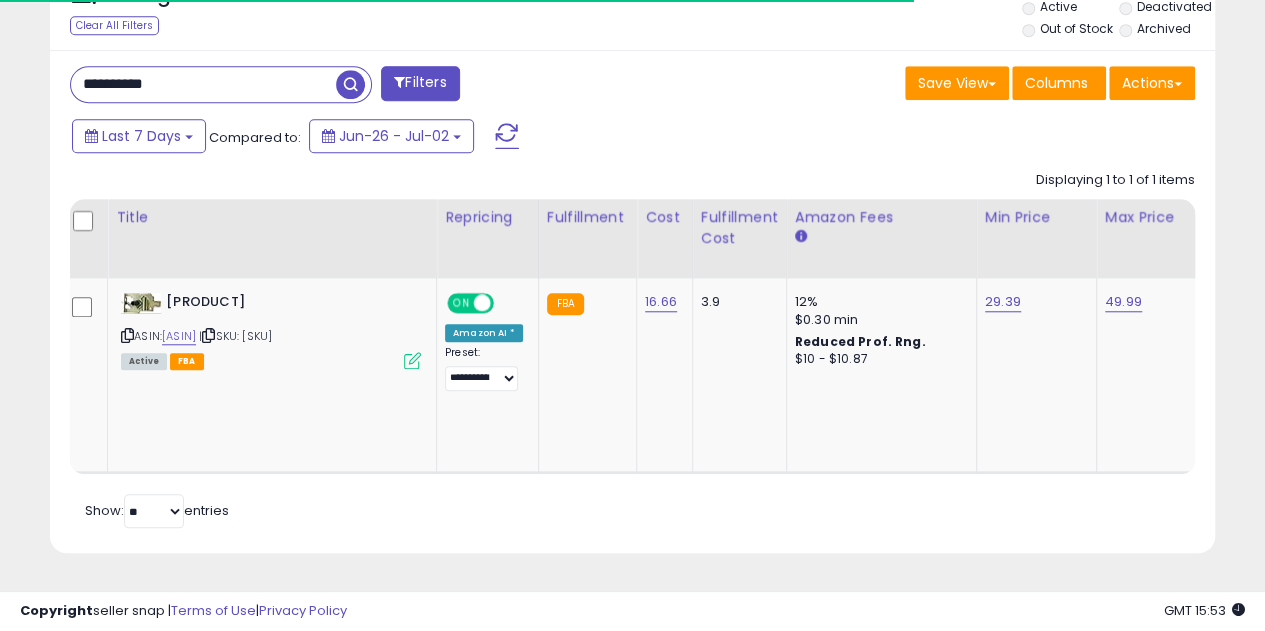 type on "**********" 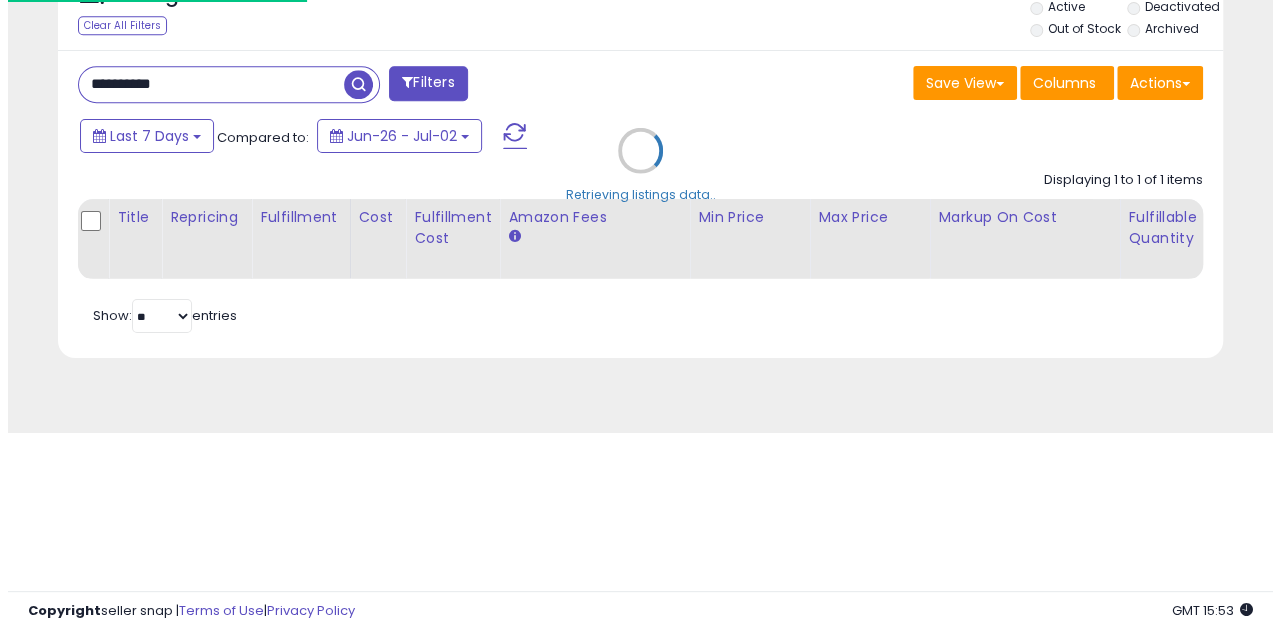 scroll, scrollTop: 999590, scrollLeft: 999317, axis: both 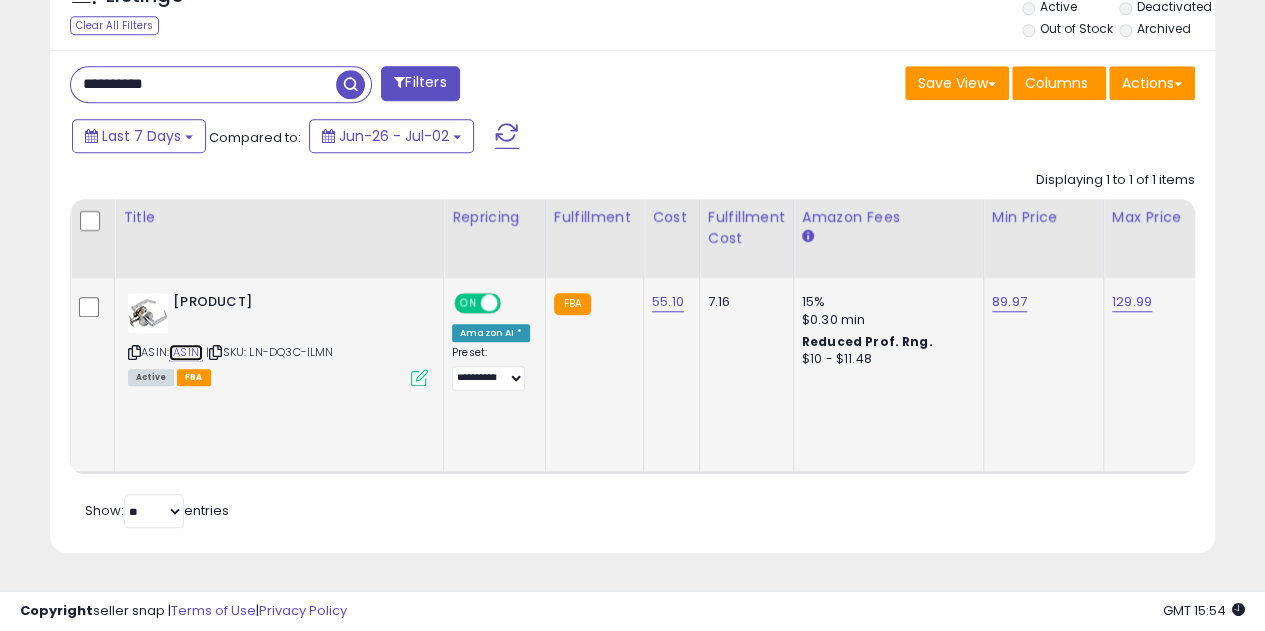 click on "[ASIN]" at bounding box center (186, 352) 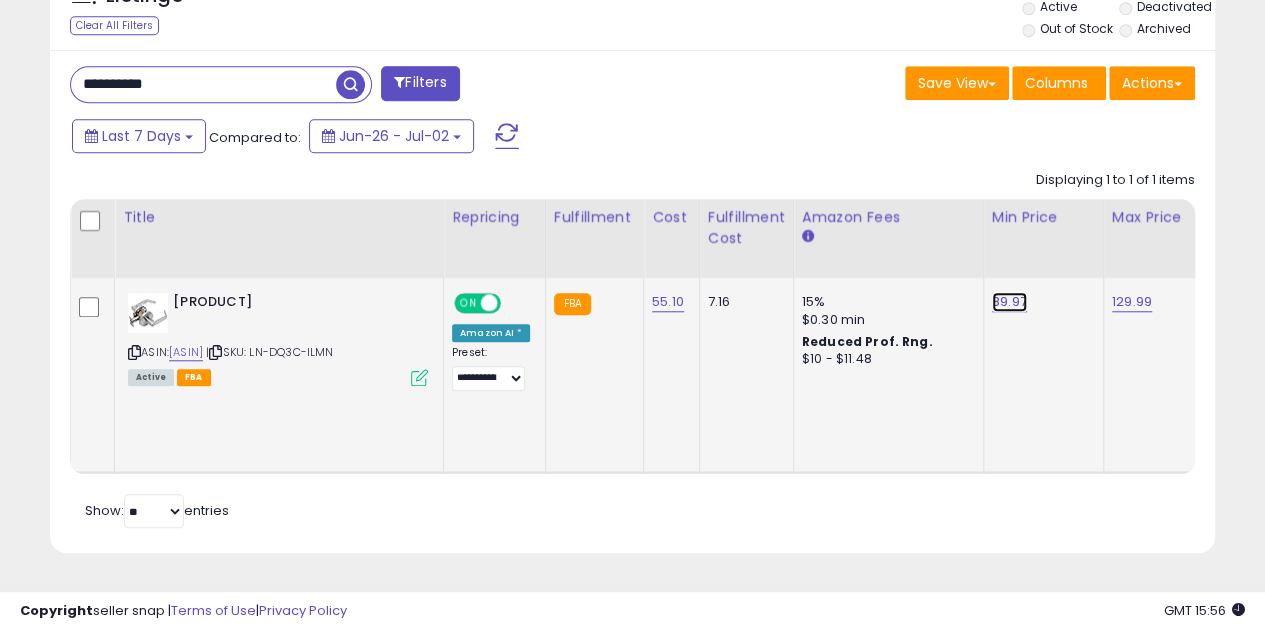 click on "89.97" at bounding box center (1009, 302) 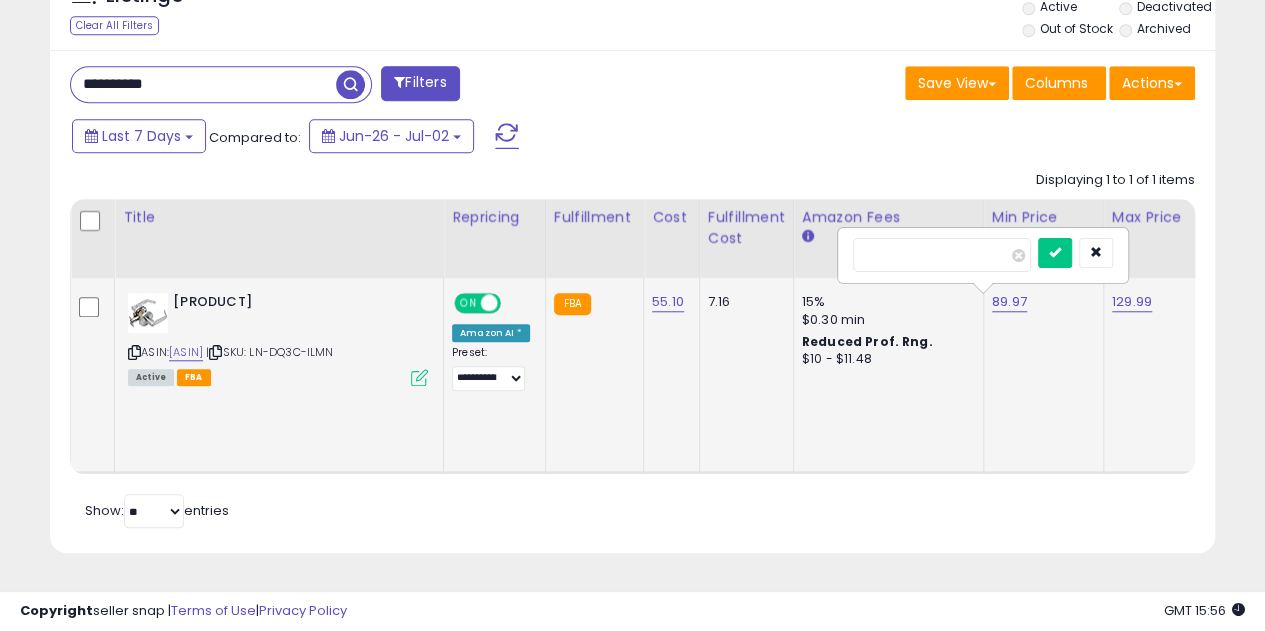scroll, scrollTop: 0, scrollLeft: 6, axis: horizontal 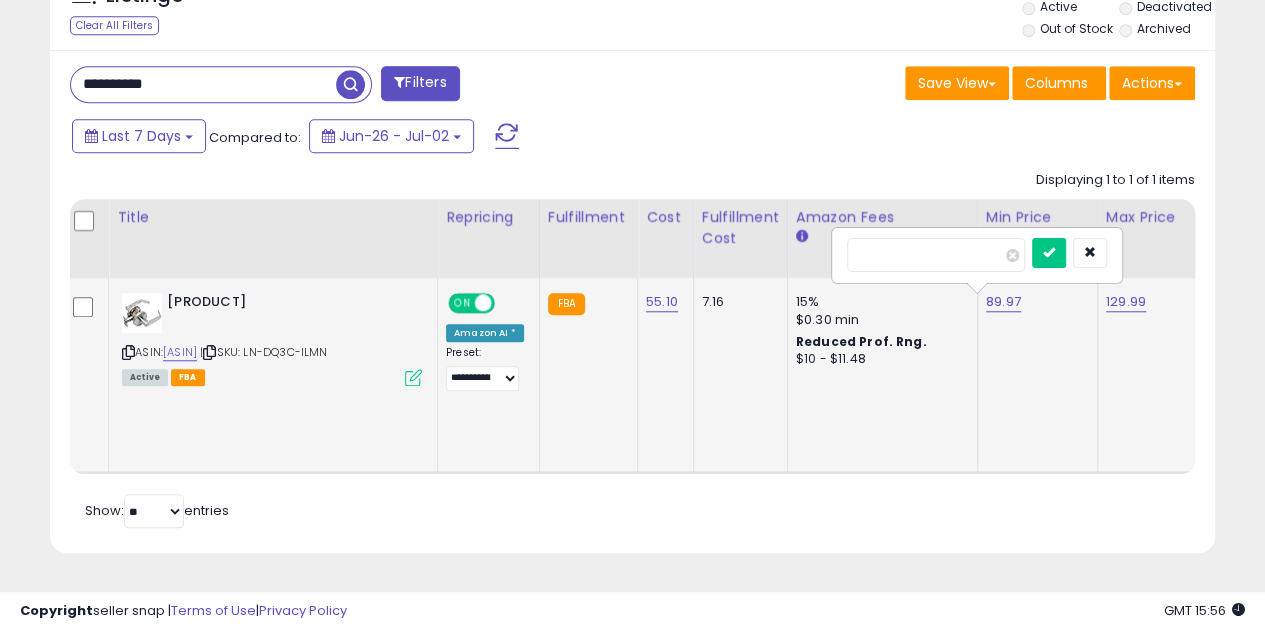 type on "*****" 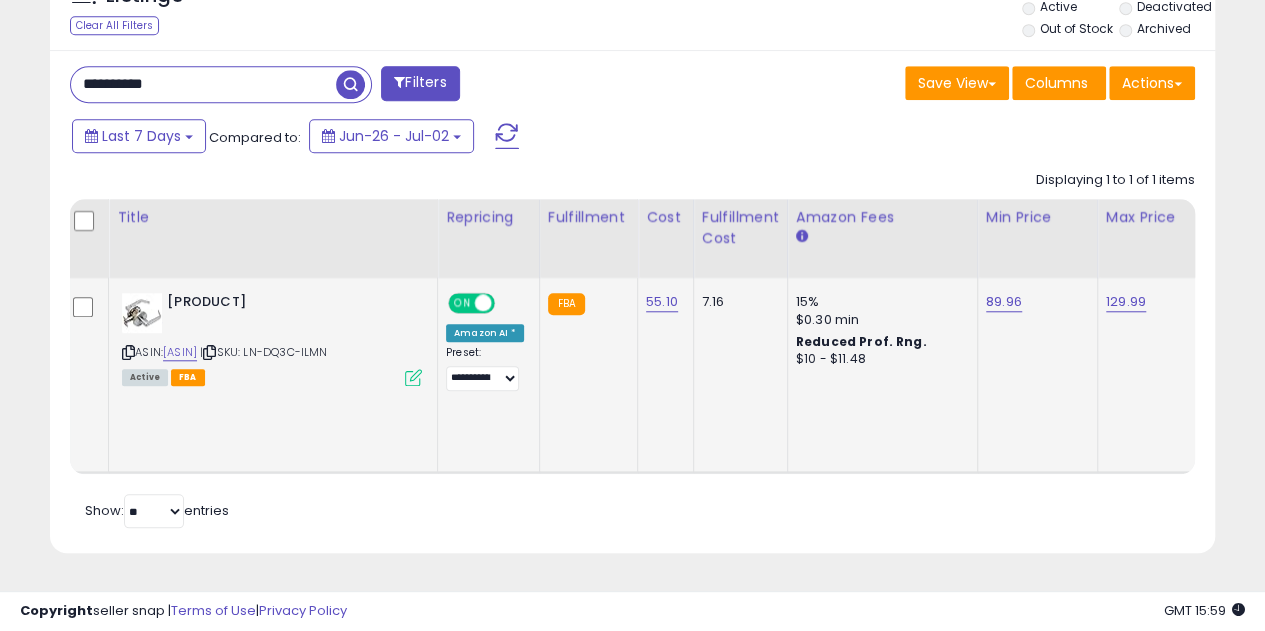click on "**********" at bounding box center [203, 84] 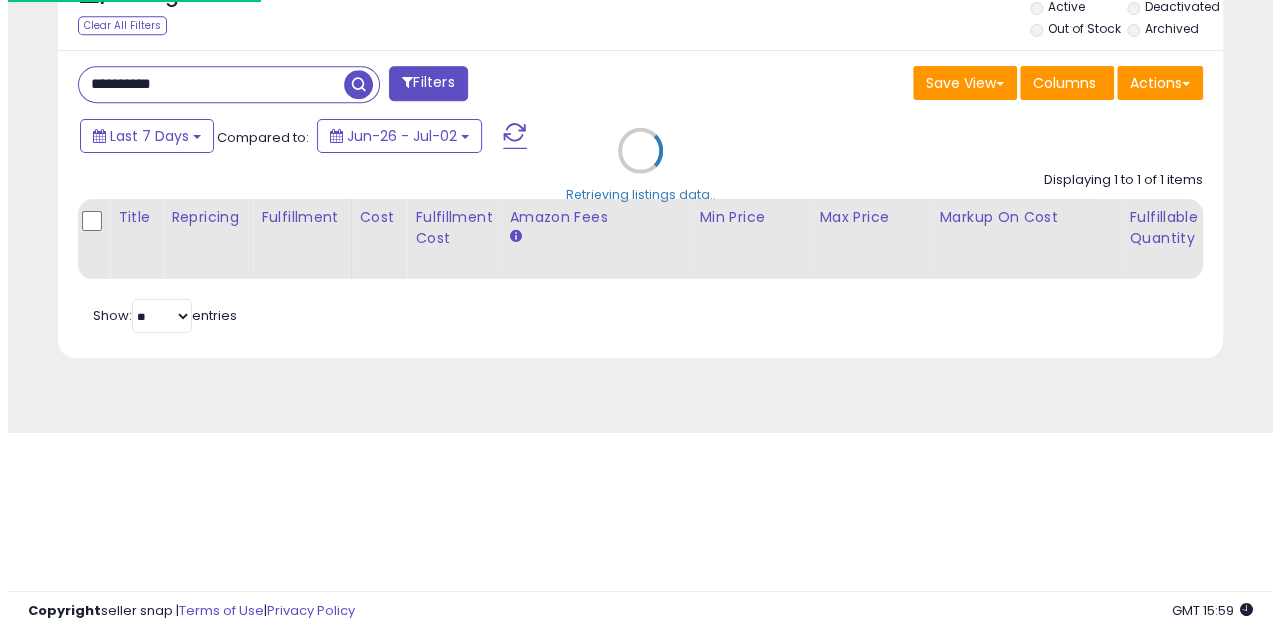 scroll, scrollTop: 999590, scrollLeft: 999317, axis: both 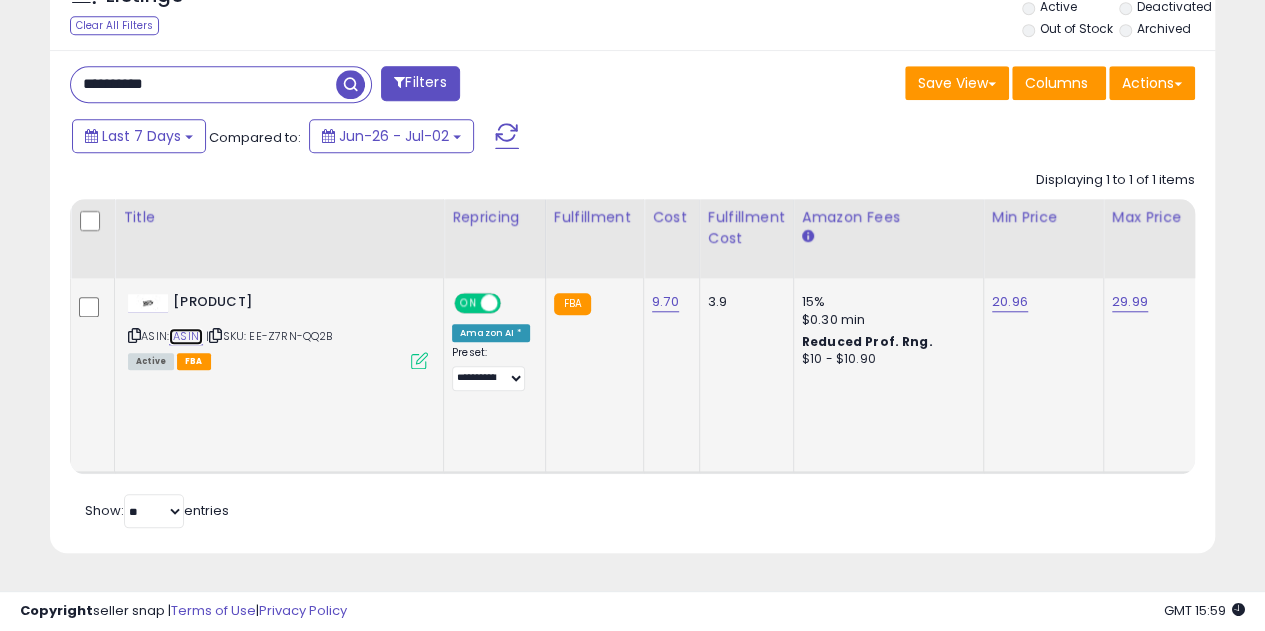 click on "[ASIN]" at bounding box center (186, 336) 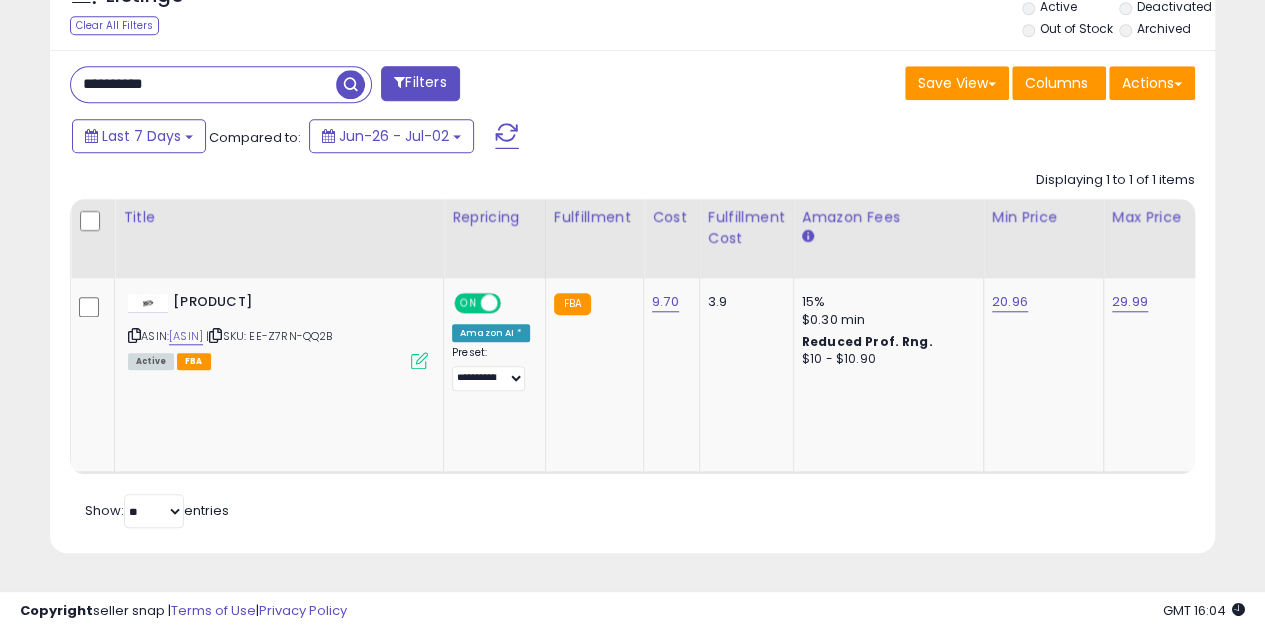 click on "**********" at bounding box center (203, 84) 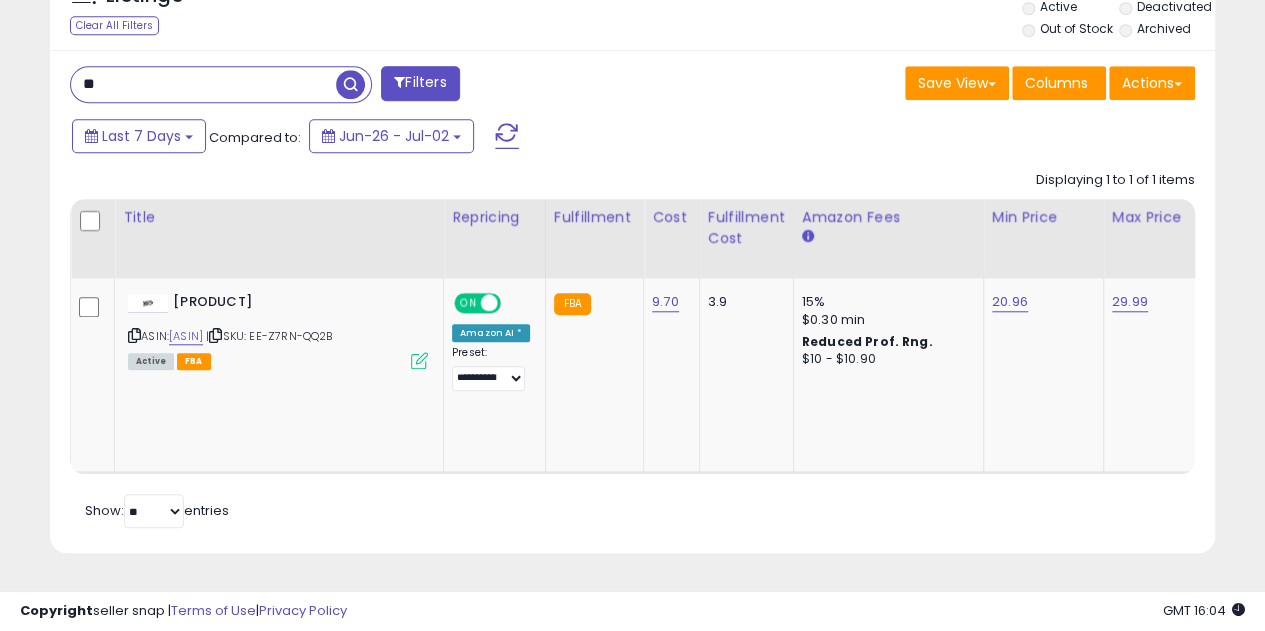 type on "*" 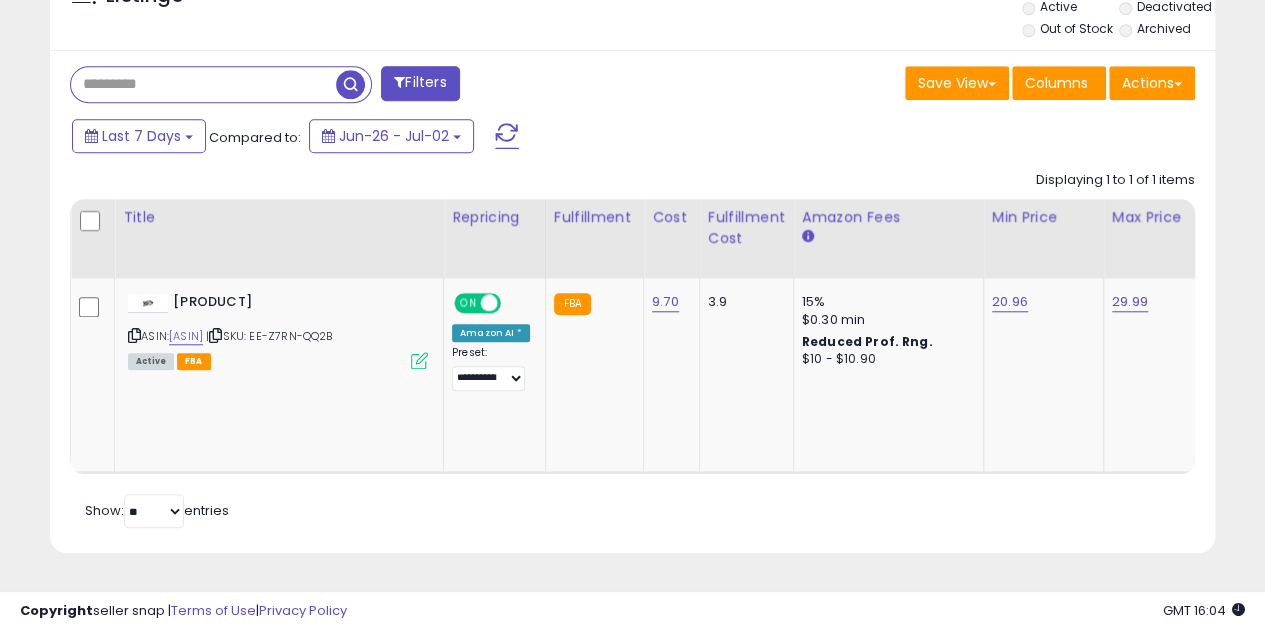 paste on "**********" 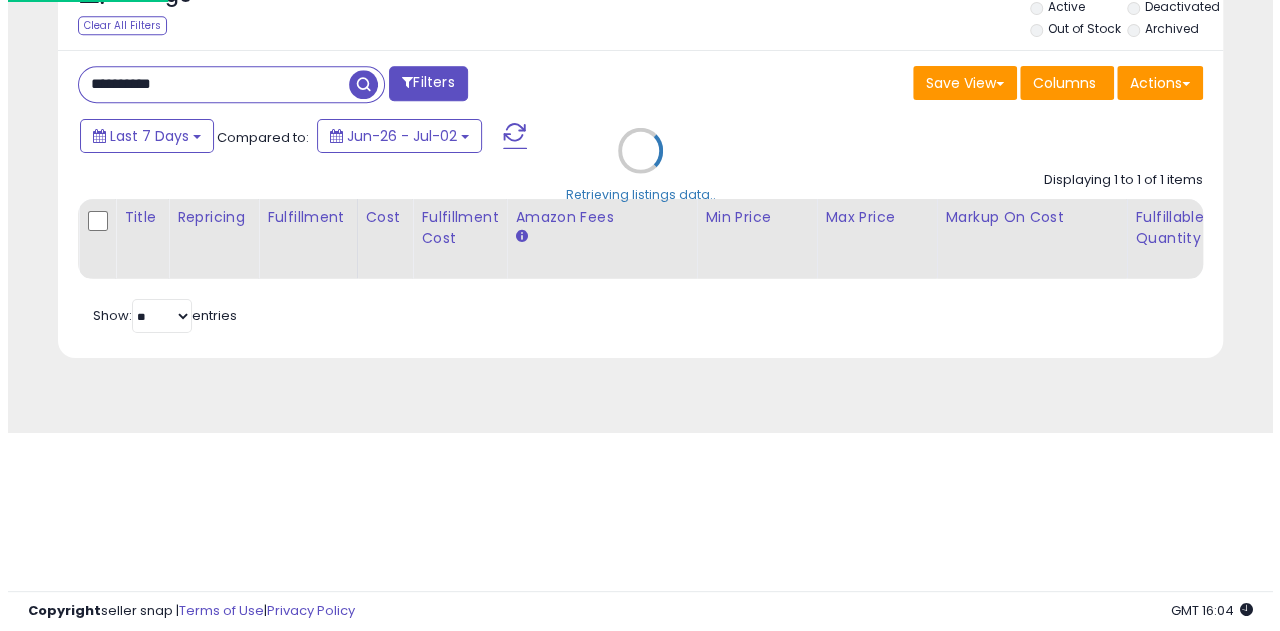 scroll, scrollTop: 999590, scrollLeft: 999317, axis: both 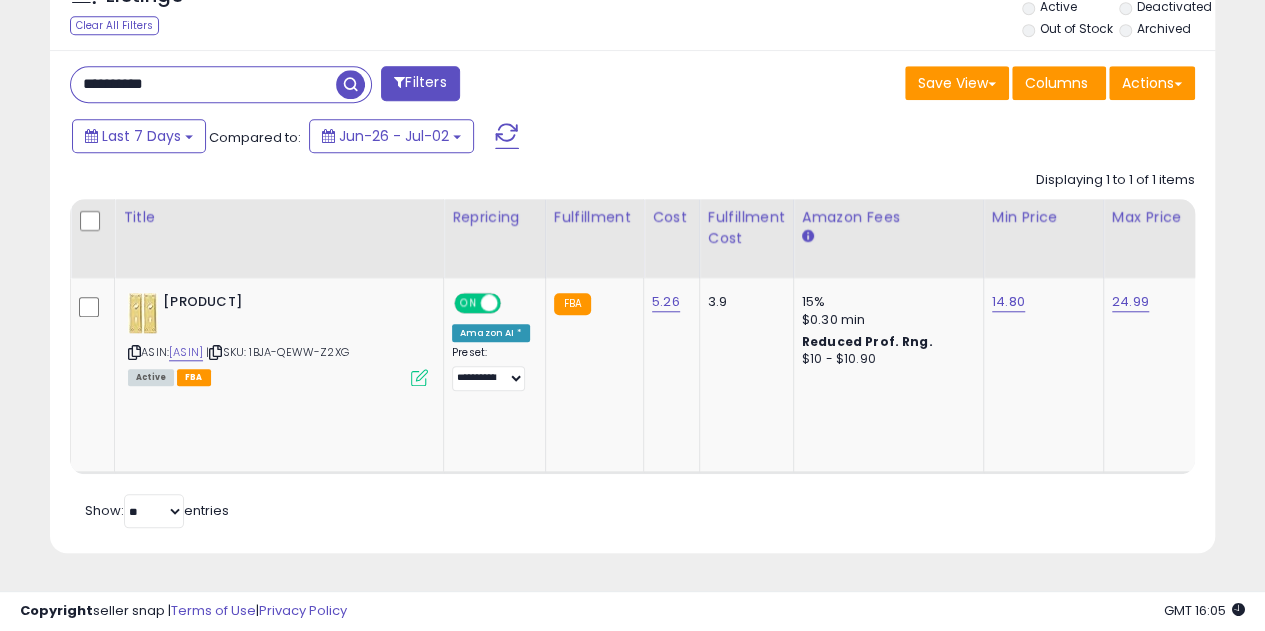 click on "**********" at bounding box center (203, 84) 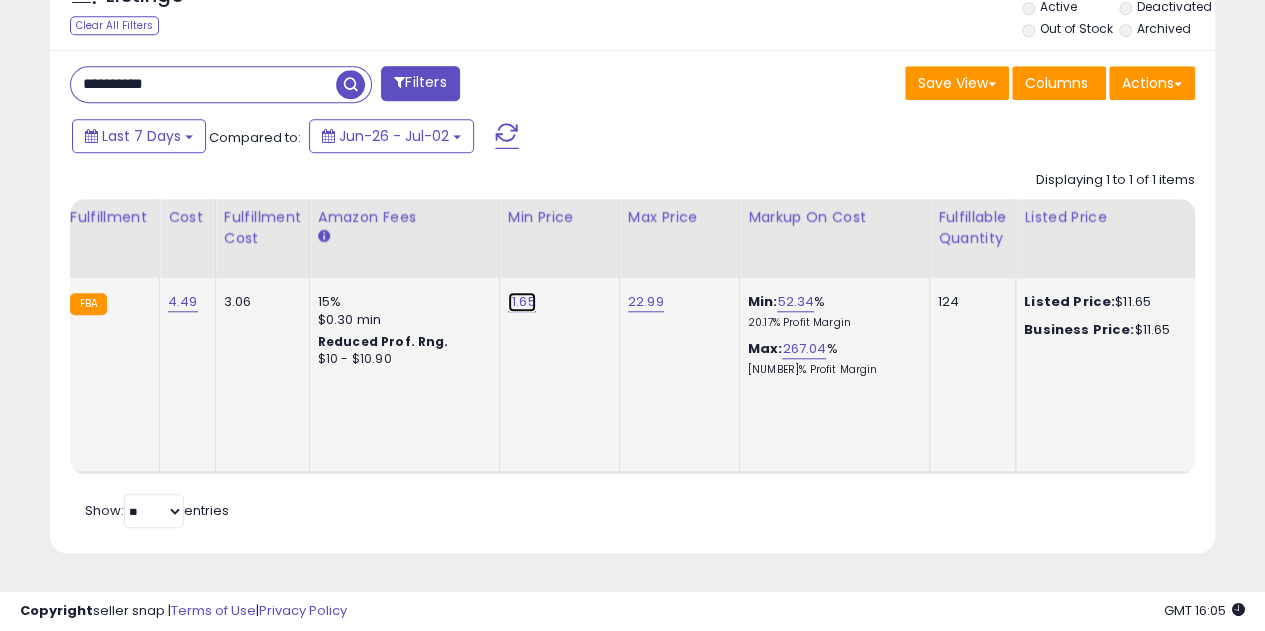 click on "11.65" at bounding box center [522, 302] 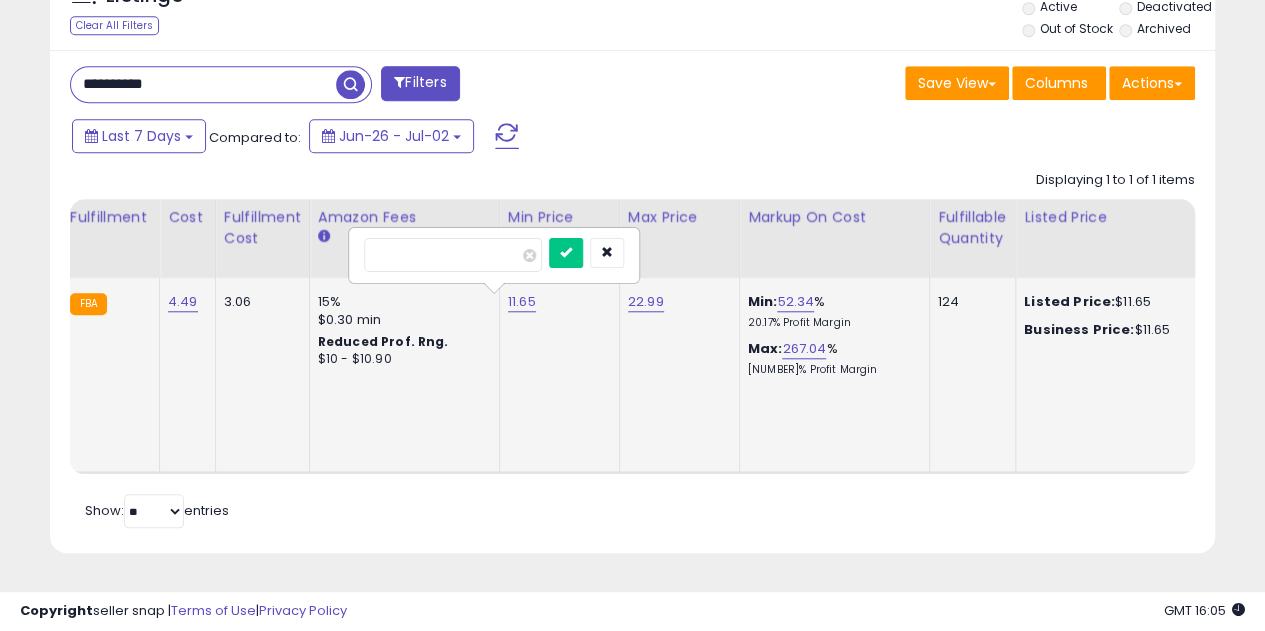 type on "*****" 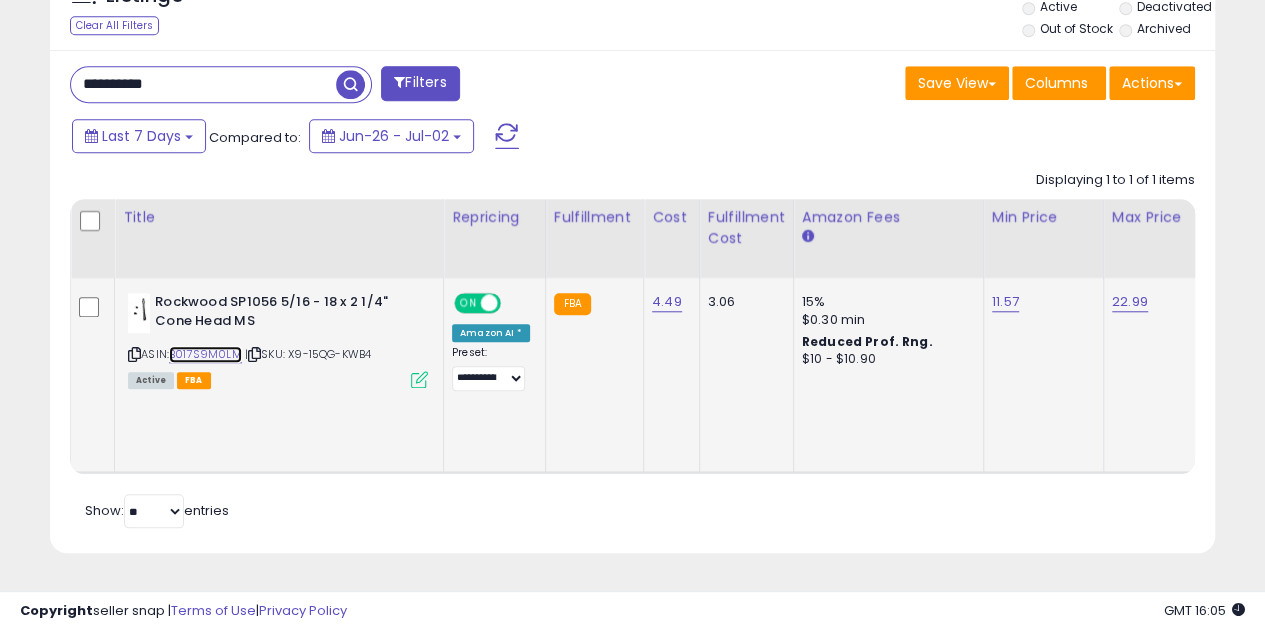 click on "B017S9M0LM" at bounding box center (205, 354) 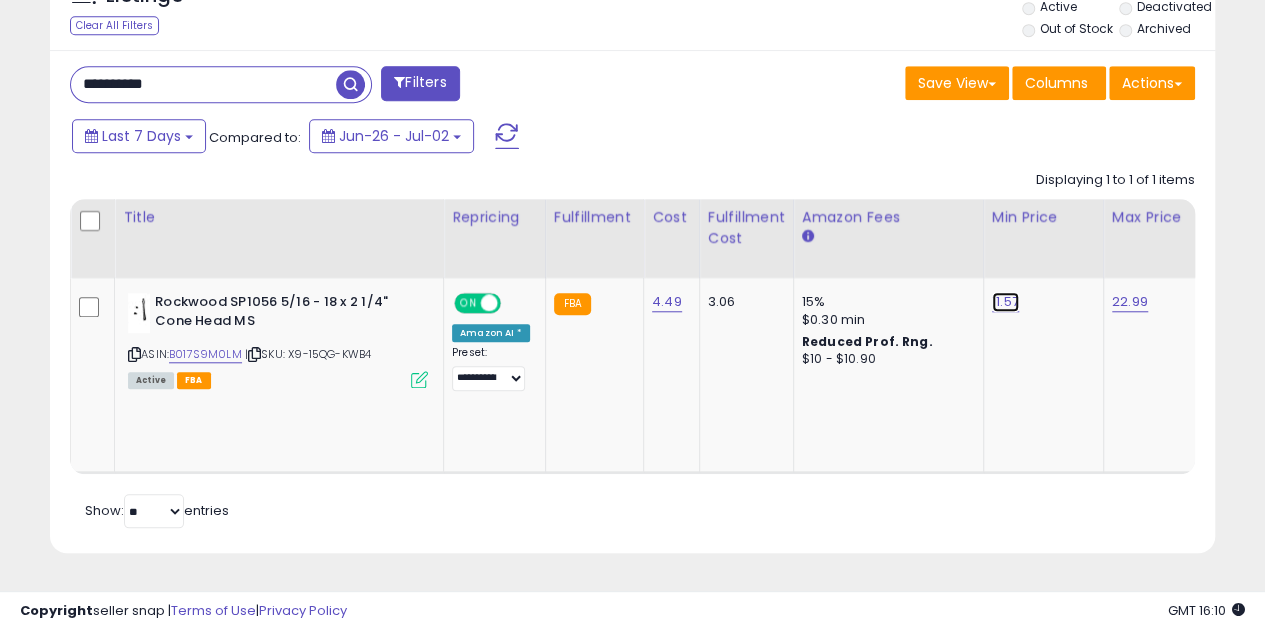 click on "11.57" at bounding box center (1005, 302) 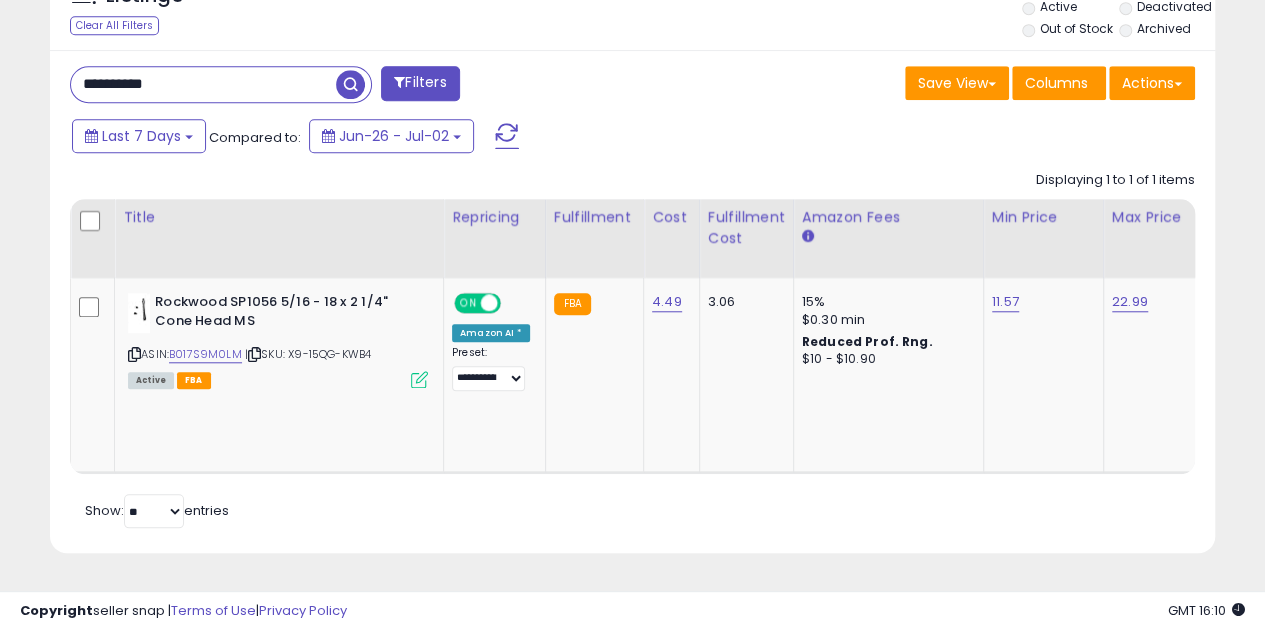 scroll, scrollTop: 0, scrollLeft: 1, axis: horizontal 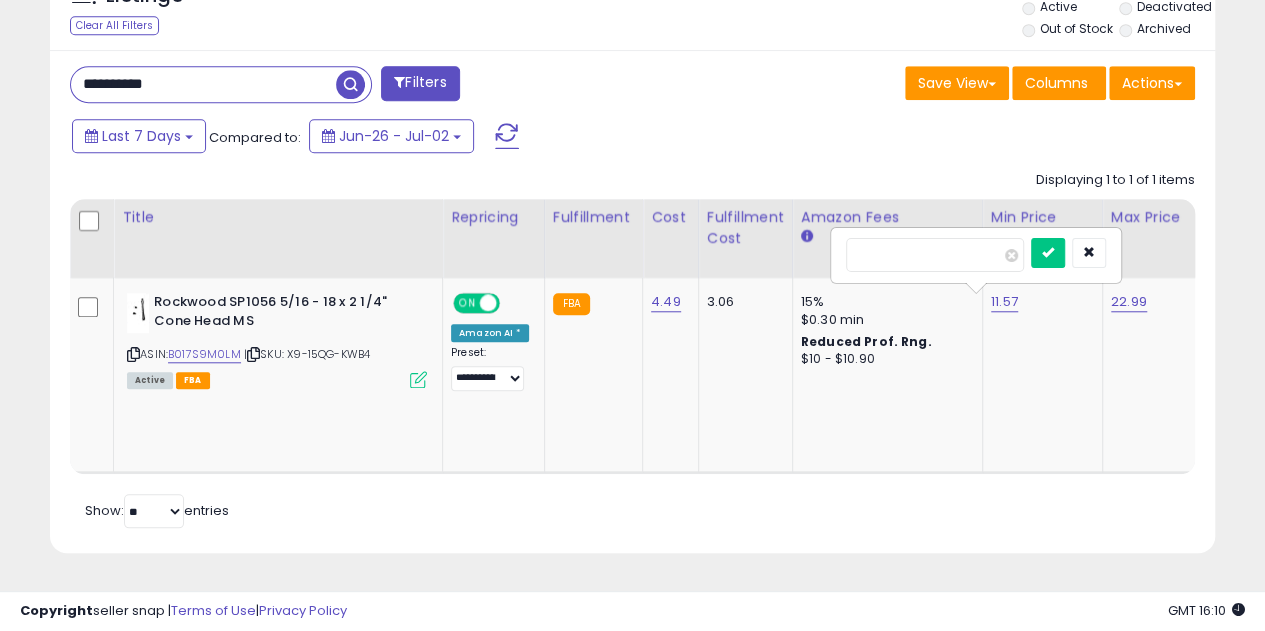 type on "****" 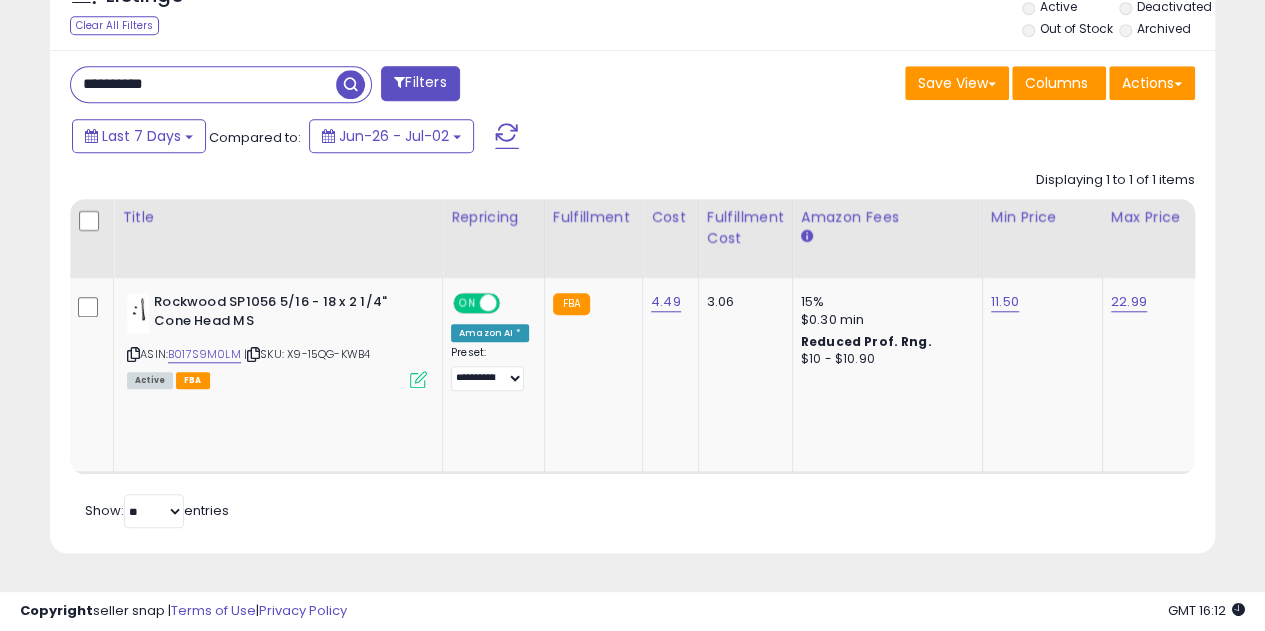 click on "**********" at bounding box center [203, 84] 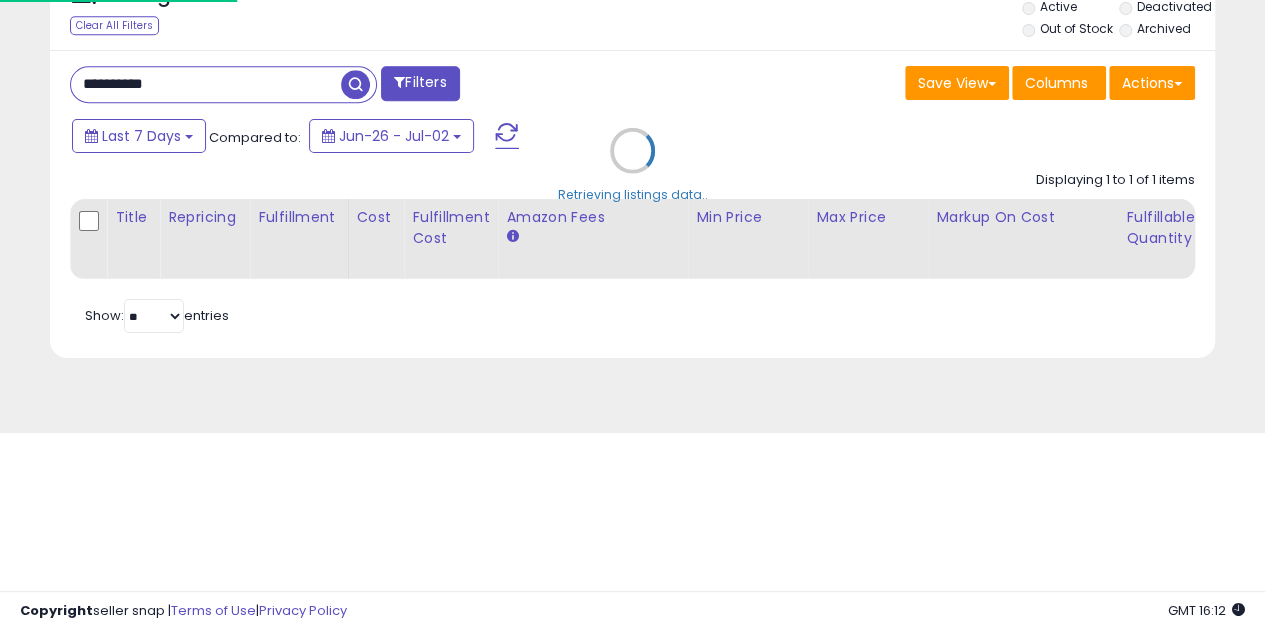 scroll, scrollTop: 999590, scrollLeft: 999317, axis: both 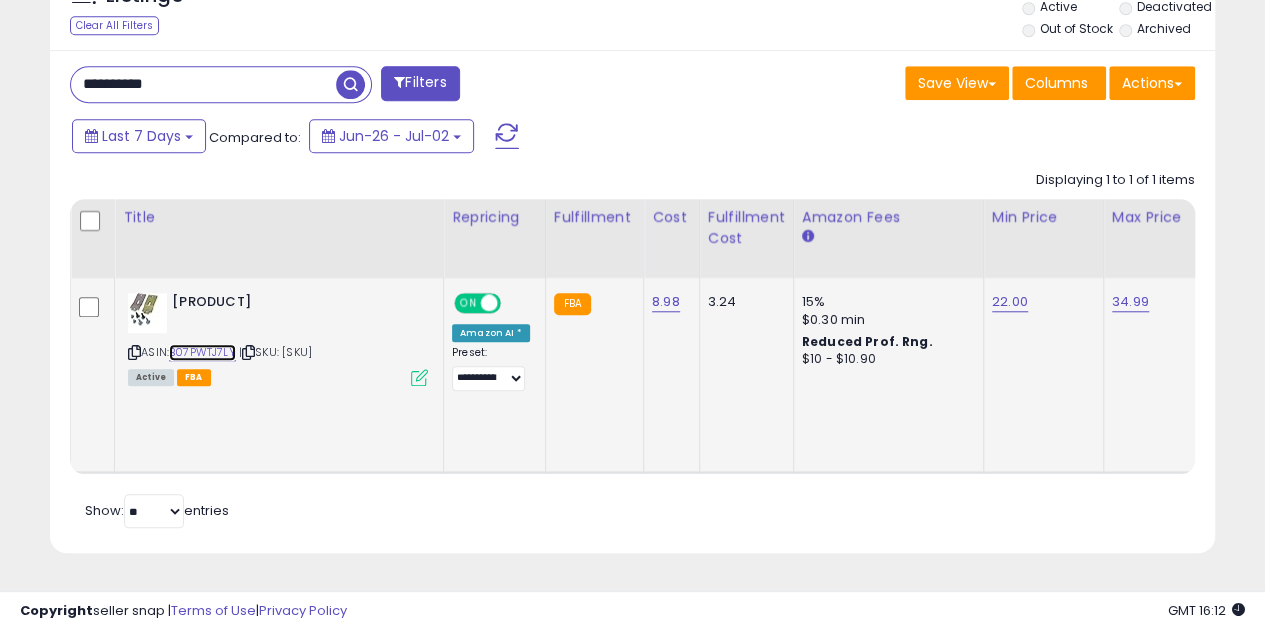 click on "B07PWTJ7LY" at bounding box center [202, 352] 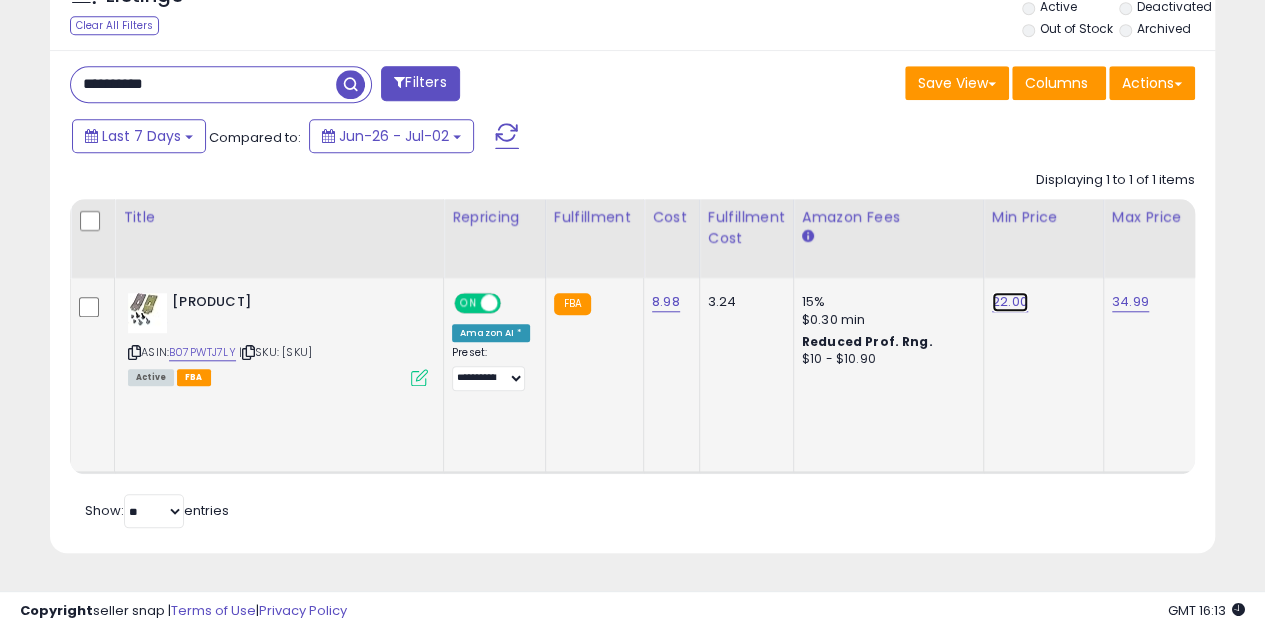 click on "22.00" at bounding box center (1010, 302) 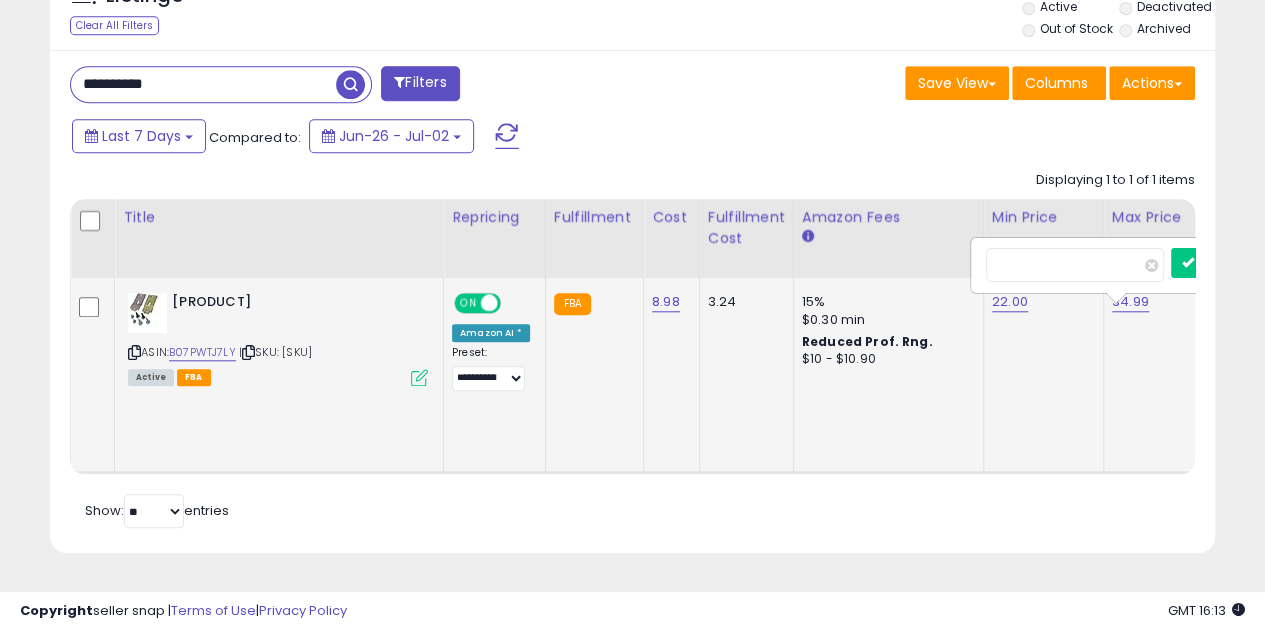 scroll, scrollTop: 0, scrollLeft: 4, axis: horizontal 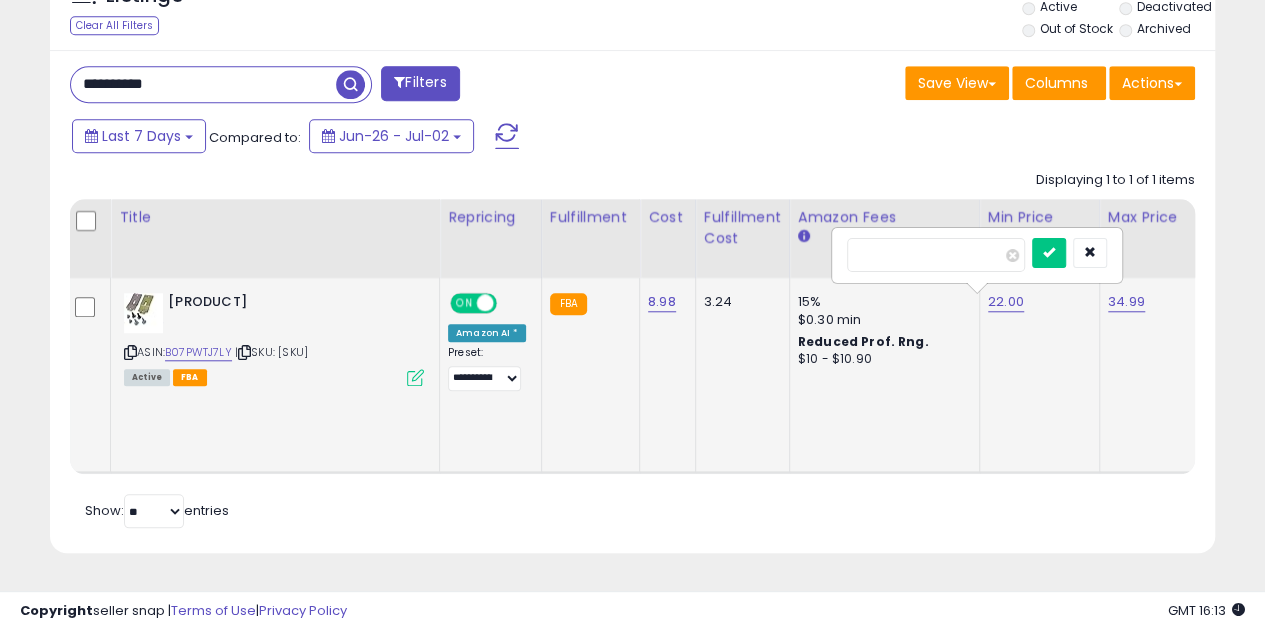 type on "*****" 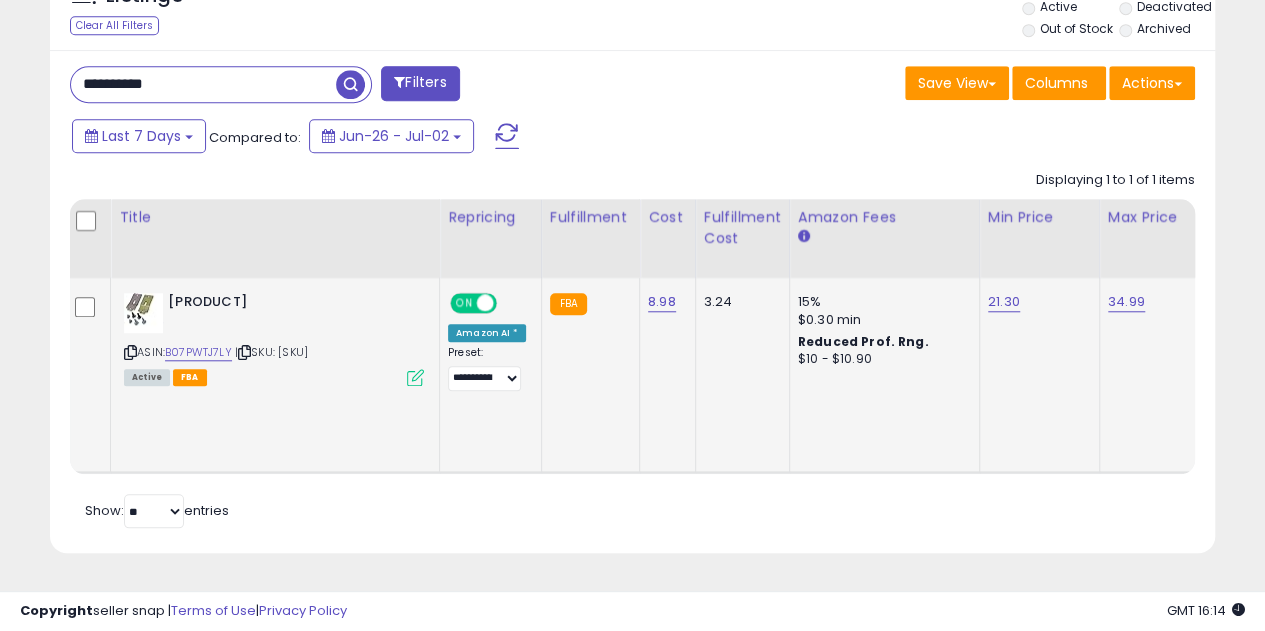 click on "**********" at bounding box center (203, 84) 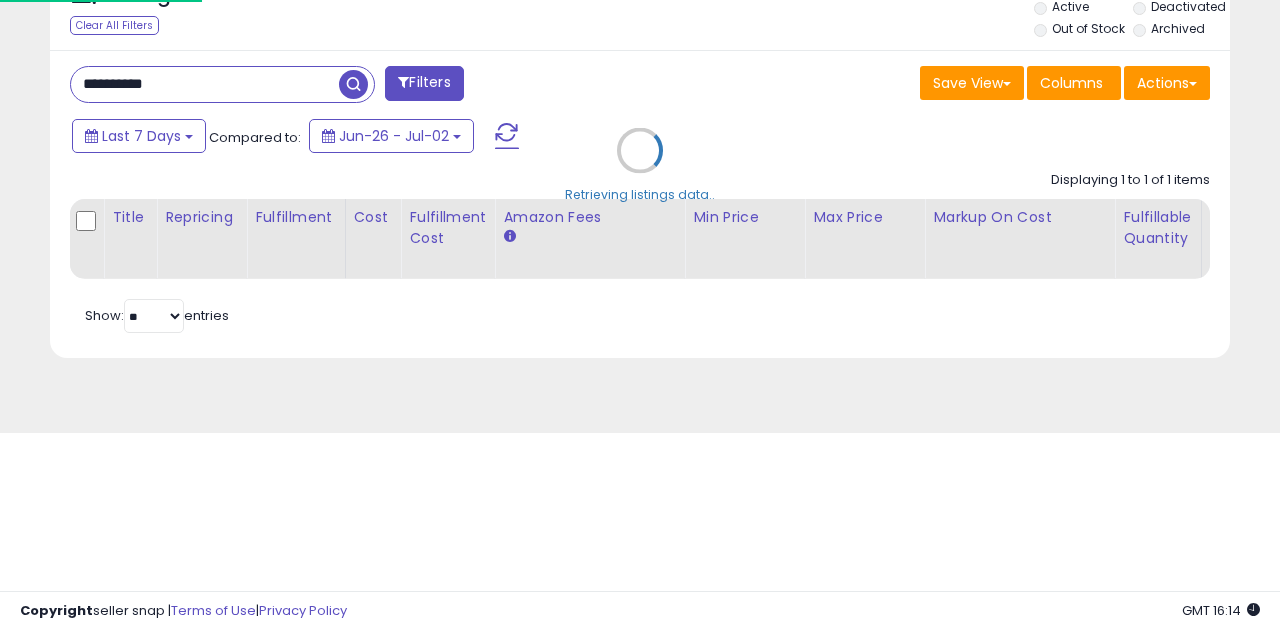scroll, scrollTop: 999590, scrollLeft: 999317, axis: both 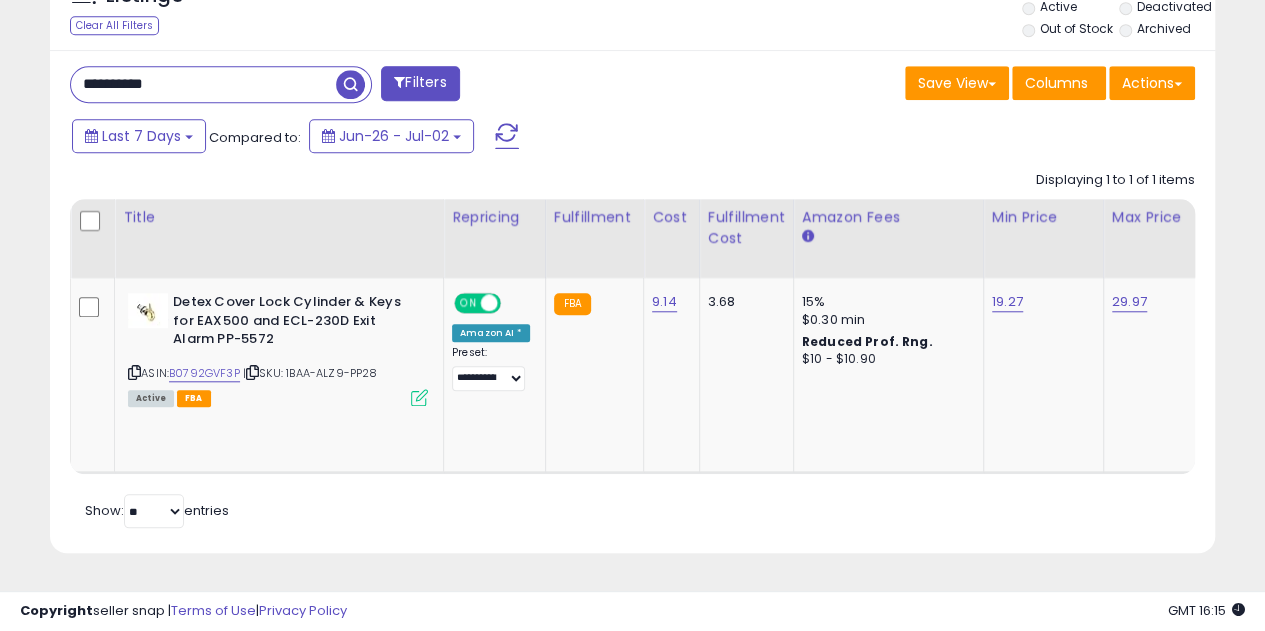 click on "**********" at bounding box center (203, 84) 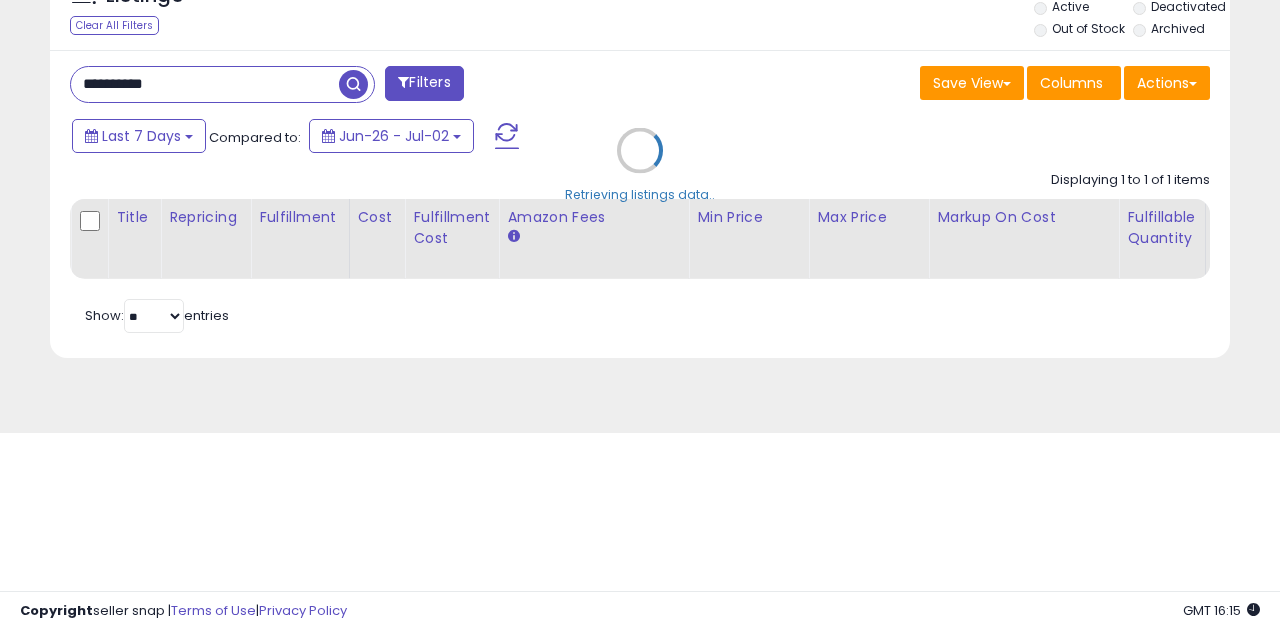 scroll, scrollTop: 999590, scrollLeft: 999317, axis: both 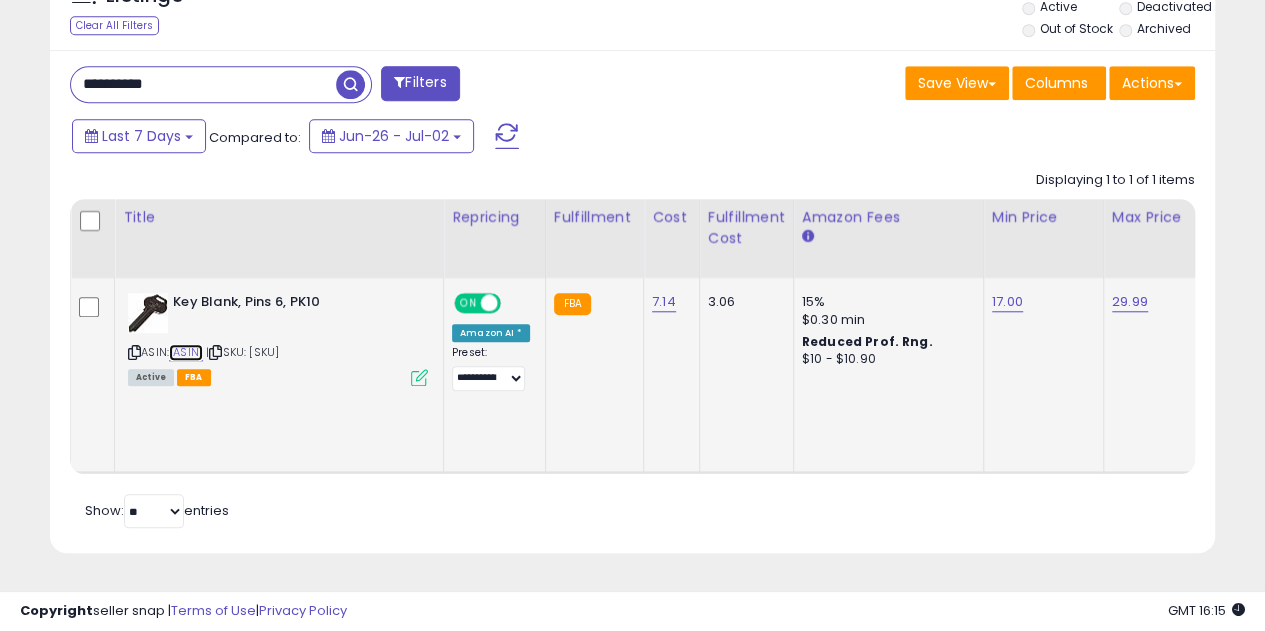 click on "[ASIN]" at bounding box center [186, 352] 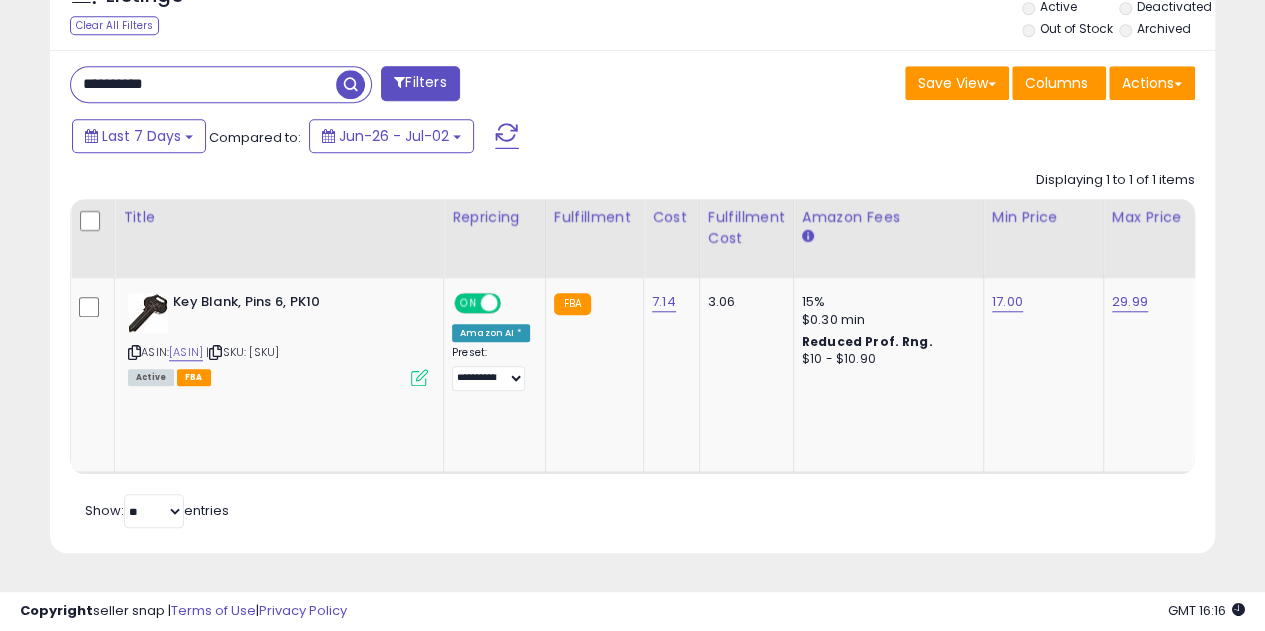 click on "**********" at bounding box center (203, 84) 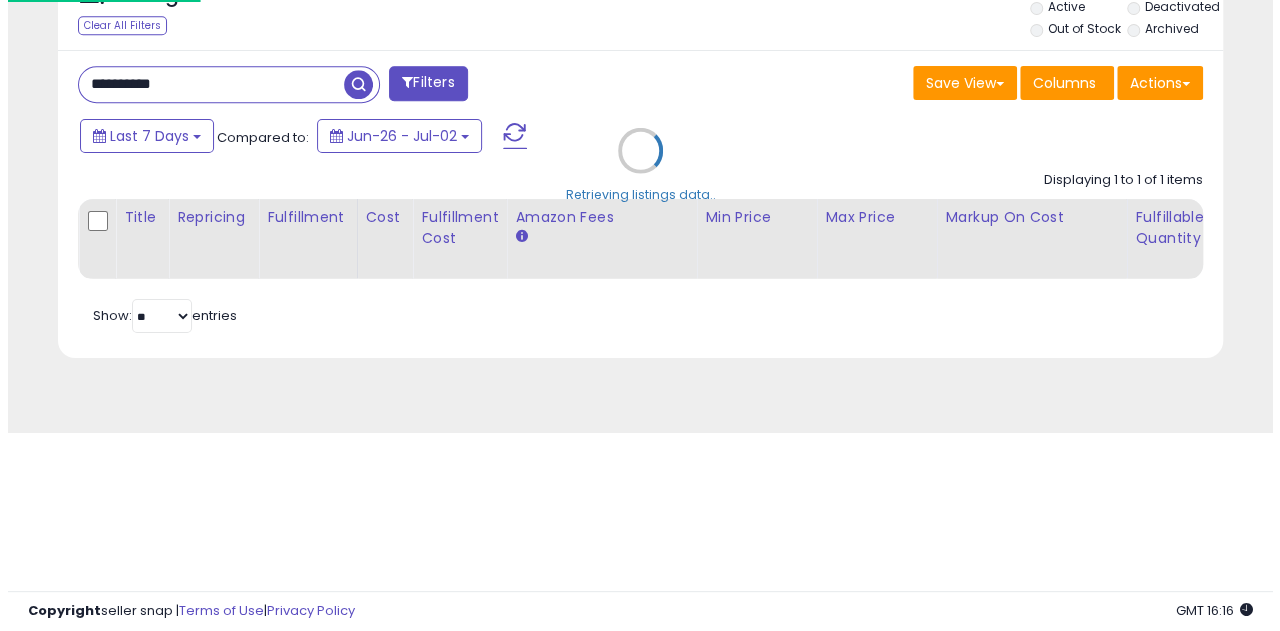 scroll, scrollTop: 999590, scrollLeft: 999317, axis: both 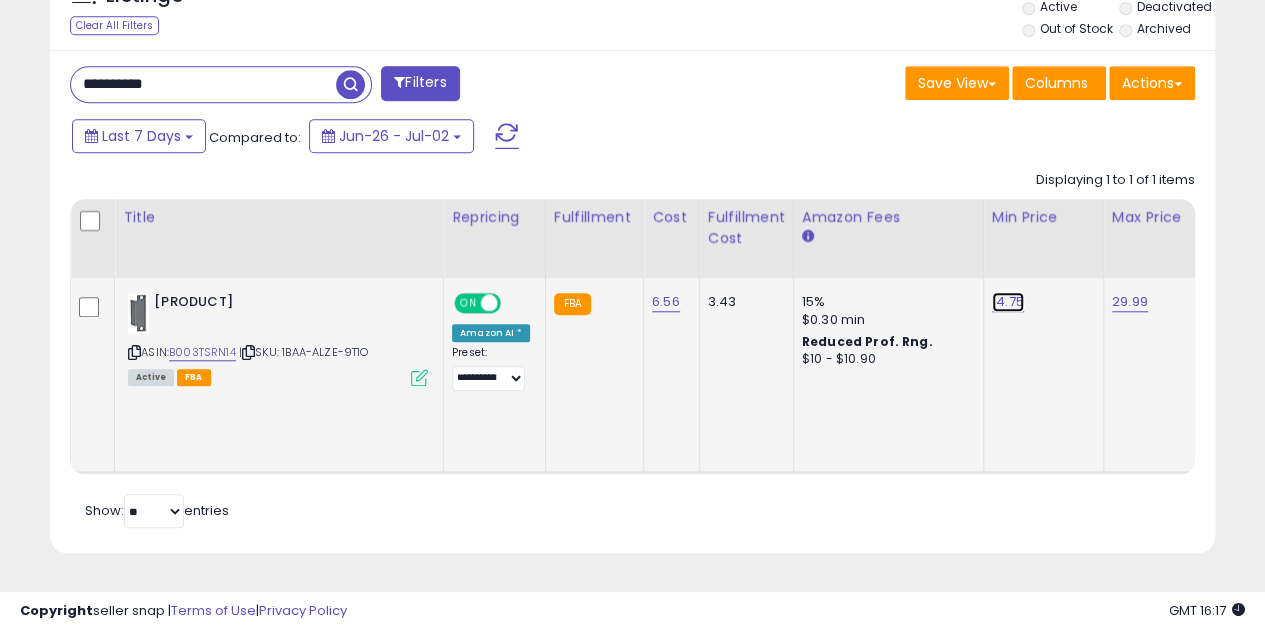 click on "14.75" at bounding box center (1008, 302) 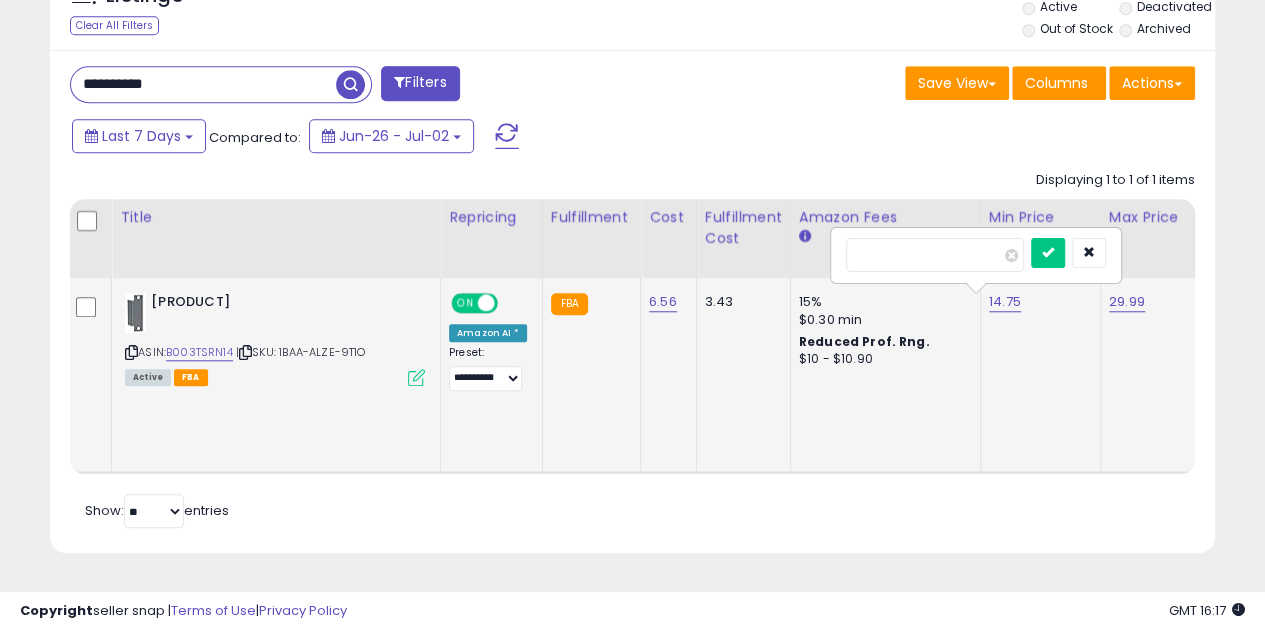 type on "****" 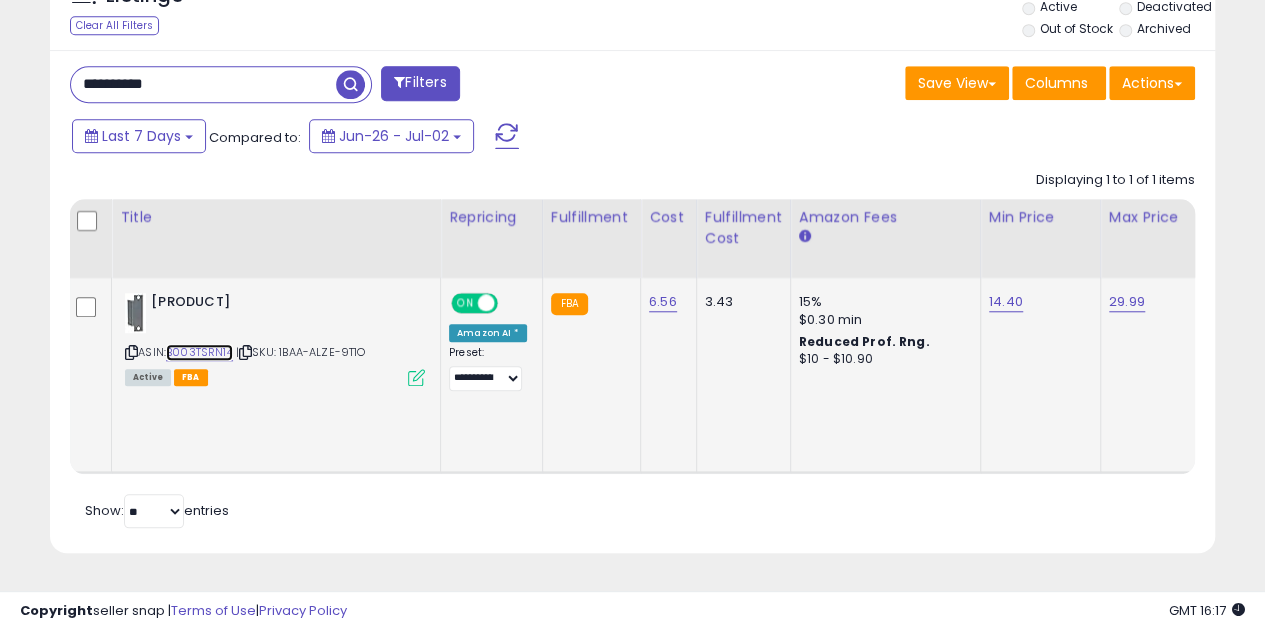 click on "B003TSRN14" at bounding box center (199, 352) 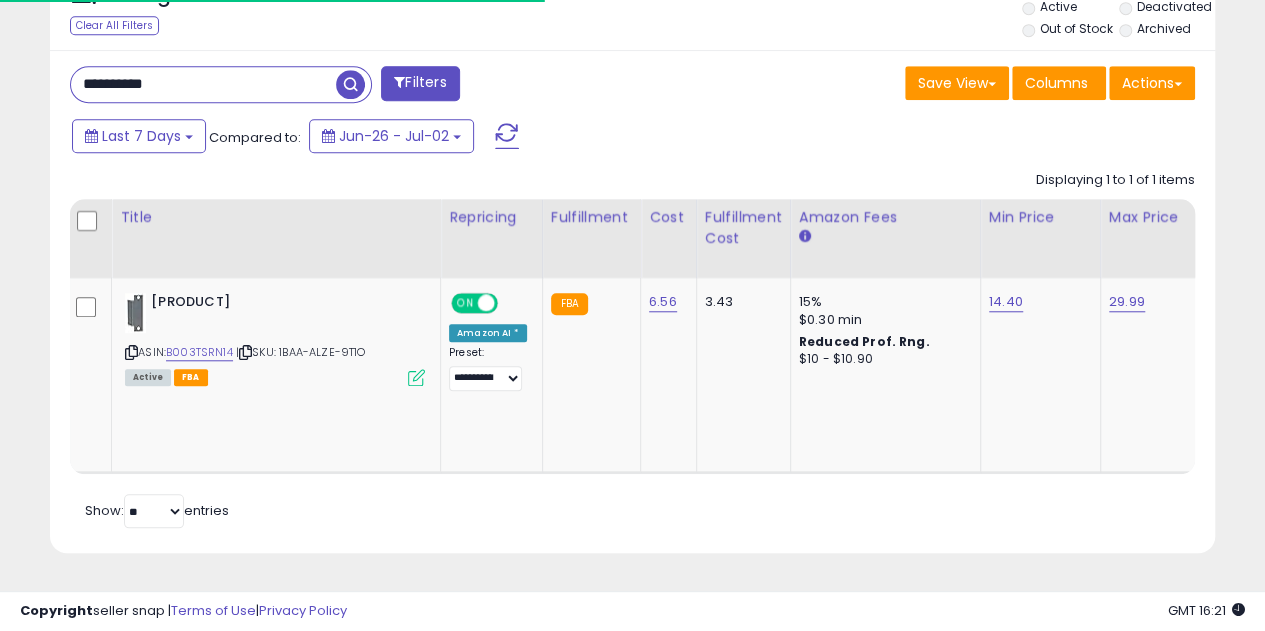 click on "**********" at bounding box center [203, 84] 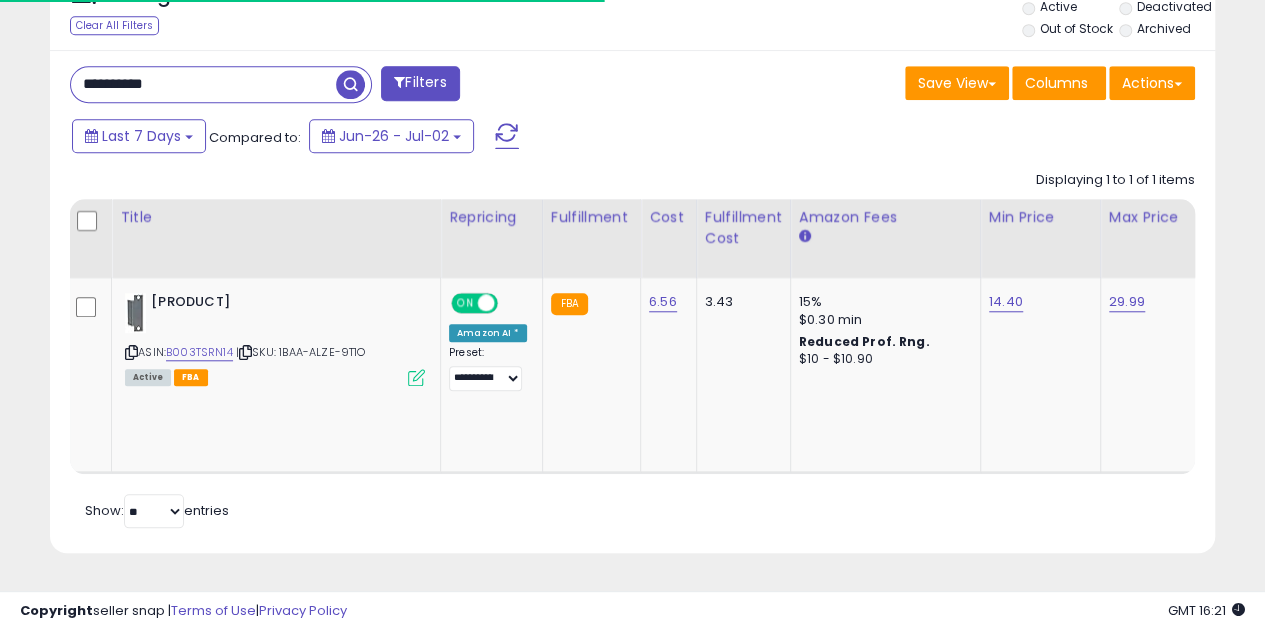 click on "**********" at bounding box center (203, 84) 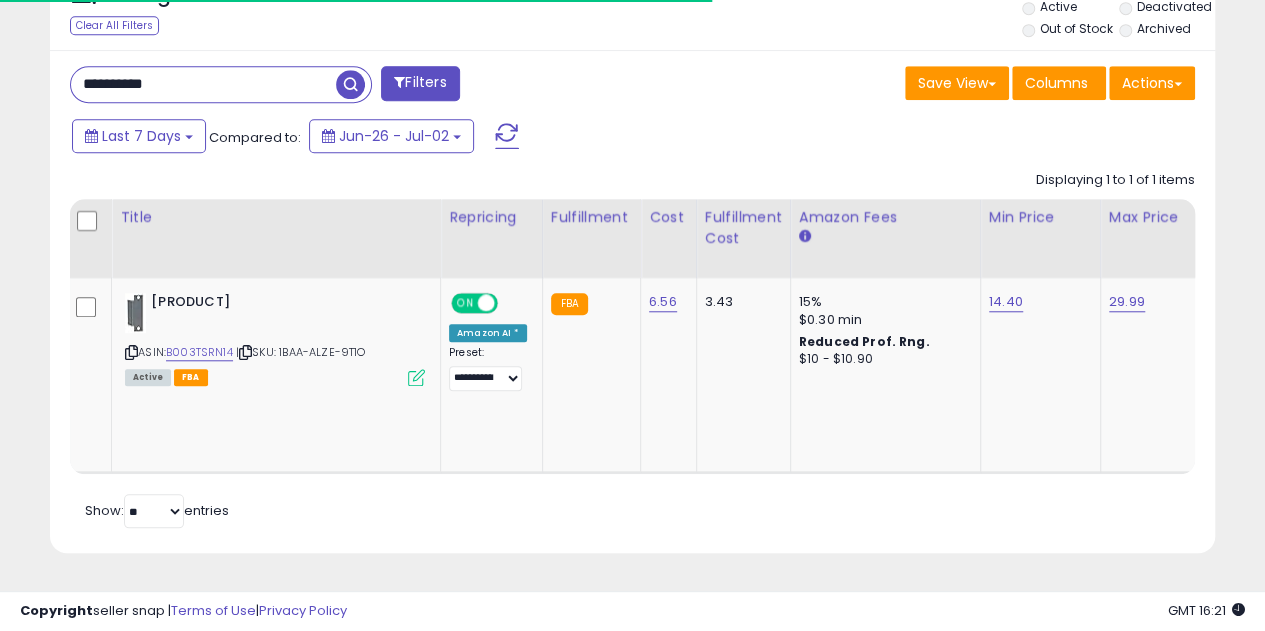 paste 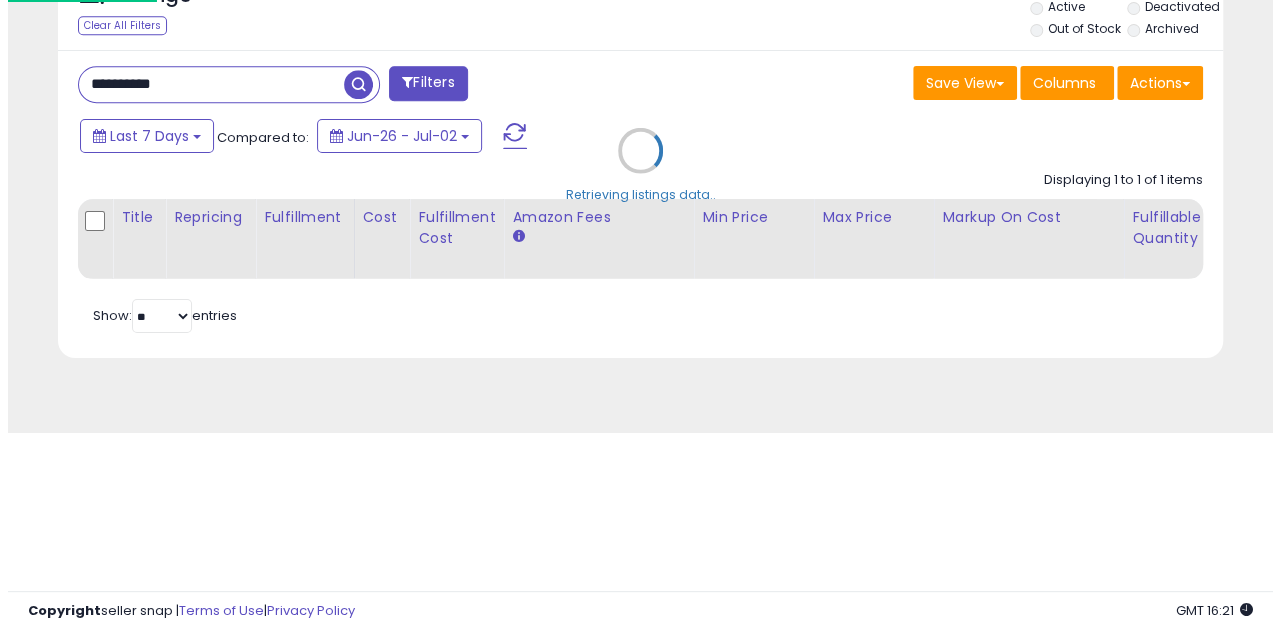 scroll, scrollTop: 999590, scrollLeft: 999317, axis: both 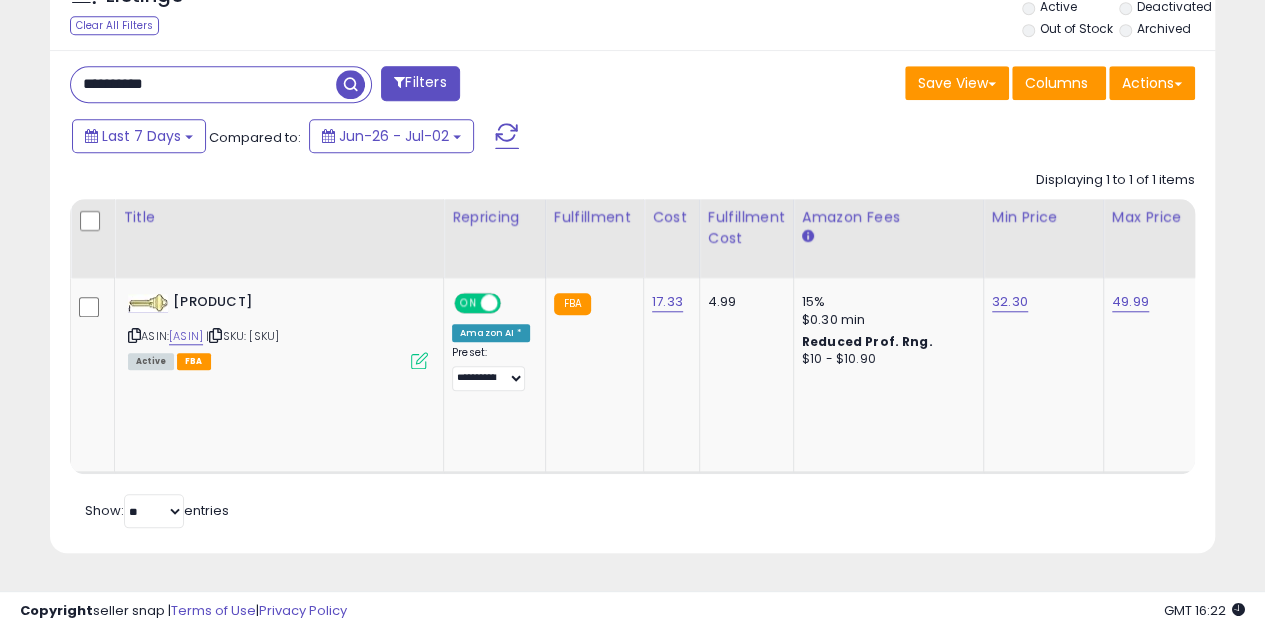 click on "**********" at bounding box center (203, 84) 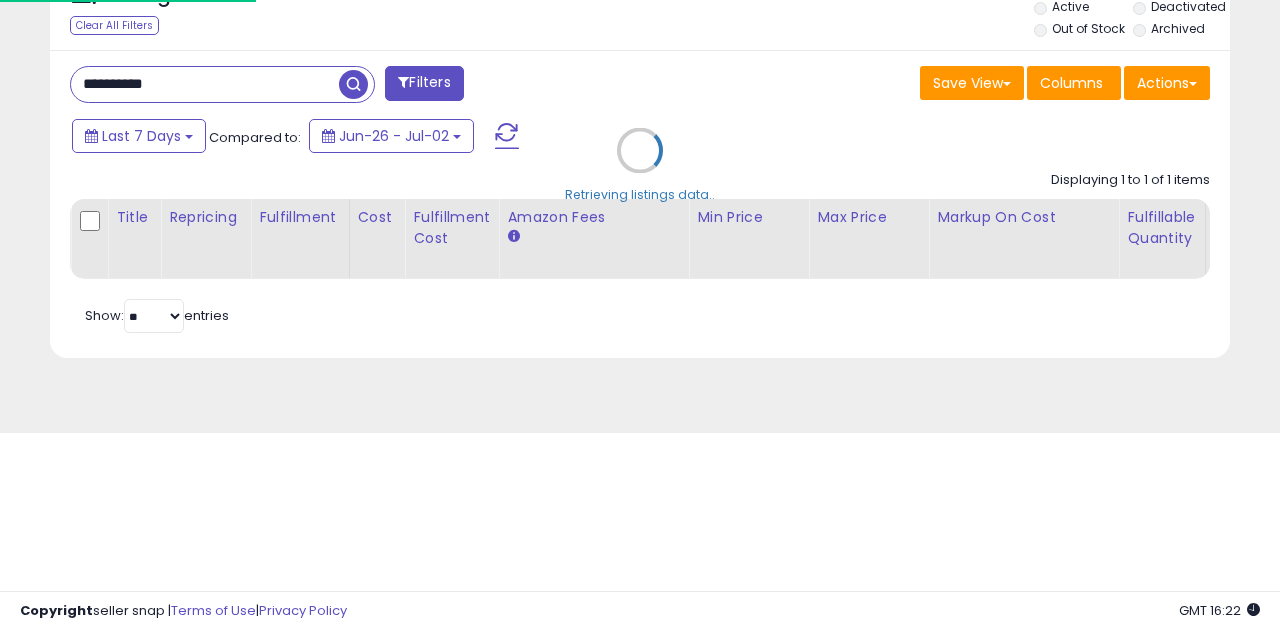 scroll, scrollTop: 999590, scrollLeft: 999317, axis: both 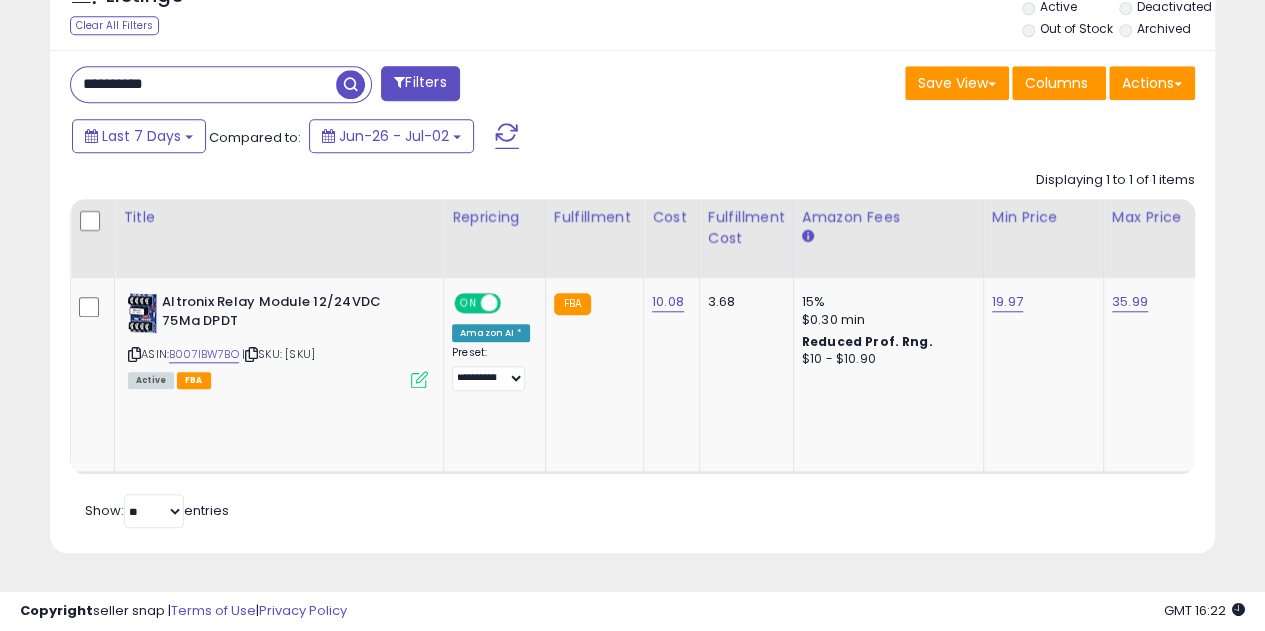 click on "**********" at bounding box center [203, 84] 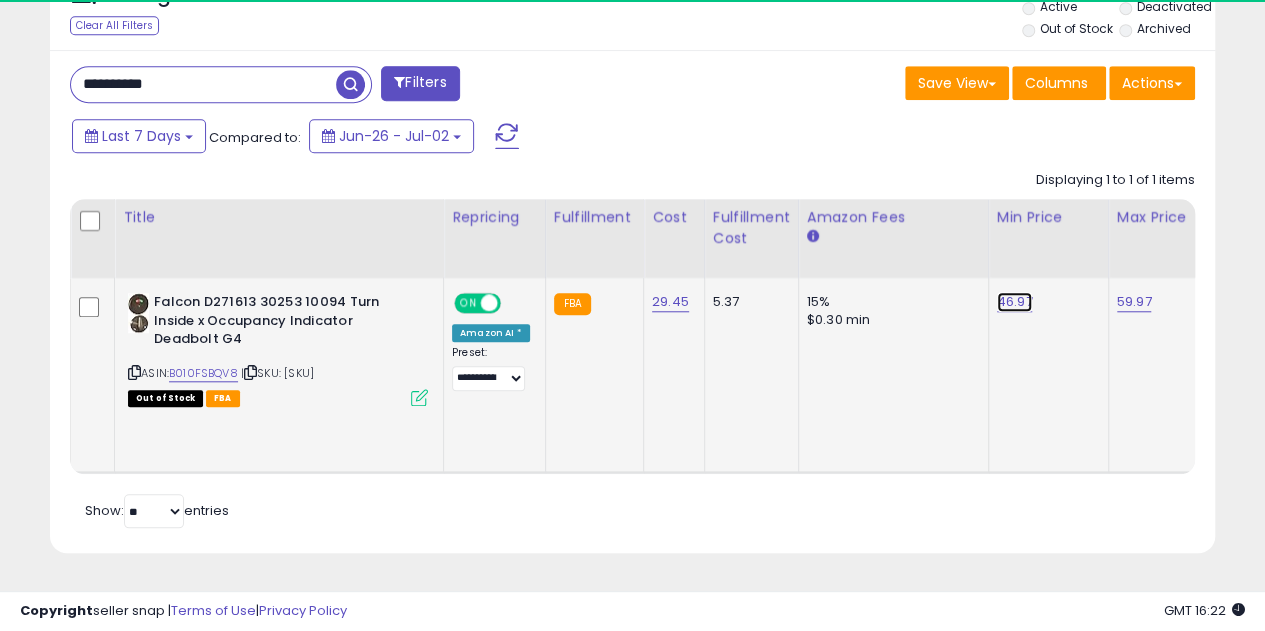 click on "46.97" at bounding box center (1015, 302) 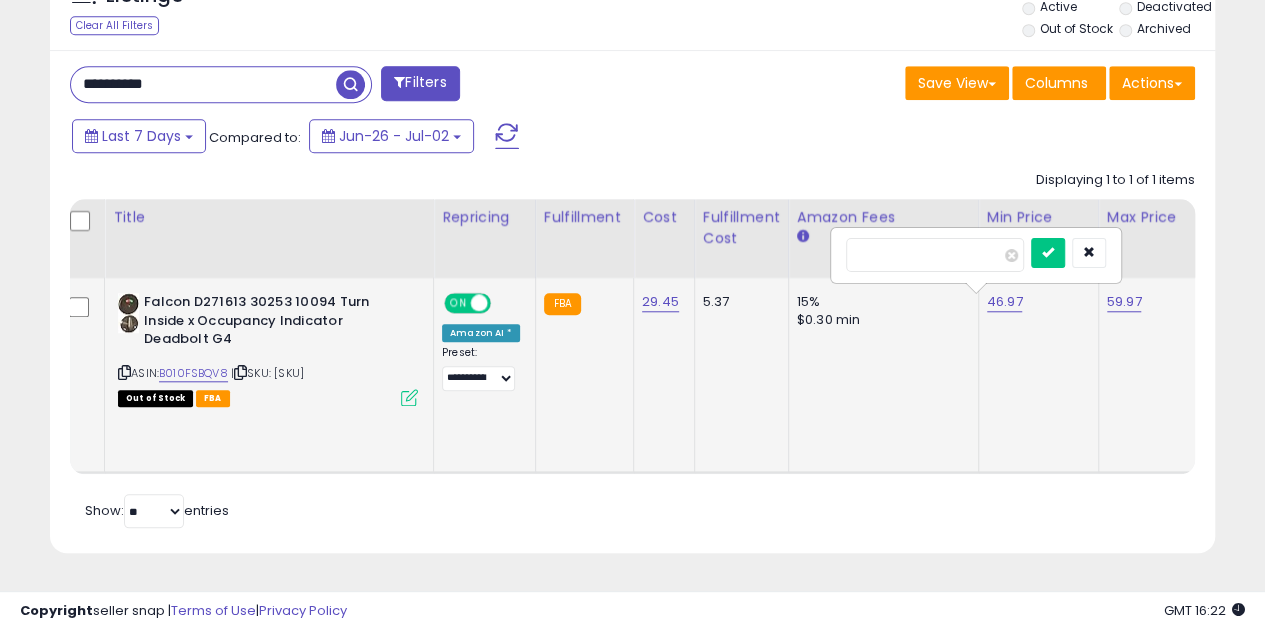 click on "46.97   *****" 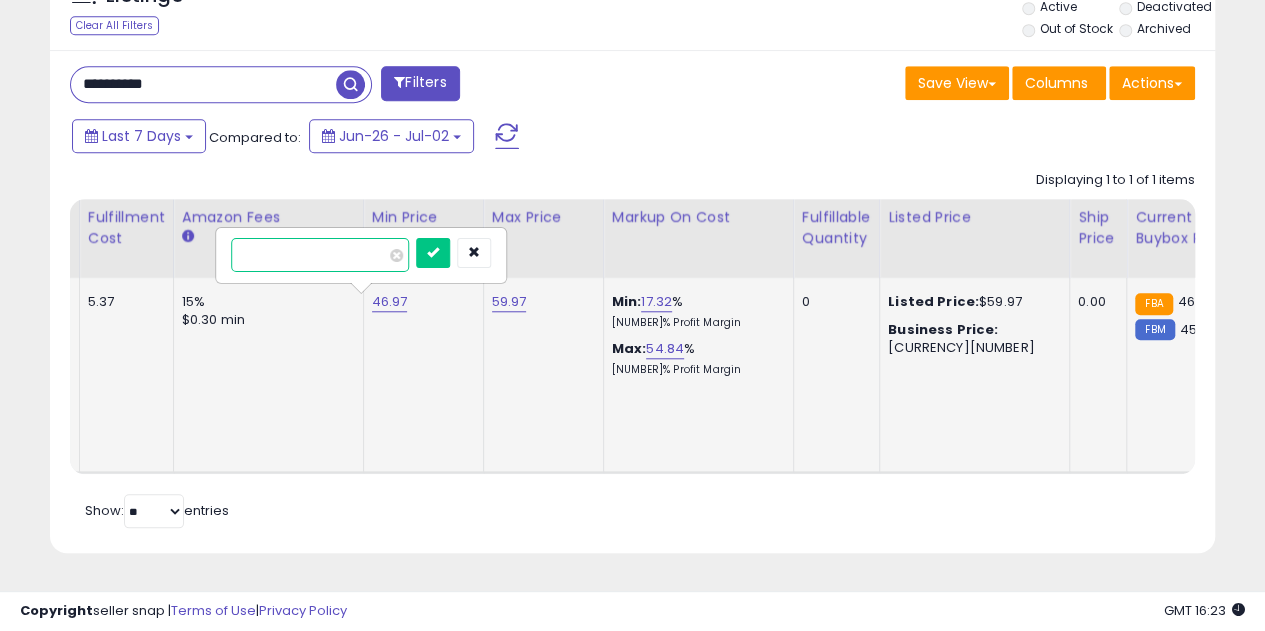 click on "*****" at bounding box center [320, 255] 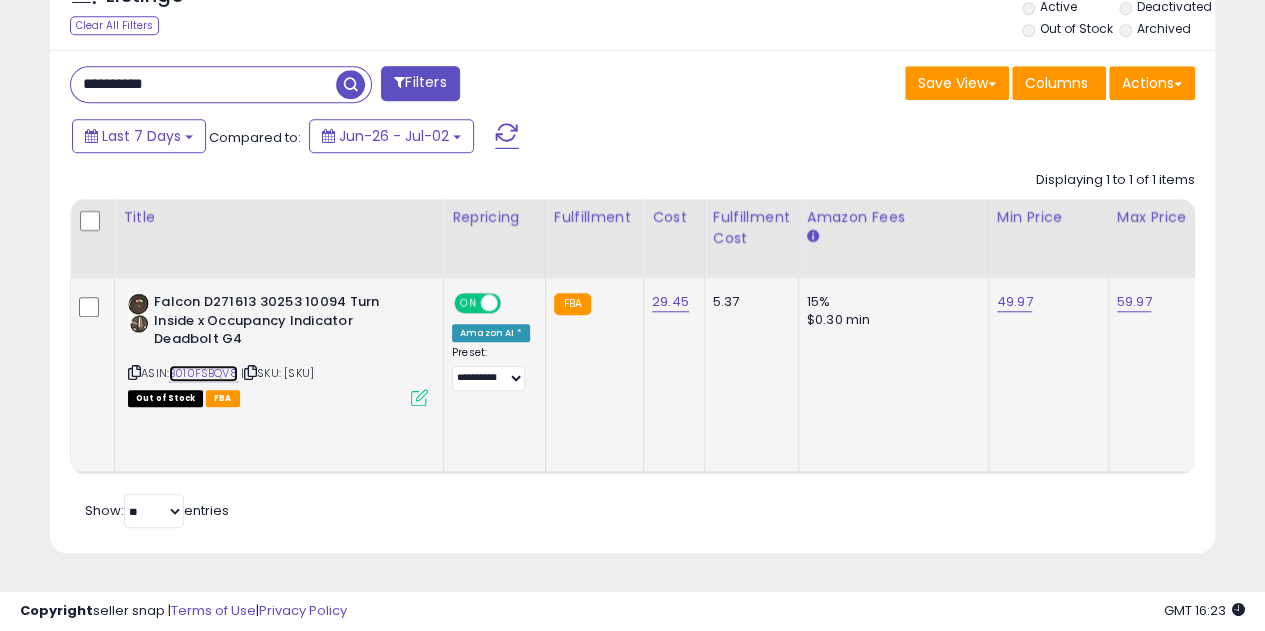 click on "B010FSBQV8" at bounding box center (203, 373) 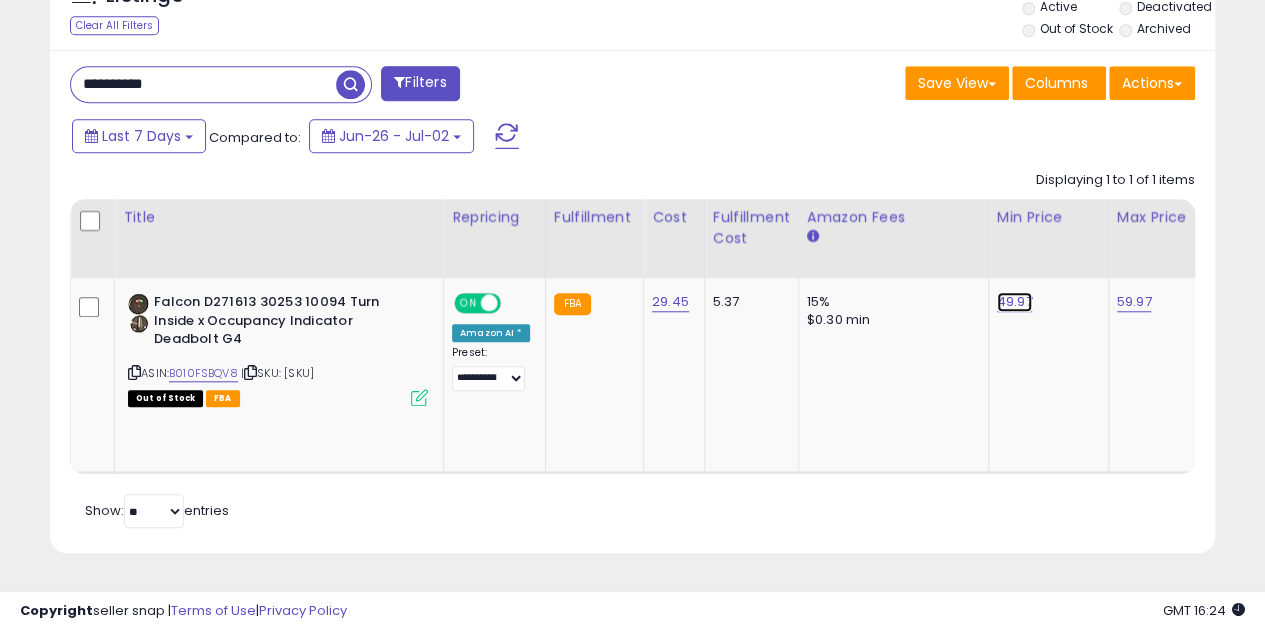 click on "49.97" at bounding box center (1015, 302) 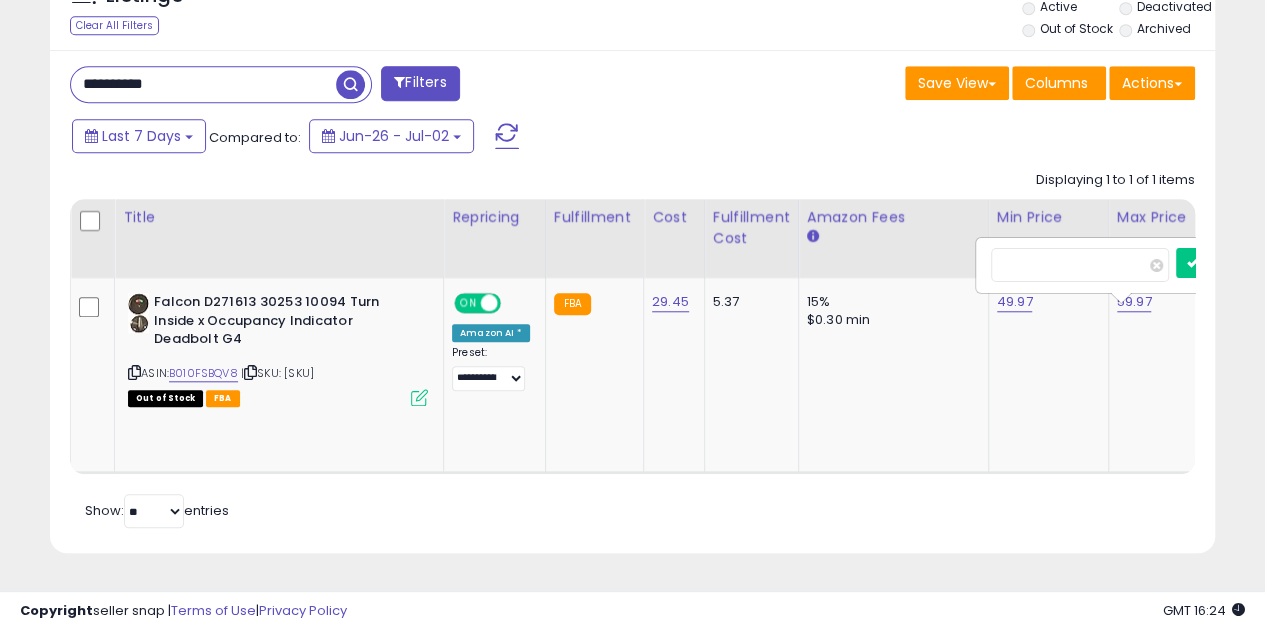 scroll, scrollTop: 0, scrollLeft: 10, axis: horizontal 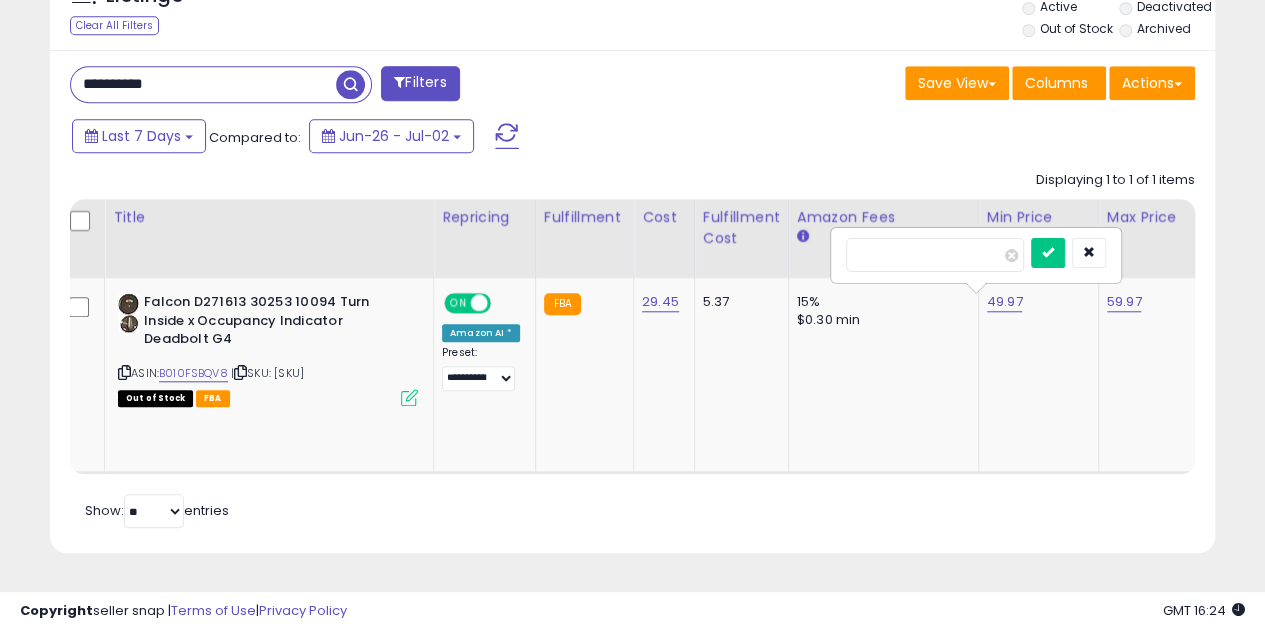 type on "*" 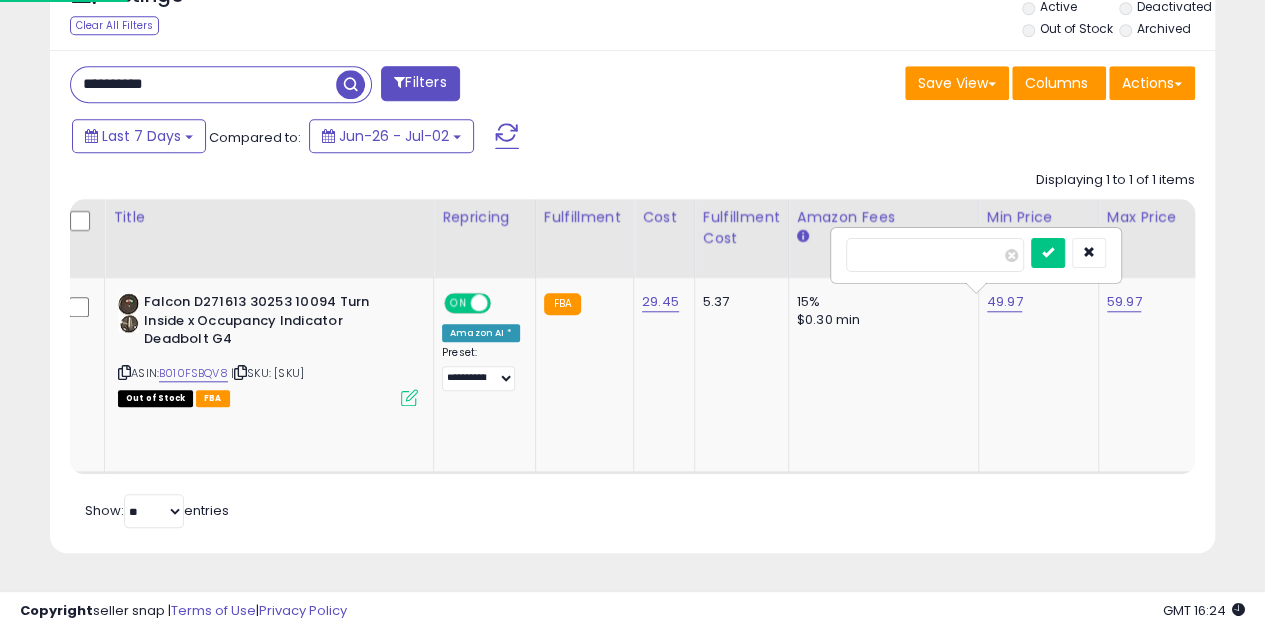 type on "*****" 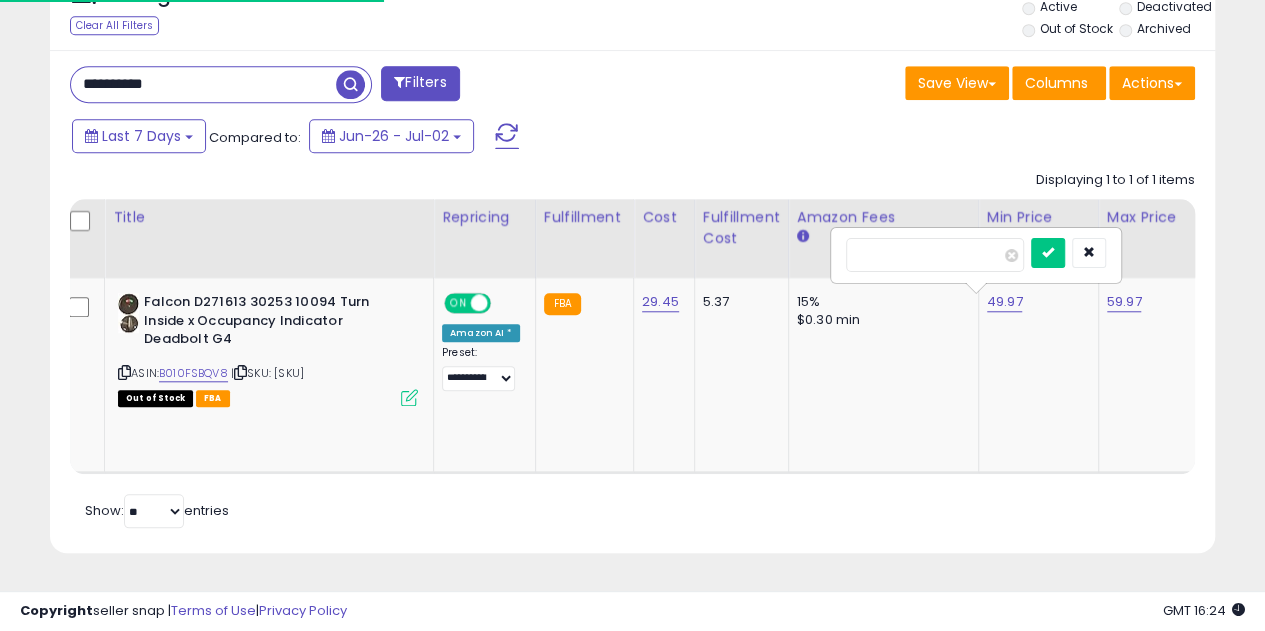 click at bounding box center (1048, 253) 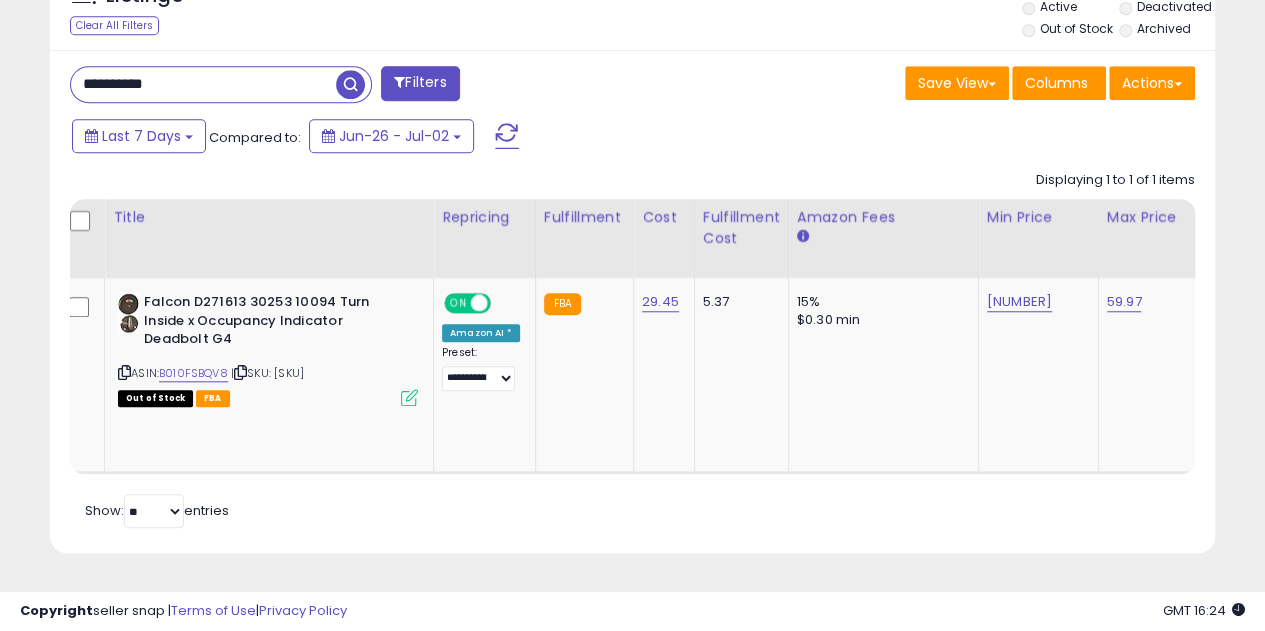 click on "**********" at bounding box center (203, 84) 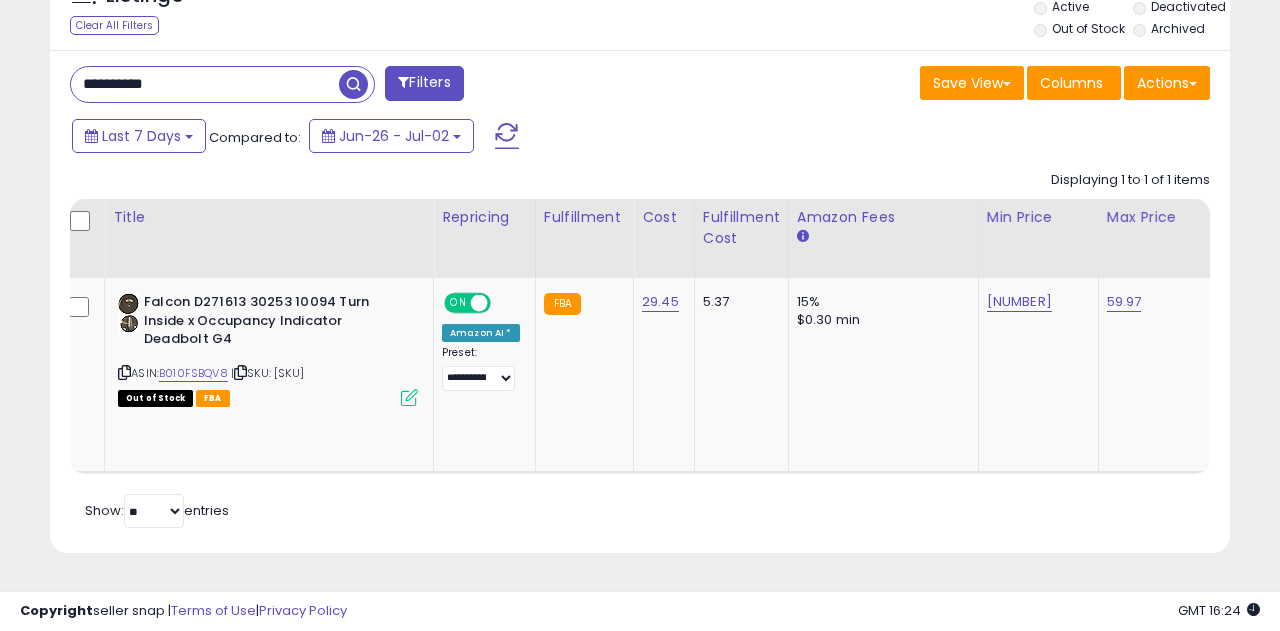 scroll, scrollTop: 999590, scrollLeft: 999317, axis: both 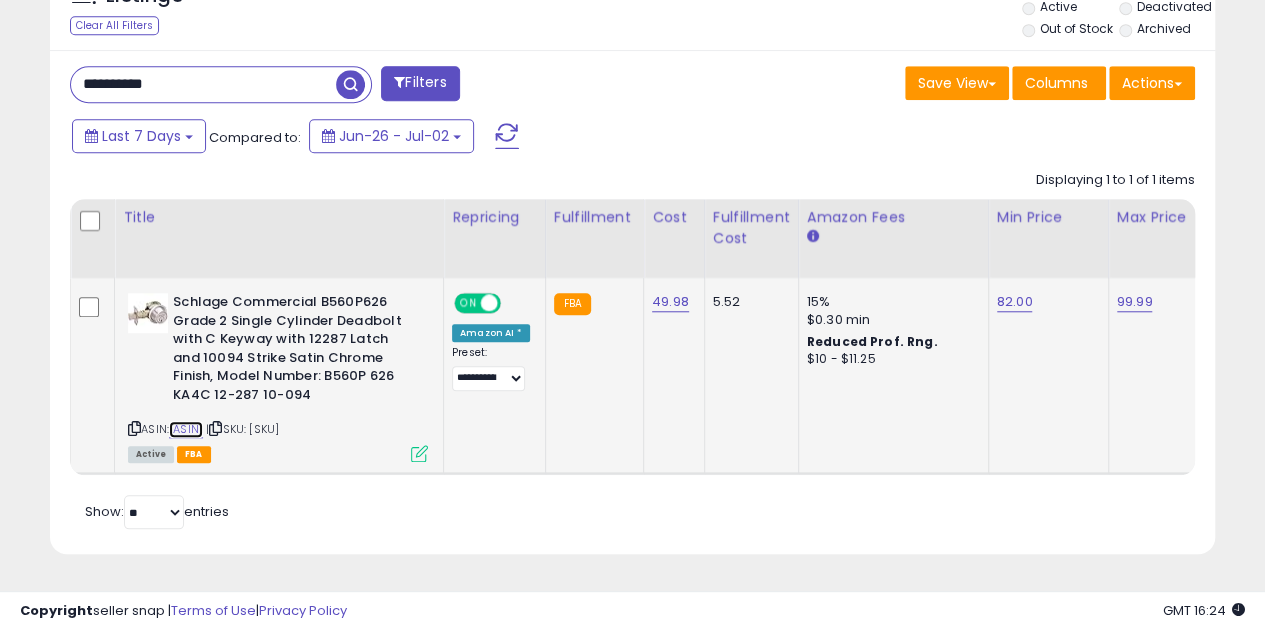 click on "[ASIN]" at bounding box center (186, 429) 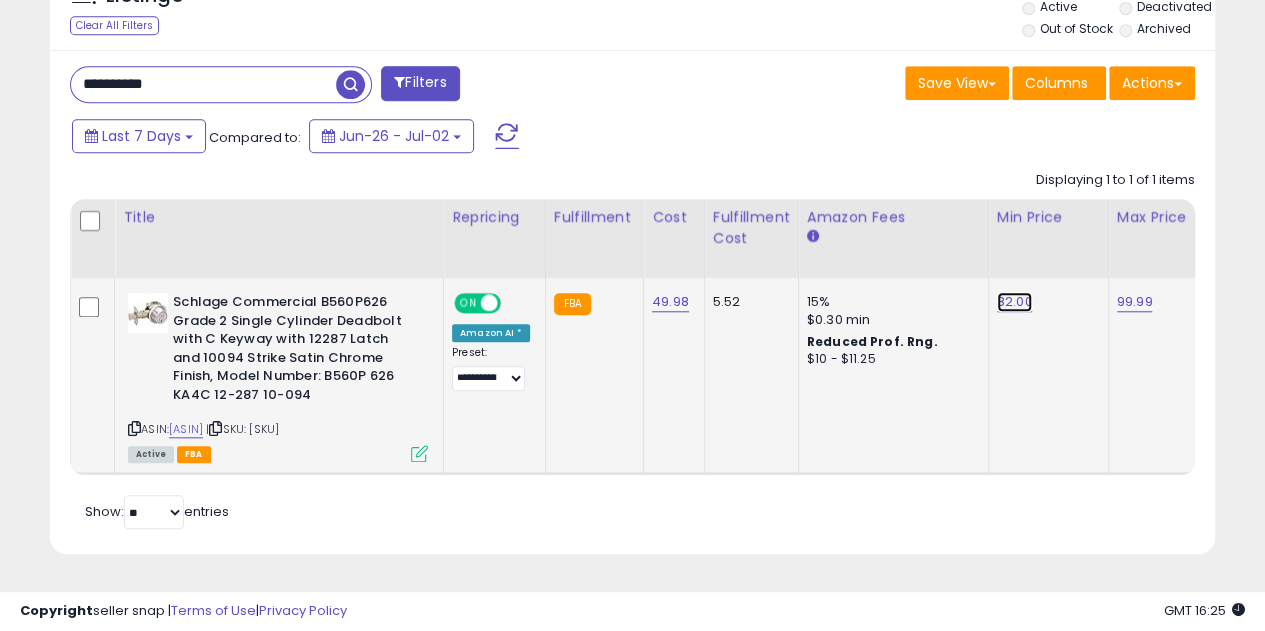 click on "82.00" at bounding box center [1015, 302] 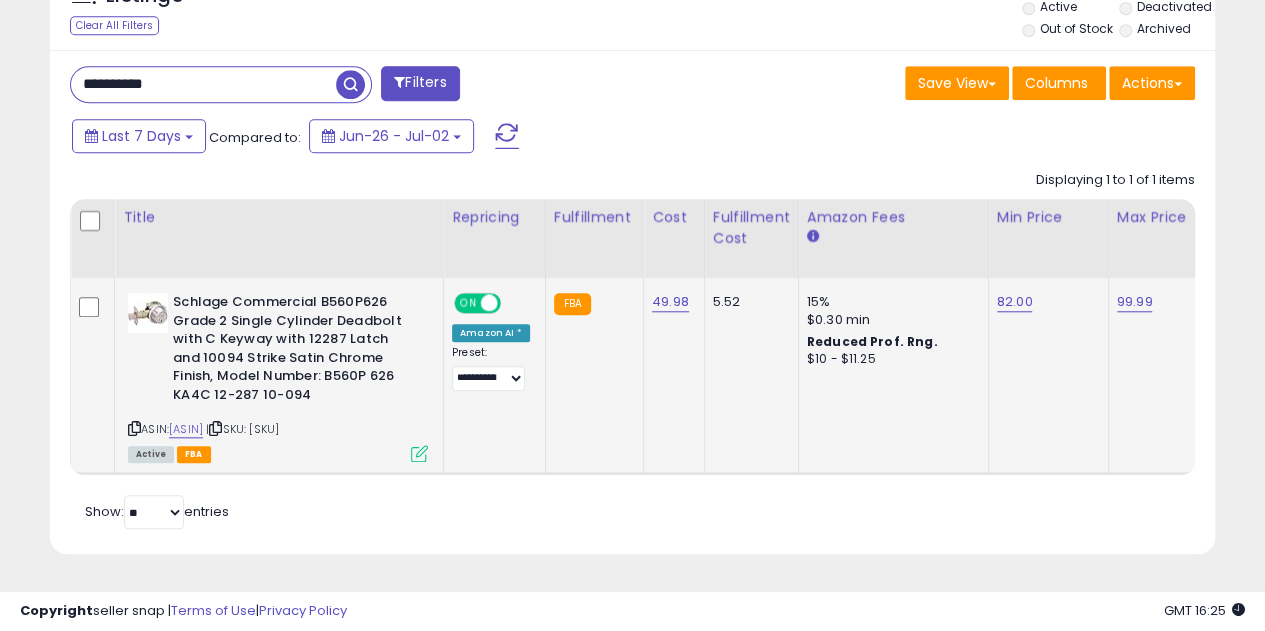 scroll, scrollTop: 0, scrollLeft: 10, axis: horizontal 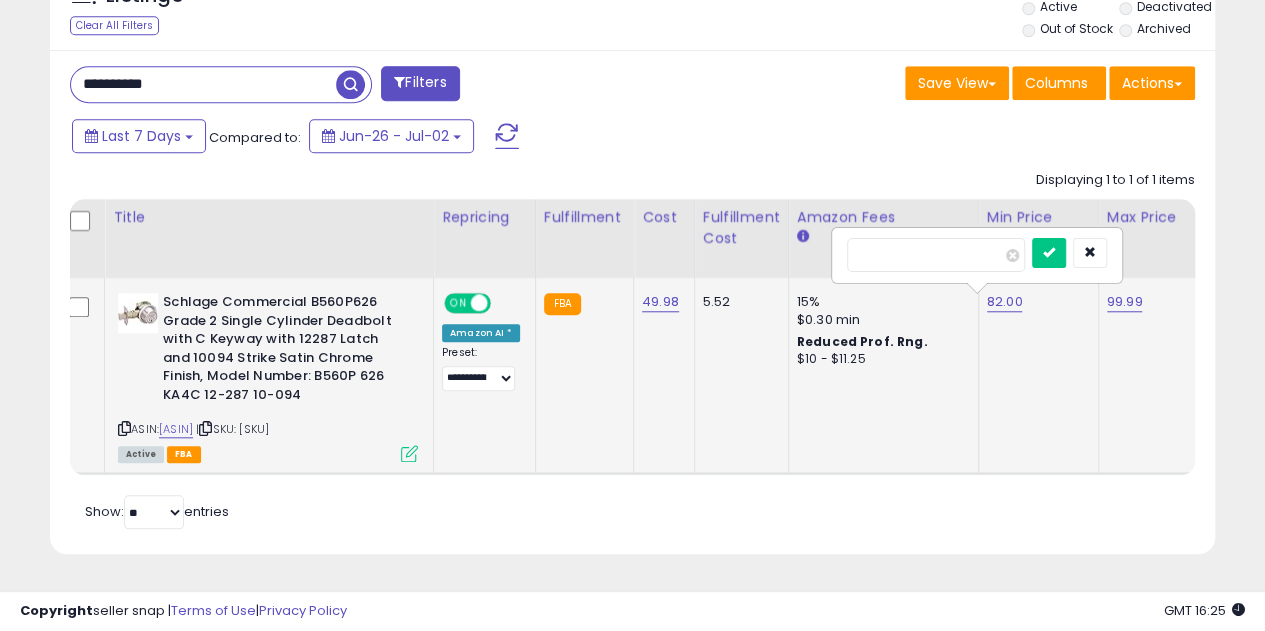 type on "*" 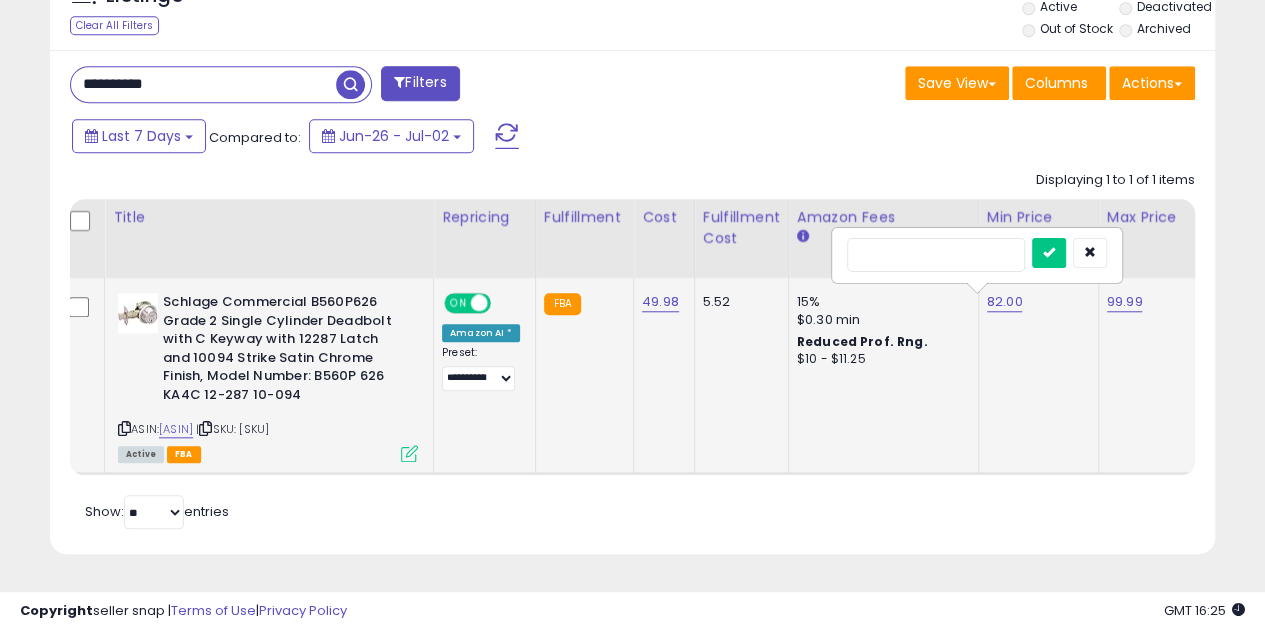 type on "**" 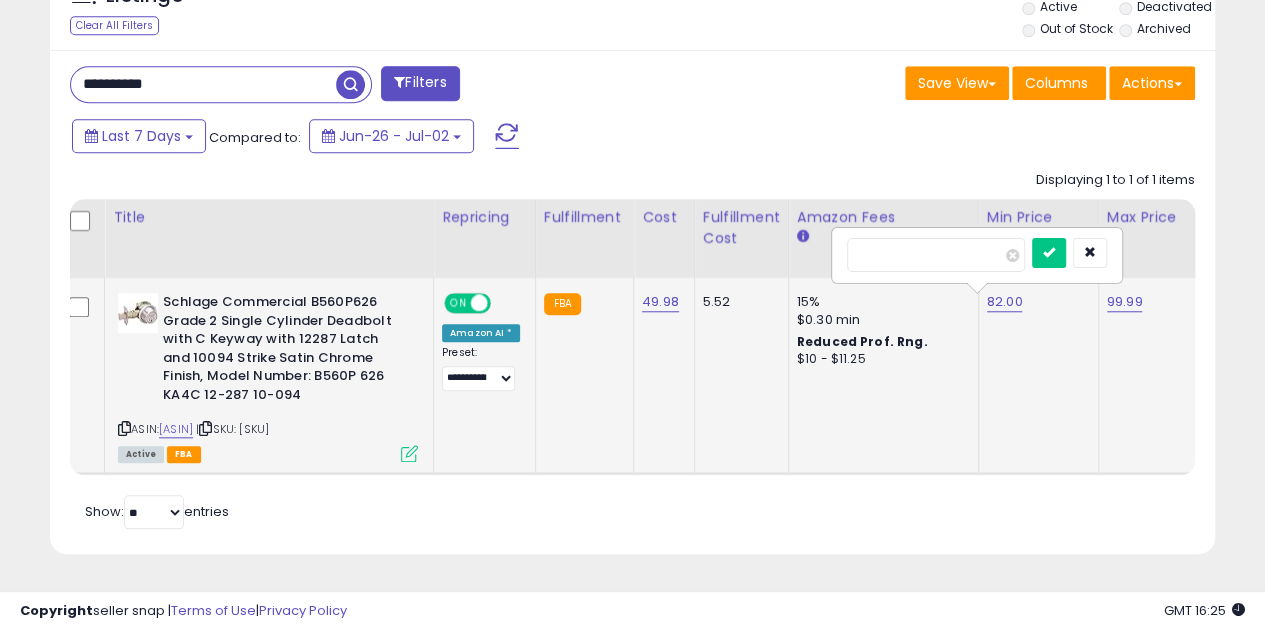 click at bounding box center (1049, 253) 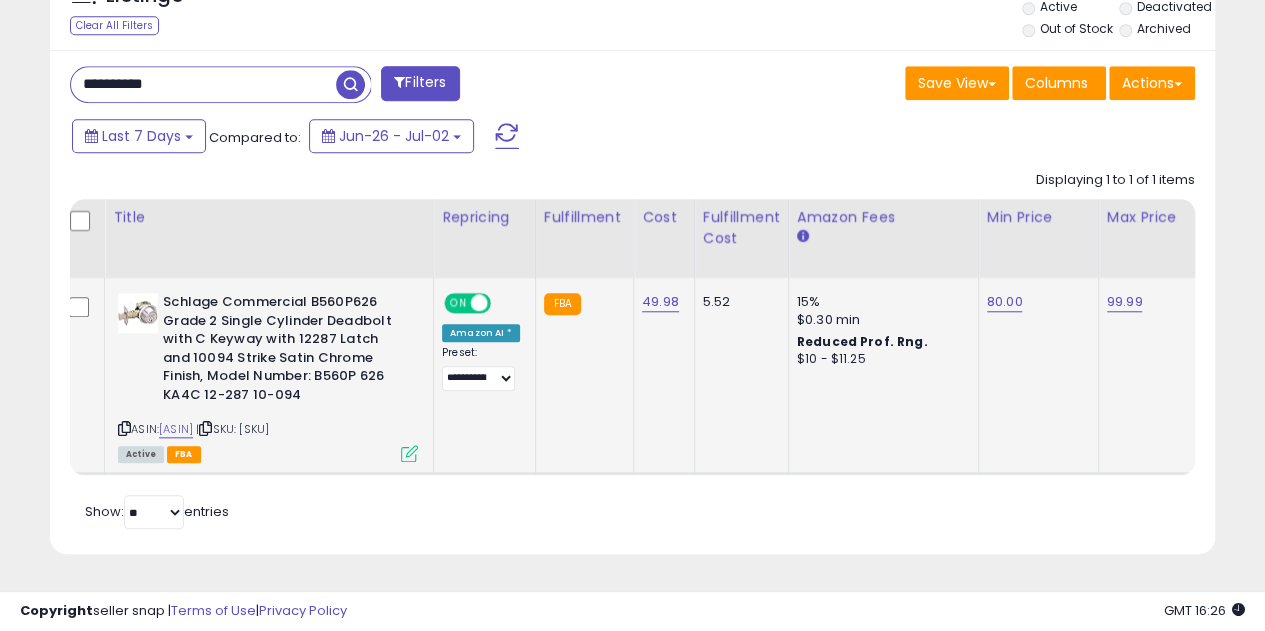 click on "**********" at bounding box center [203, 84] 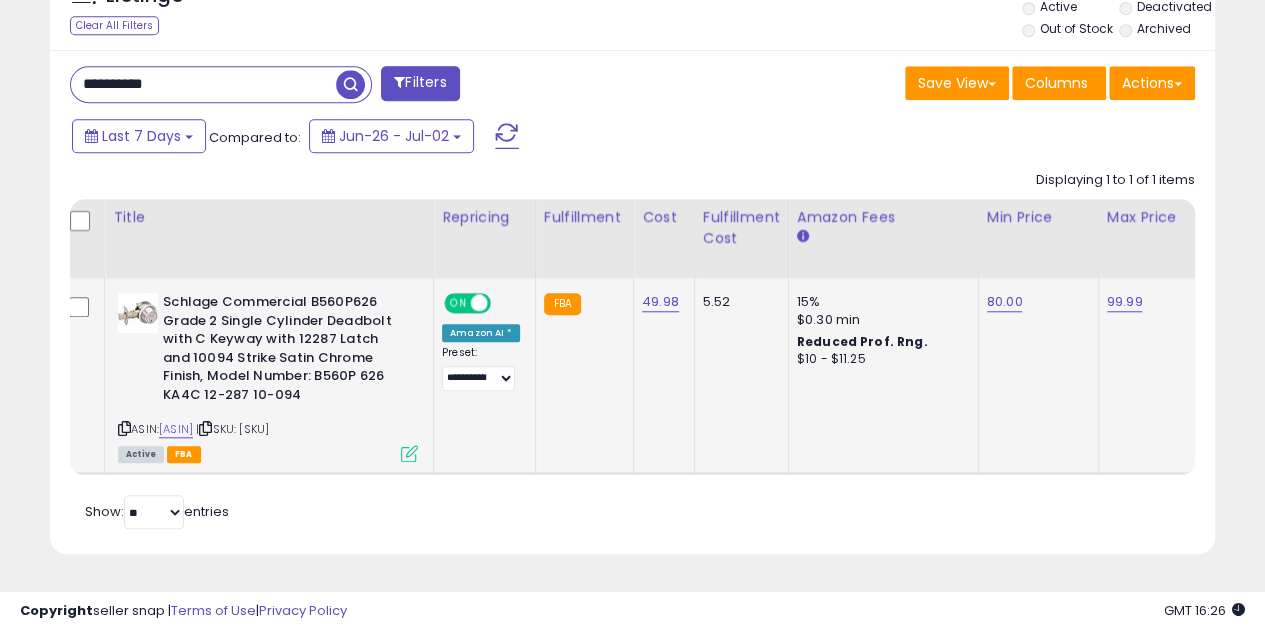 click on "**********" at bounding box center (203, 84) 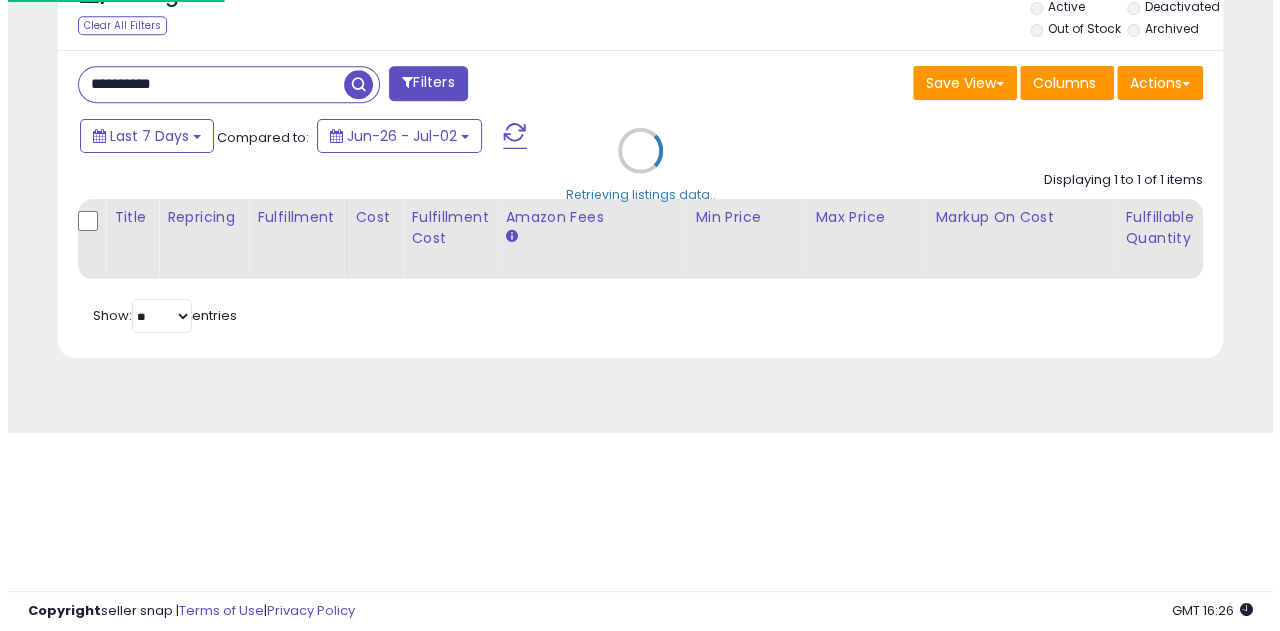 scroll, scrollTop: 999590, scrollLeft: 999317, axis: both 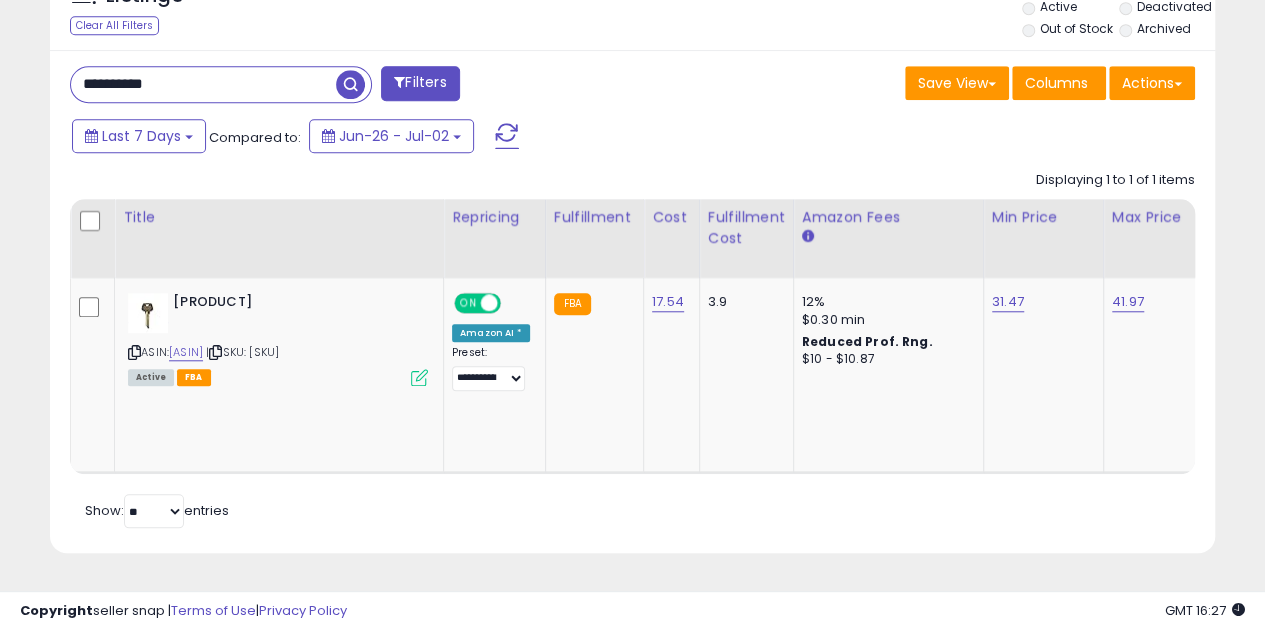 click on "**********" at bounding box center [344, 86] 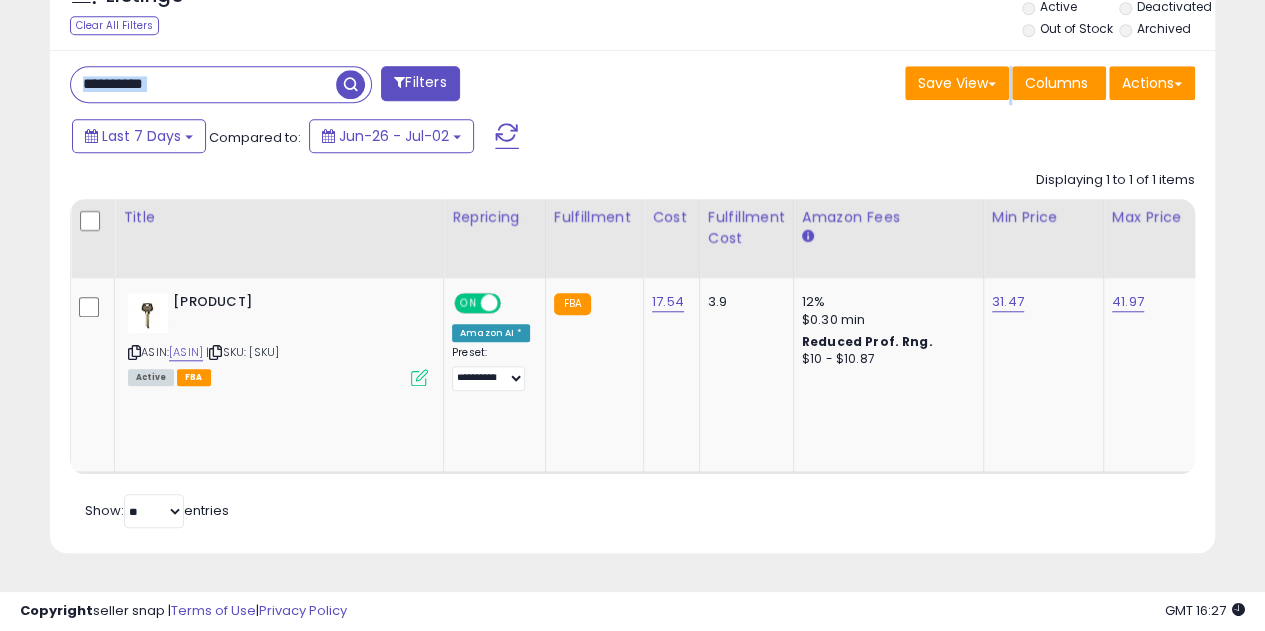 click on "**********" at bounding box center (344, 86) 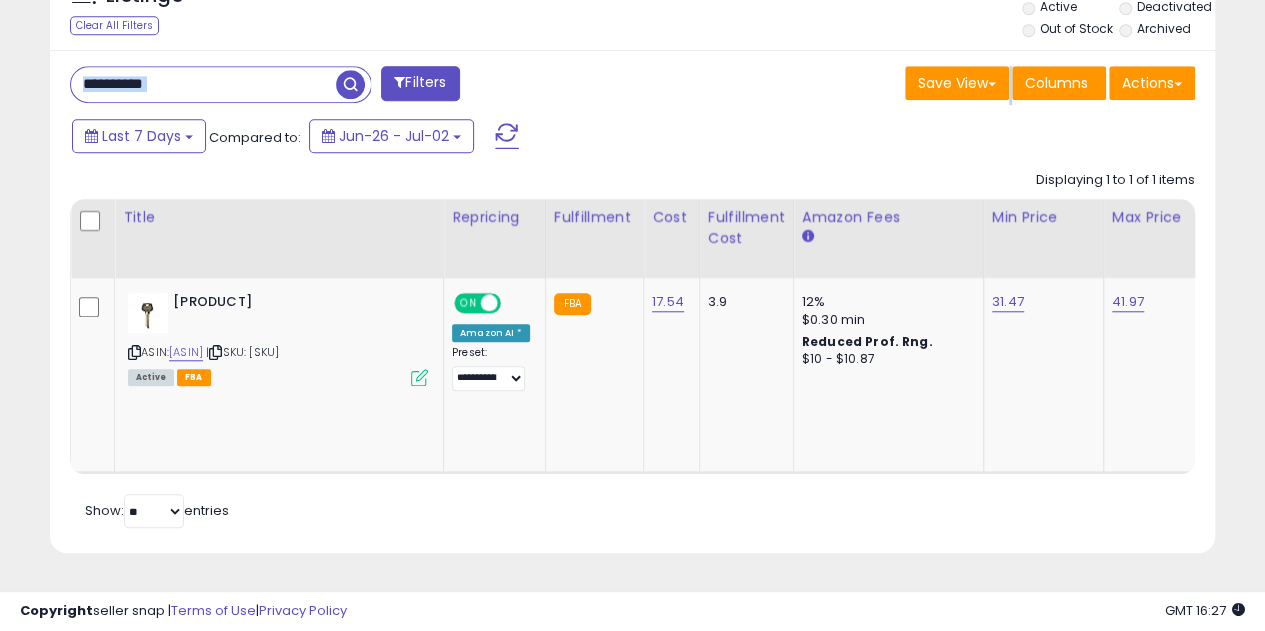 click on "**********" at bounding box center [203, 84] 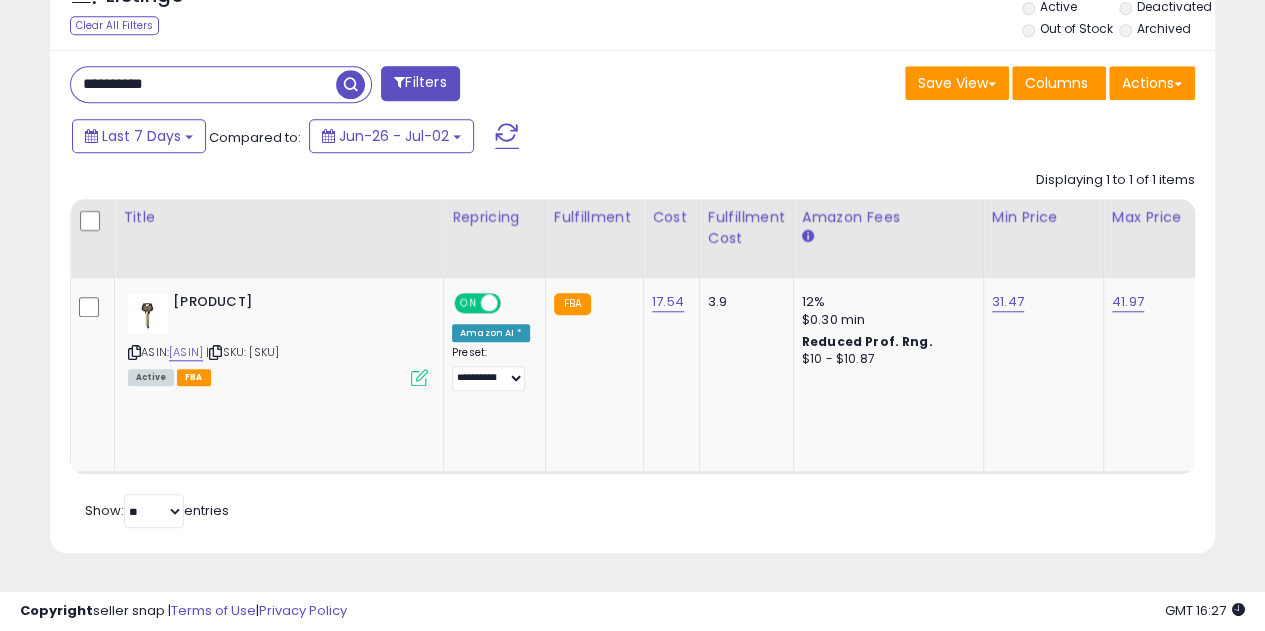 click on "**********" at bounding box center (203, 84) 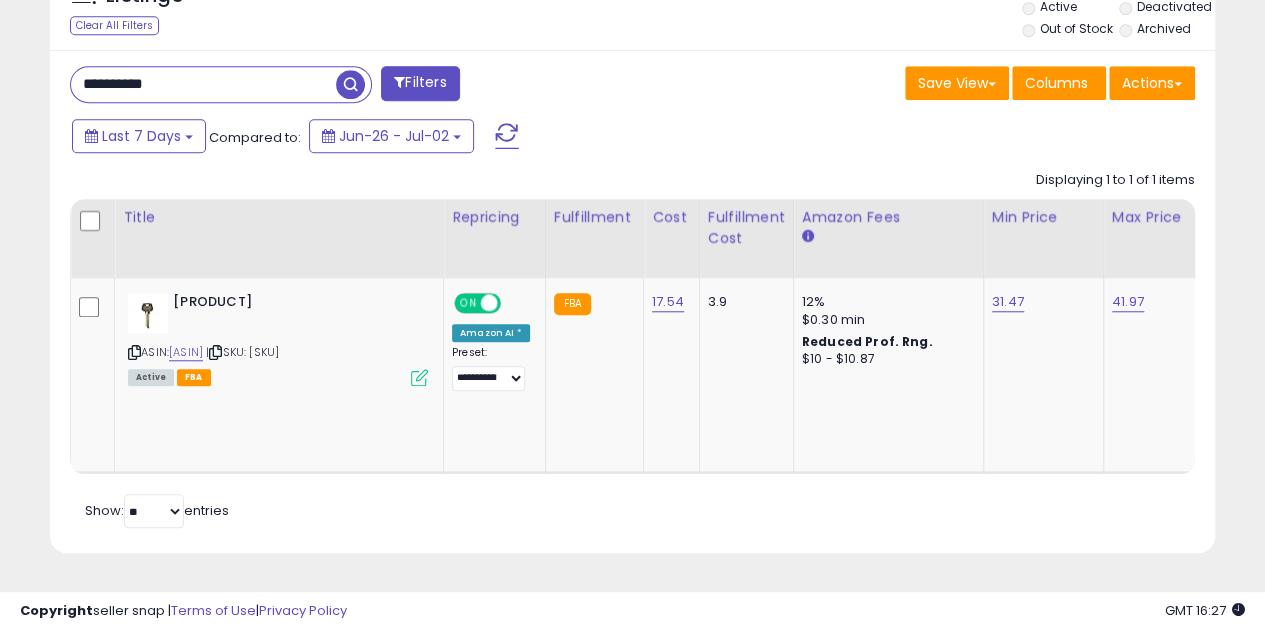 paste 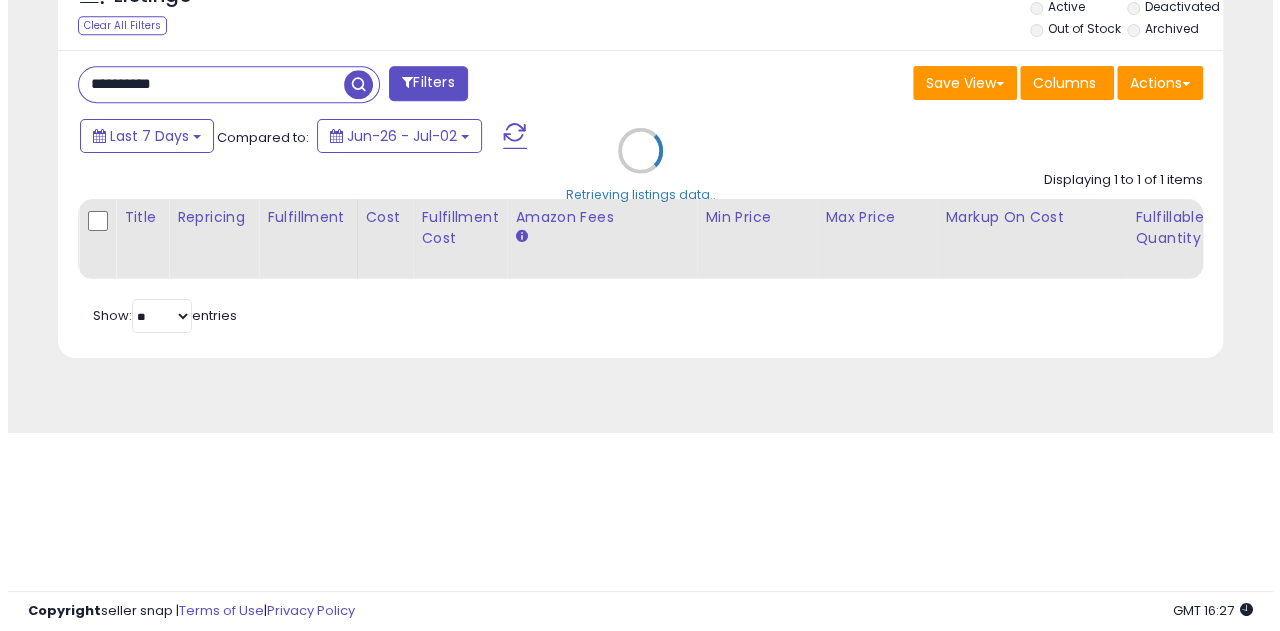 scroll, scrollTop: 999590, scrollLeft: 999317, axis: both 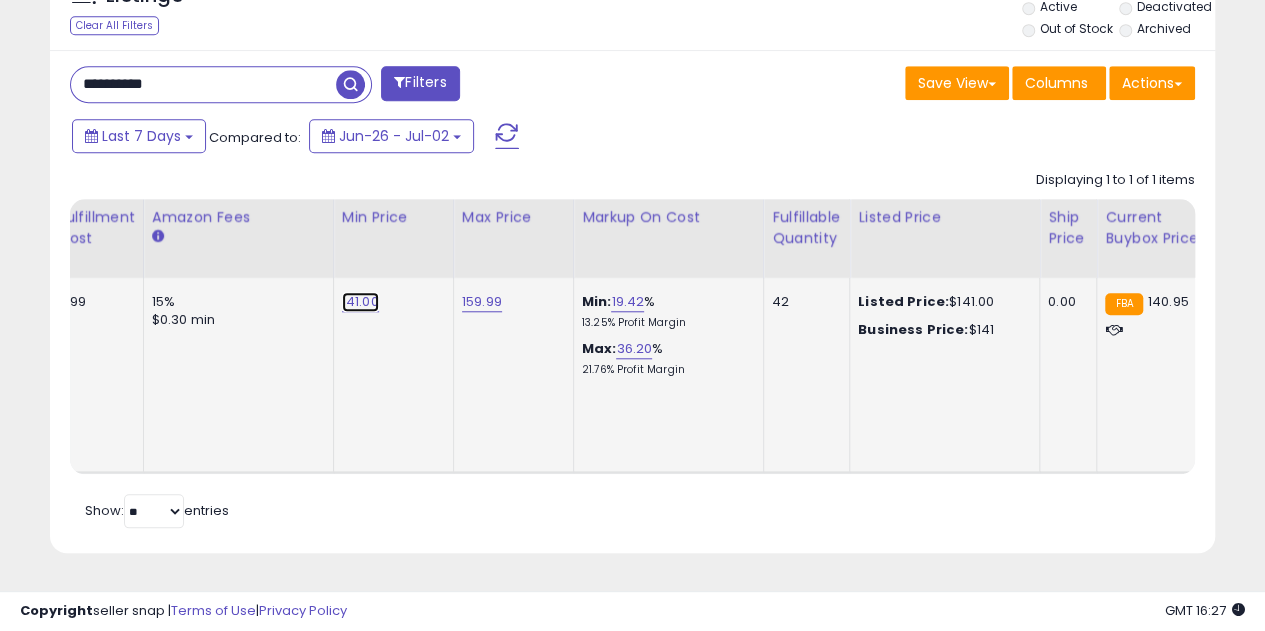 click on "141.00" at bounding box center [360, 302] 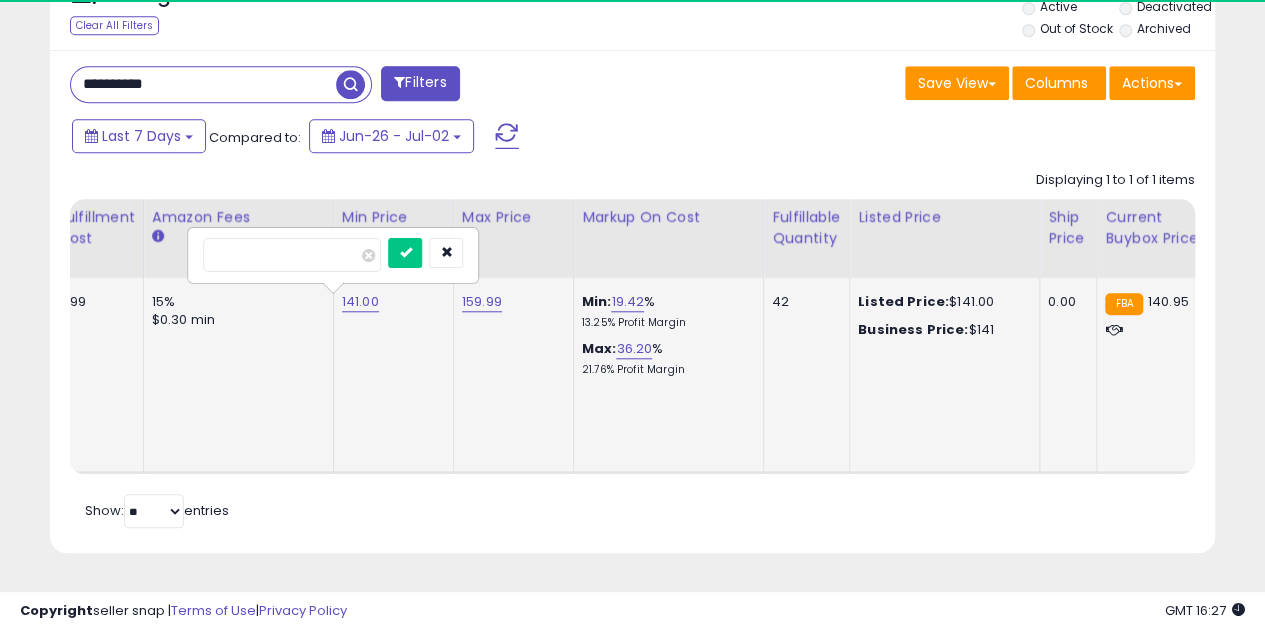 type on "***" 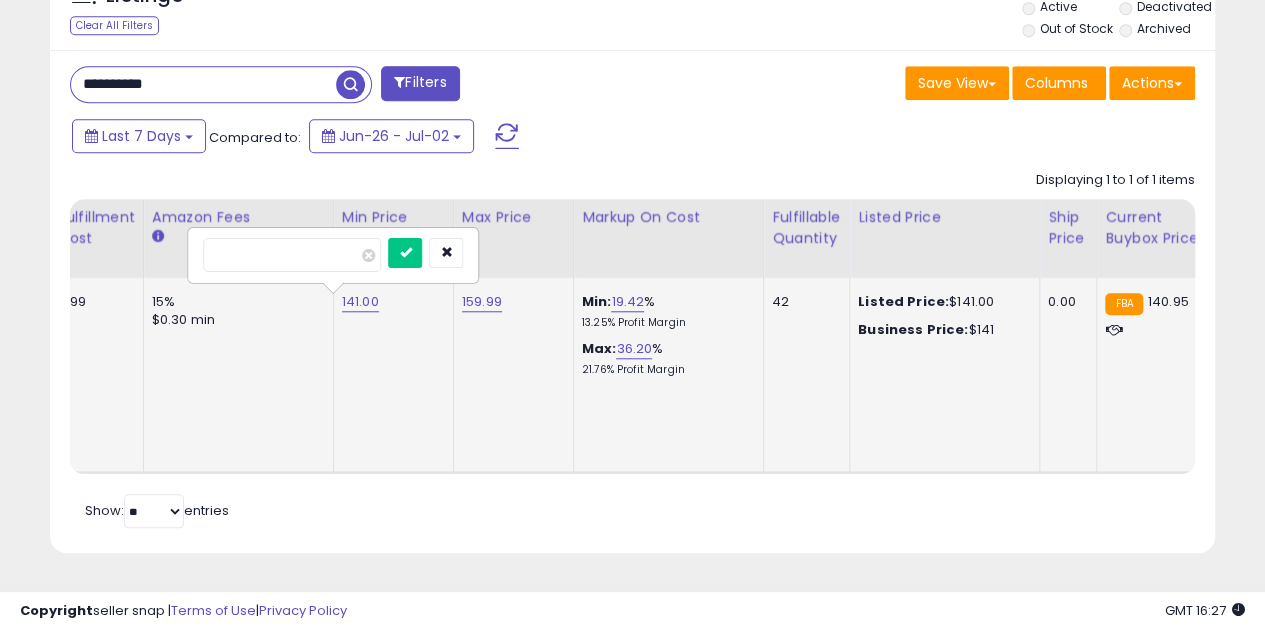 click at bounding box center [405, 253] 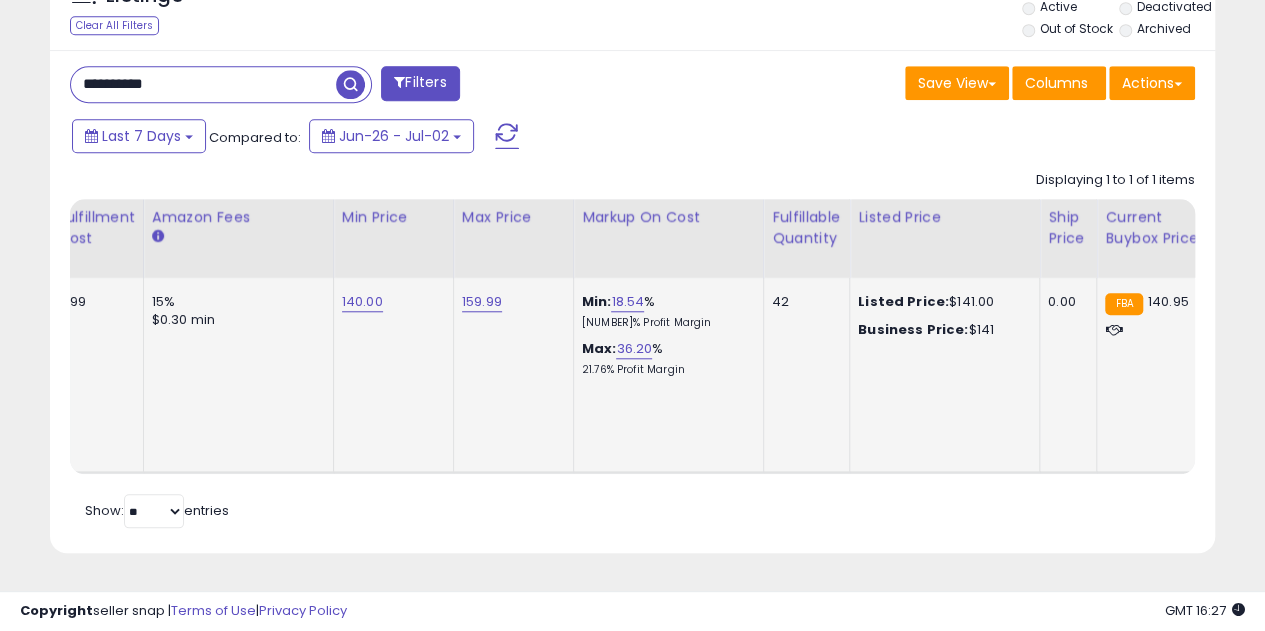 click on "**********" at bounding box center (344, 86) 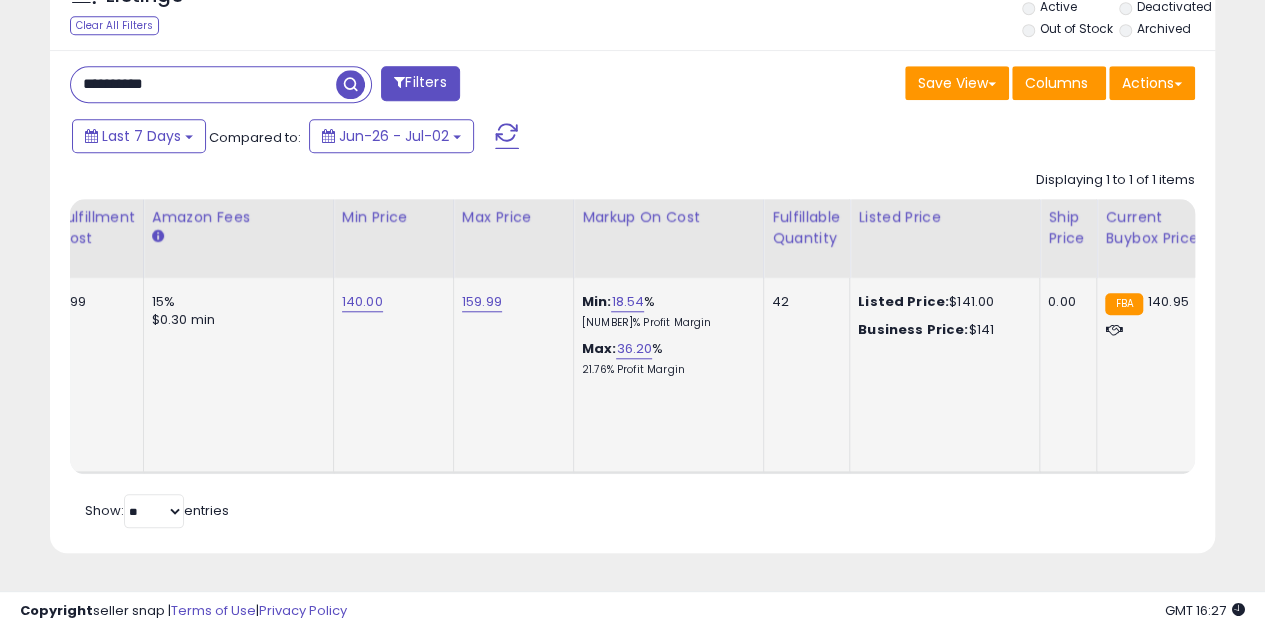 drag, startPoint x: 220, startPoint y: 101, endPoint x: 243, endPoint y: 87, distance: 26.925823 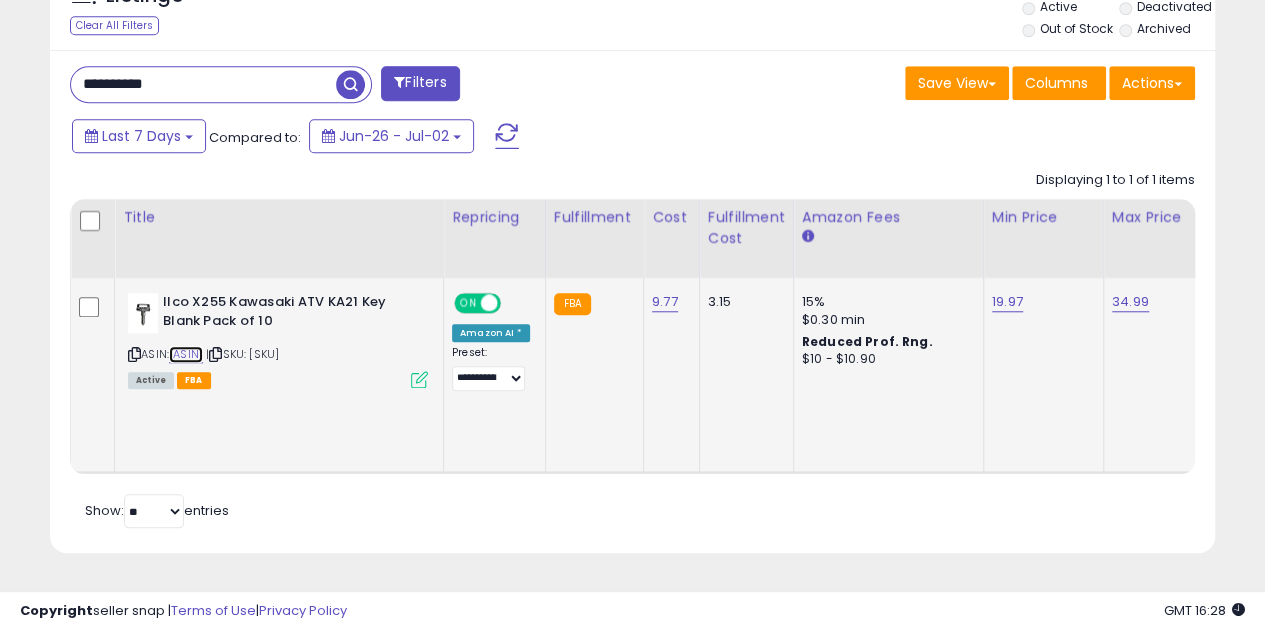 click on "[ASIN]" at bounding box center [186, 354] 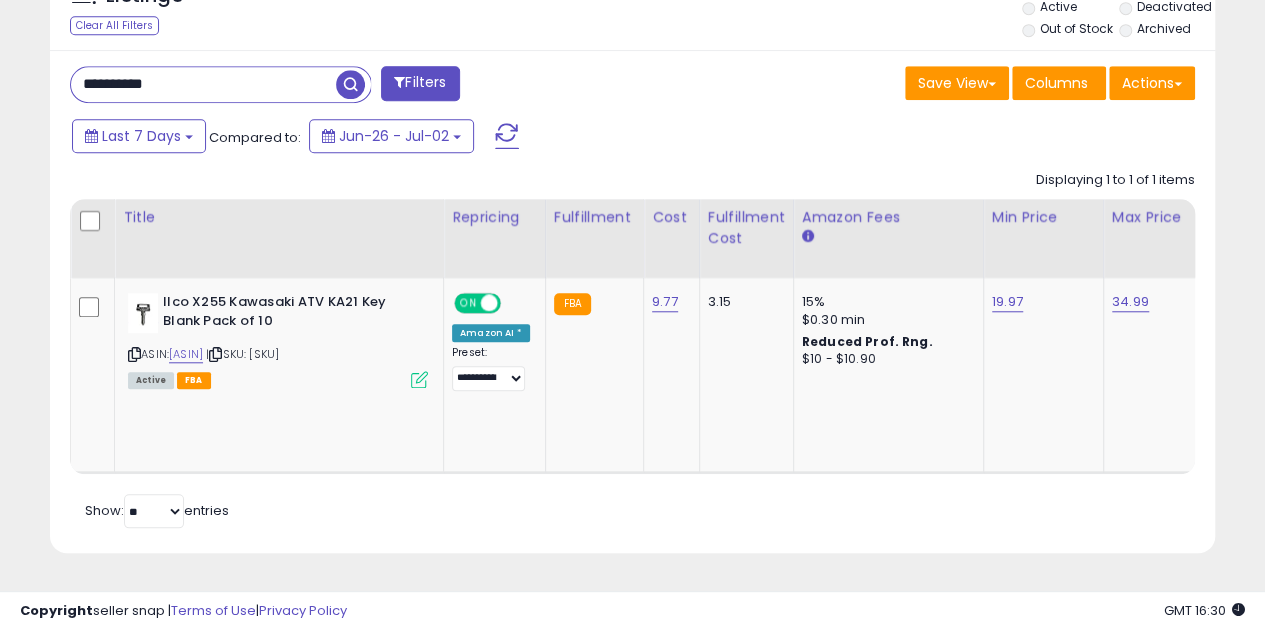 click on "**********" at bounding box center (203, 84) 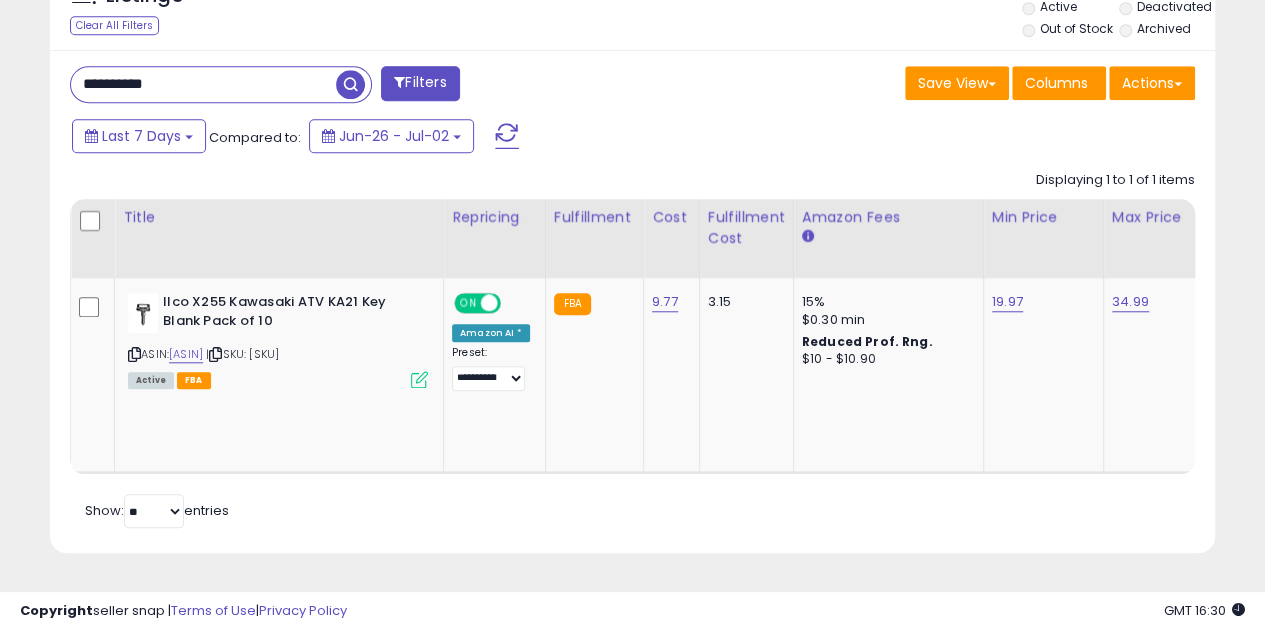 click on "**********" at bounding box center (203, 84) 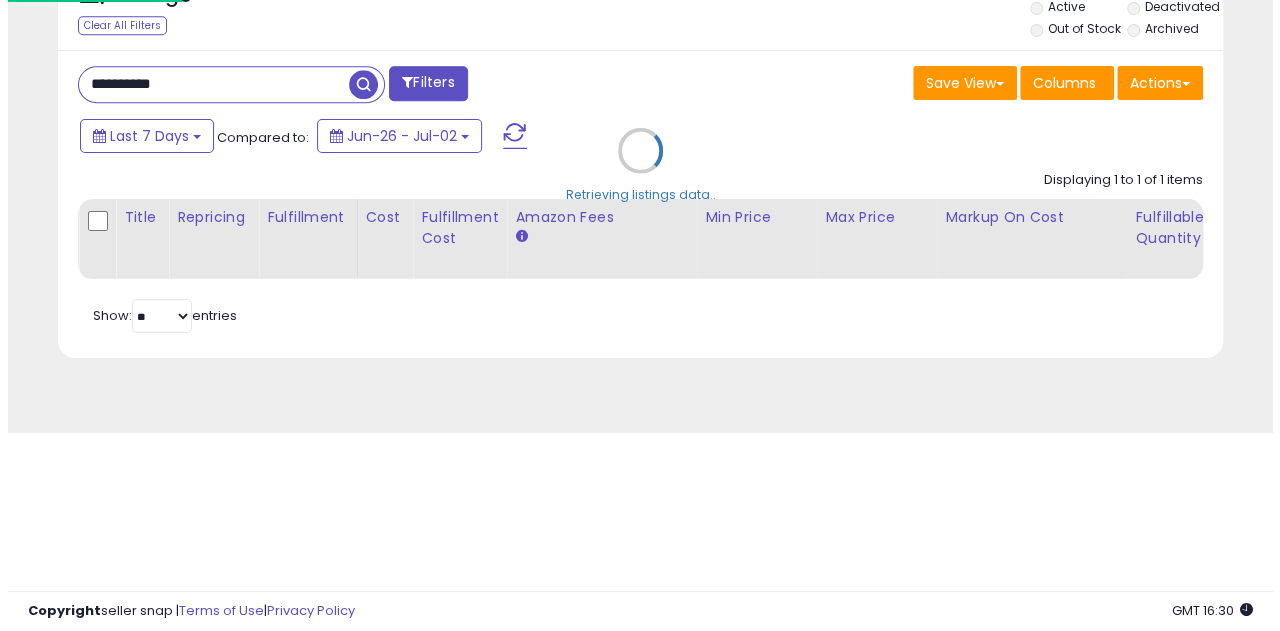 scroll, scrollTop: 999590, scrollLeft: 999317, axis: both 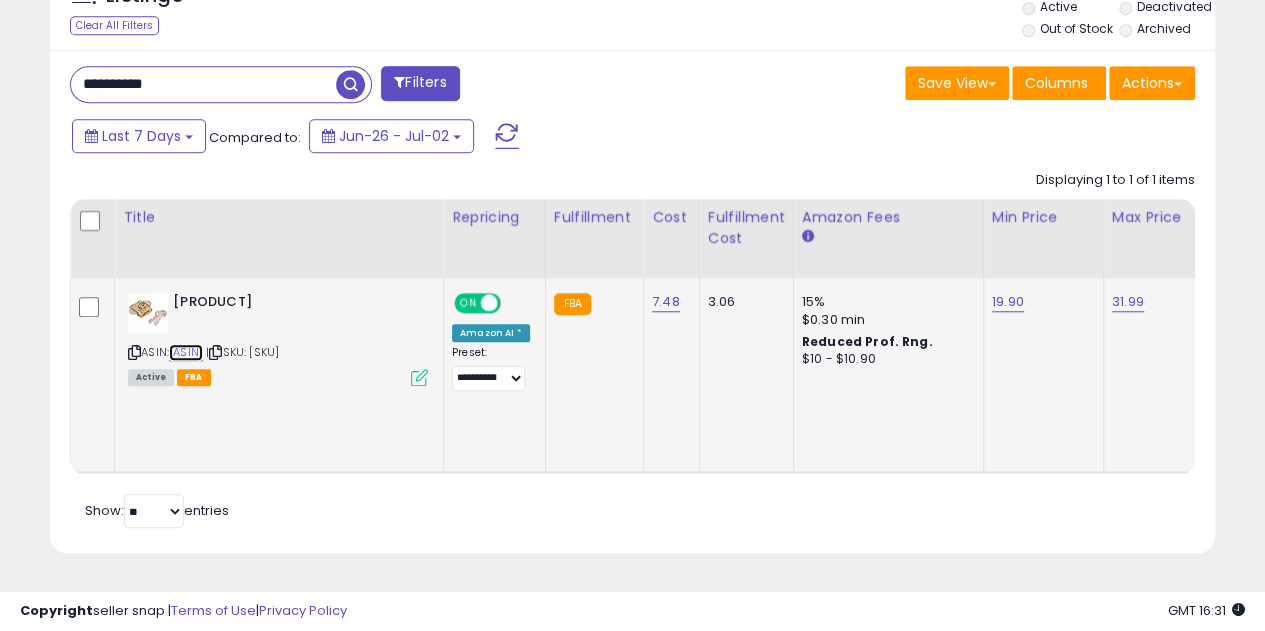 click on "[ASIN]" at bounding box center (186, 352) 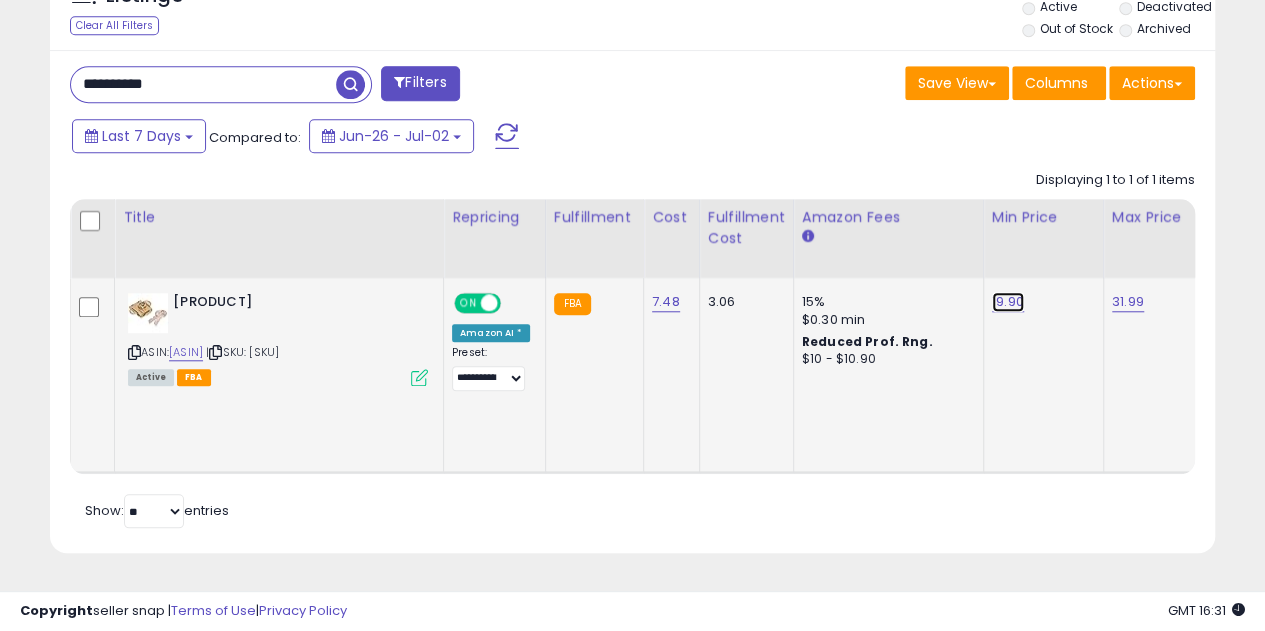 click on "19.90" at bounding box center [1008, 302] 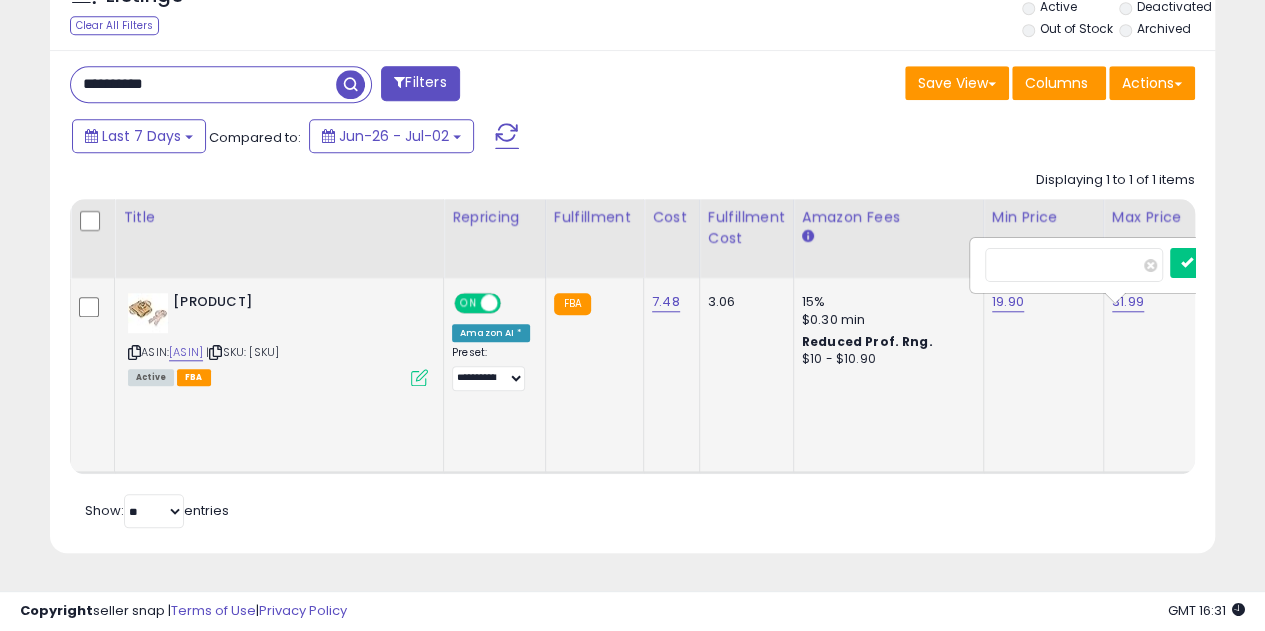 scroll, scrollTop: 0, scrollLeft: 4, axis: horizontal 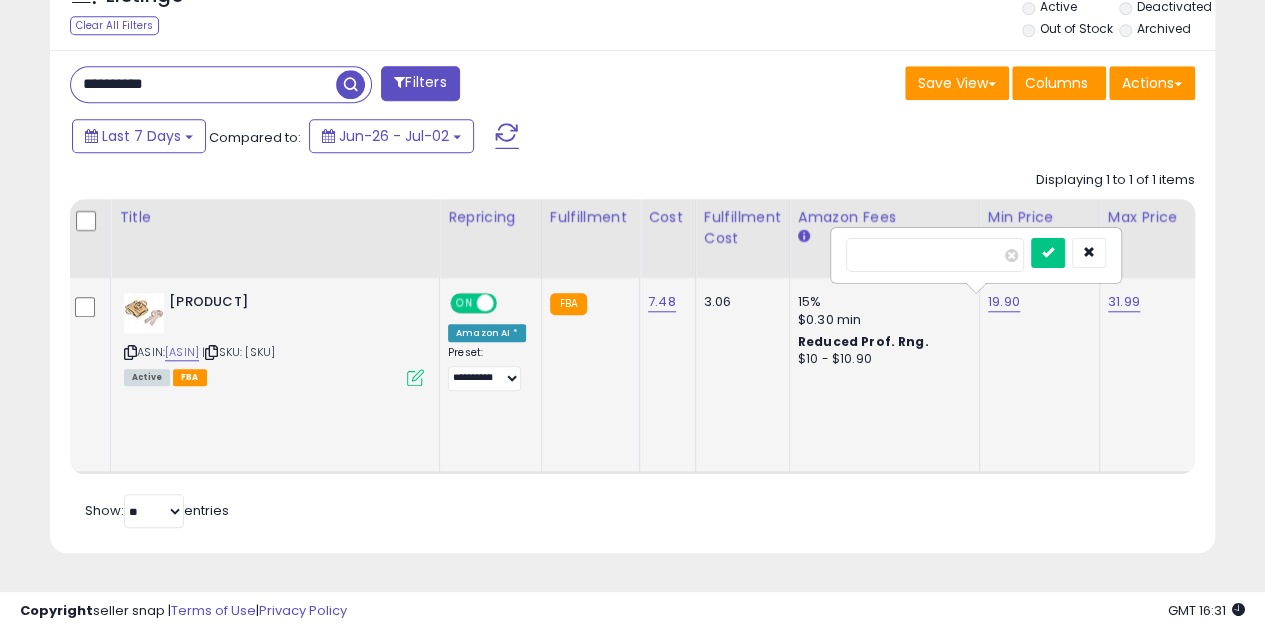 type on "**" 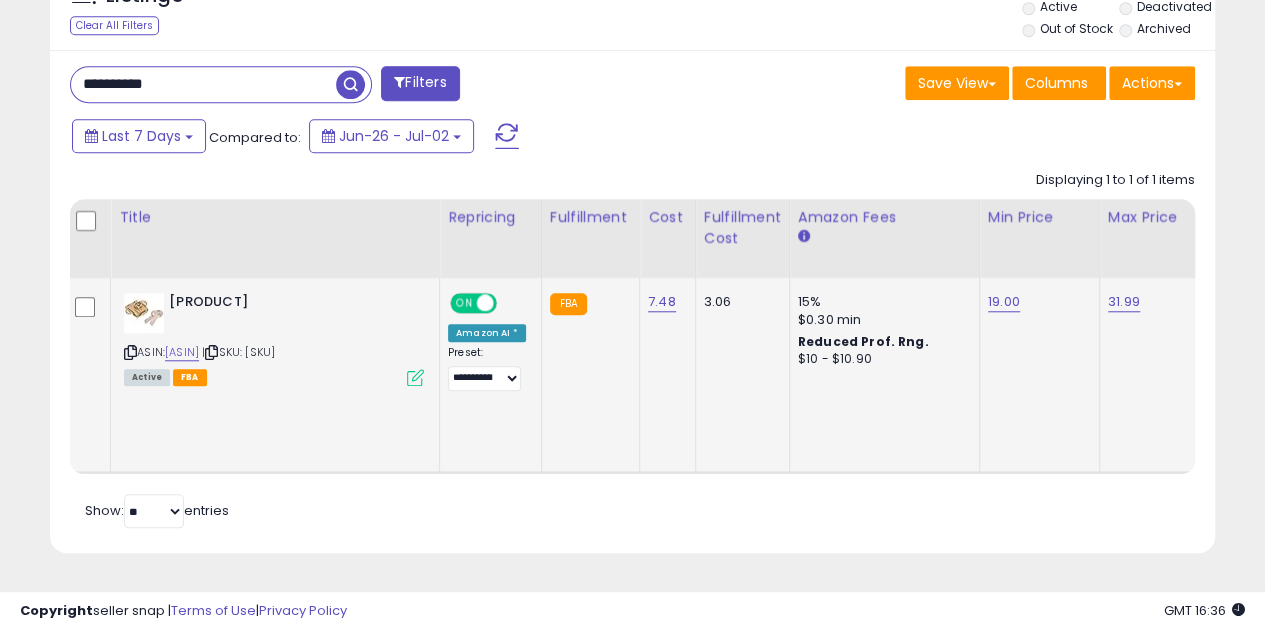 click on "**********" at bounding box center (203, 84) 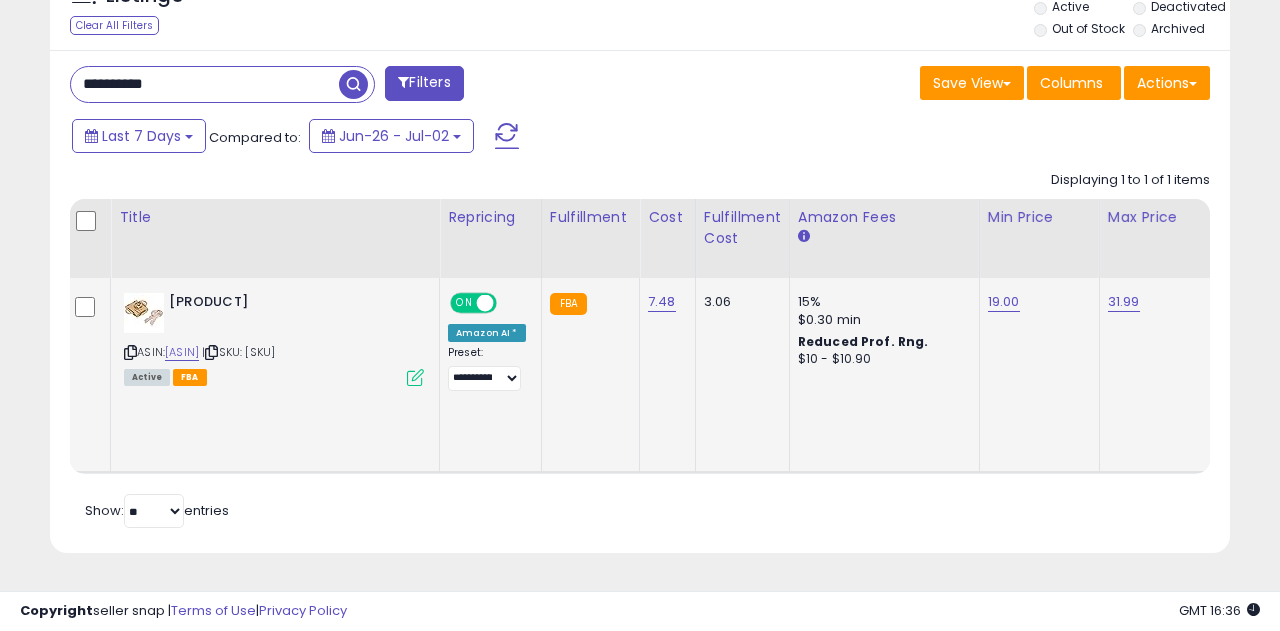 scroll, scrollTop: 999590, scrollLeft: 999317, axis: both 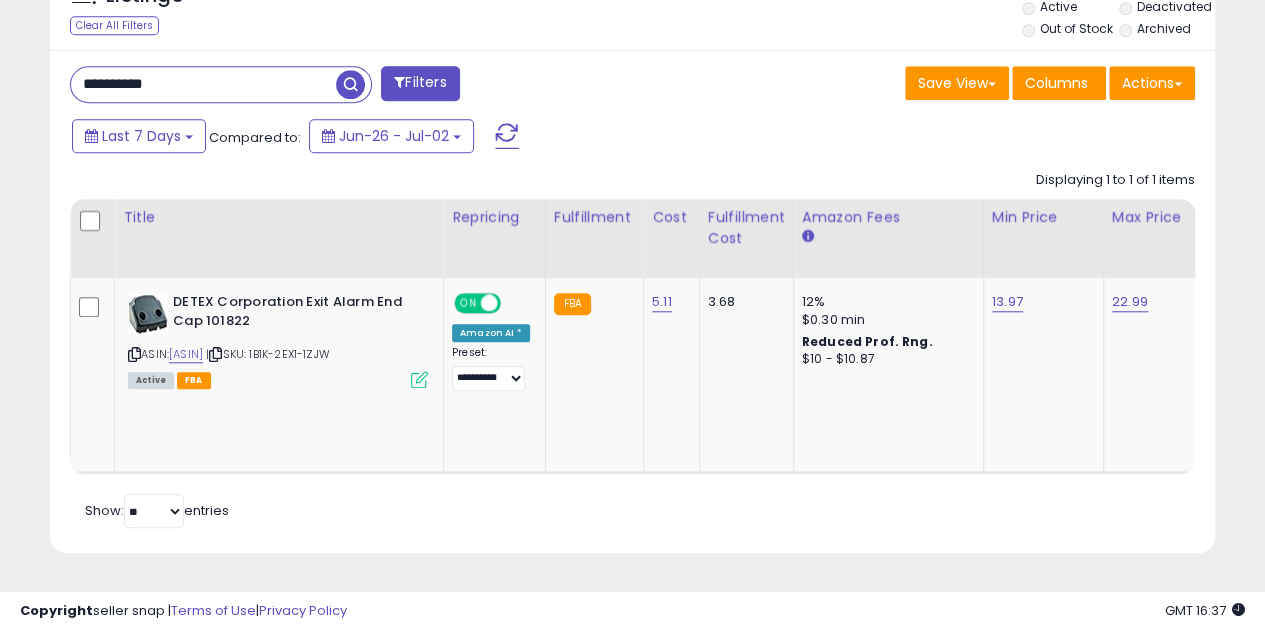 click on "**********" at bounding box center [203, 84] 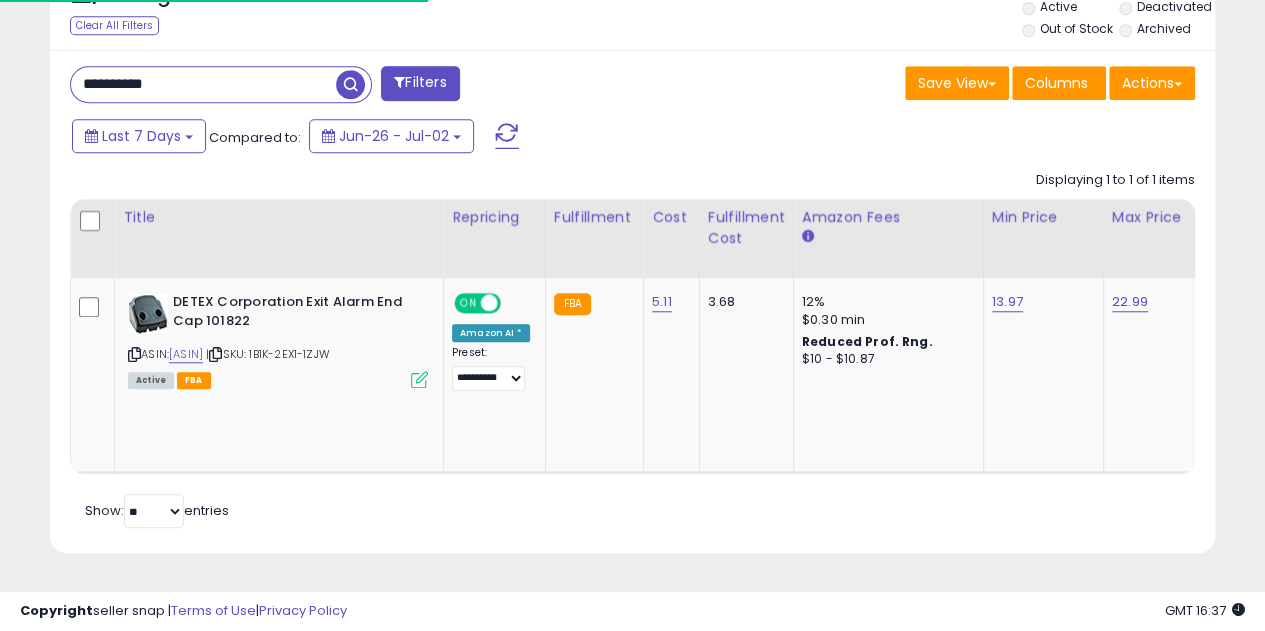 paste 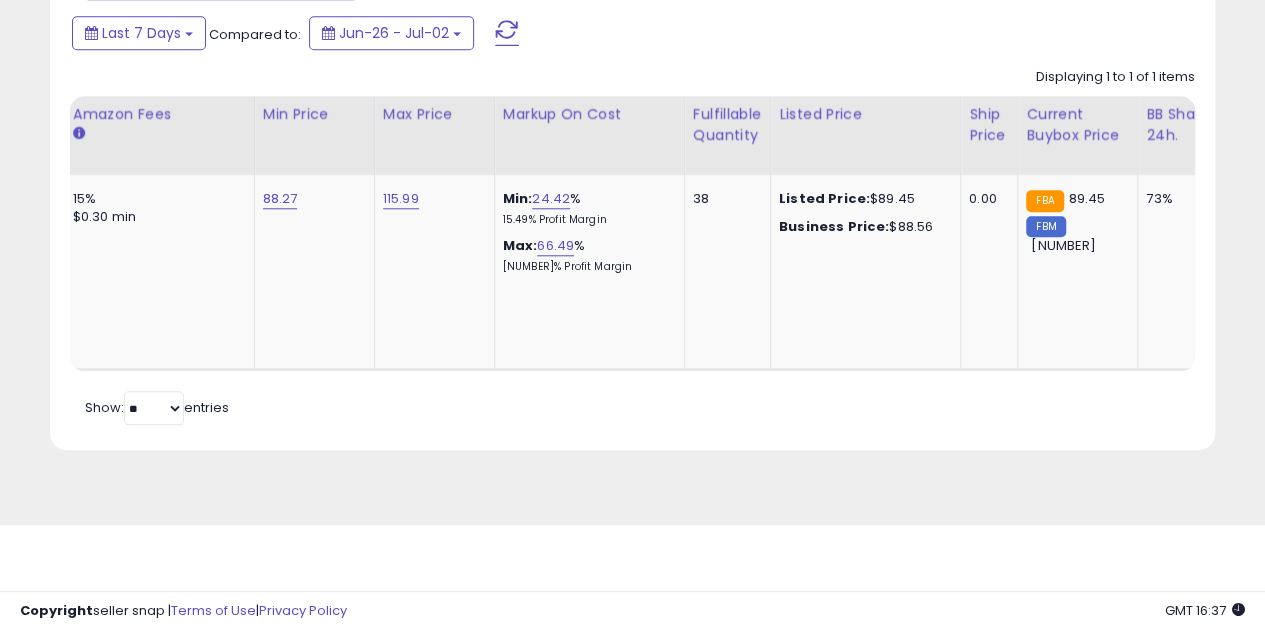 scroll, scrollTop: 0, scrollLeft: 152, axis: horizontal 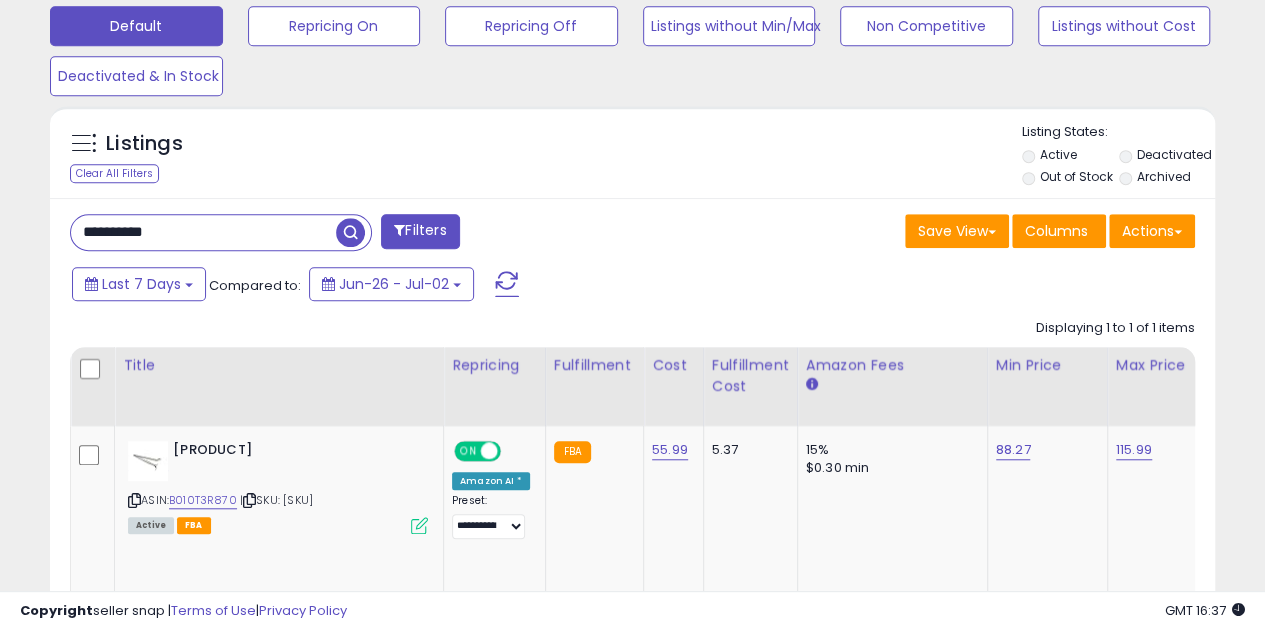 click on "**********" at bounding box center (203, 232) 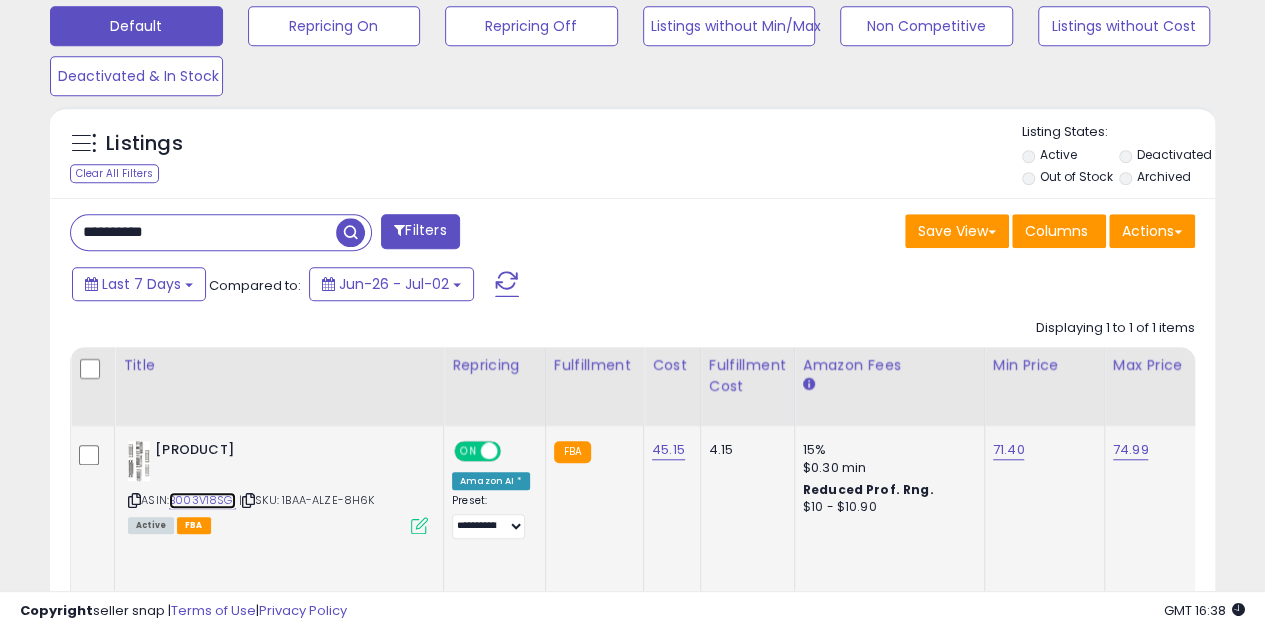 click on "B003V18SGI" at bounding box center (202, 500) 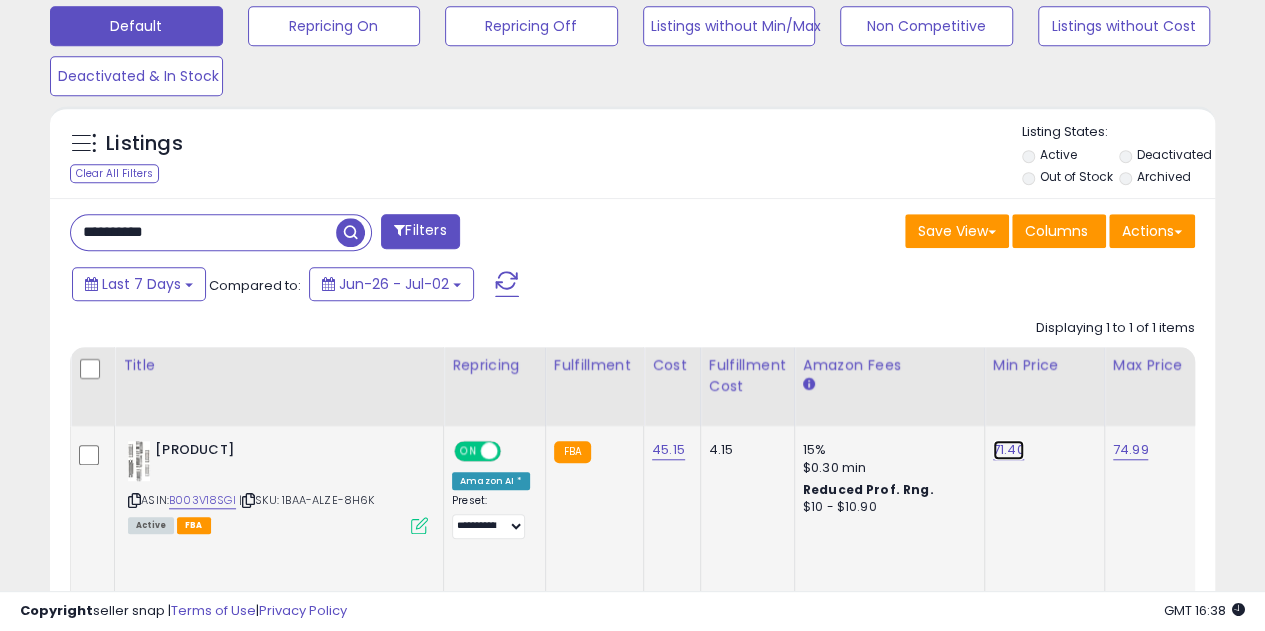 click on "71.40" at bounding box center (1009, 450) 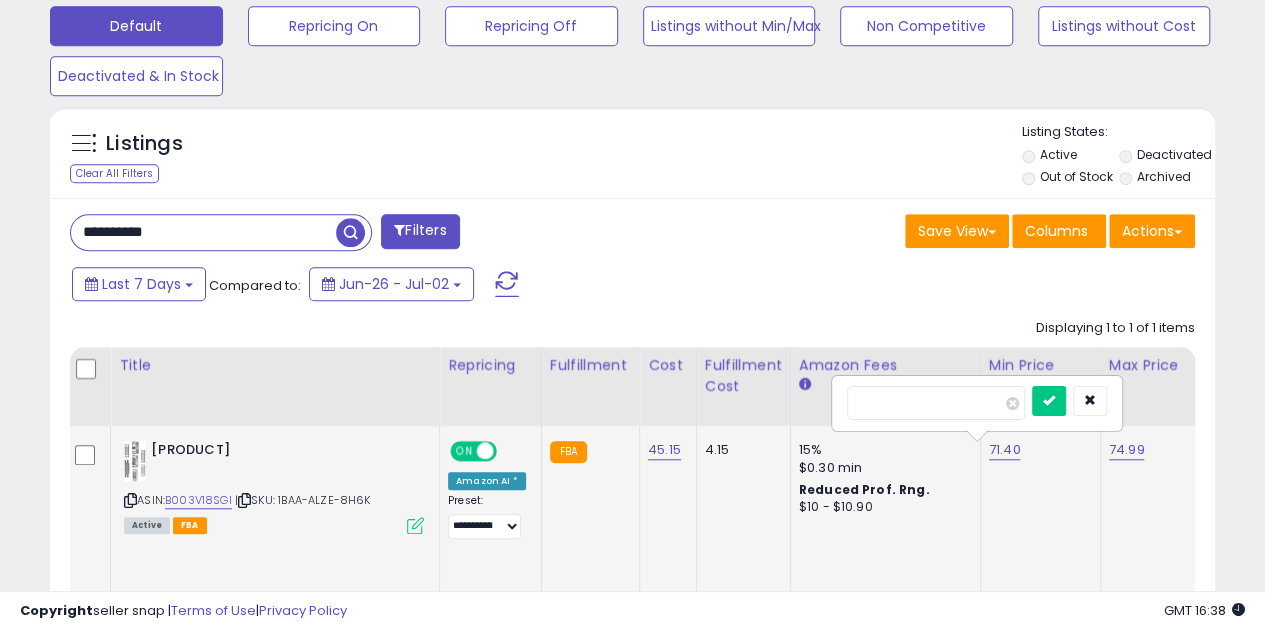type on "*****" 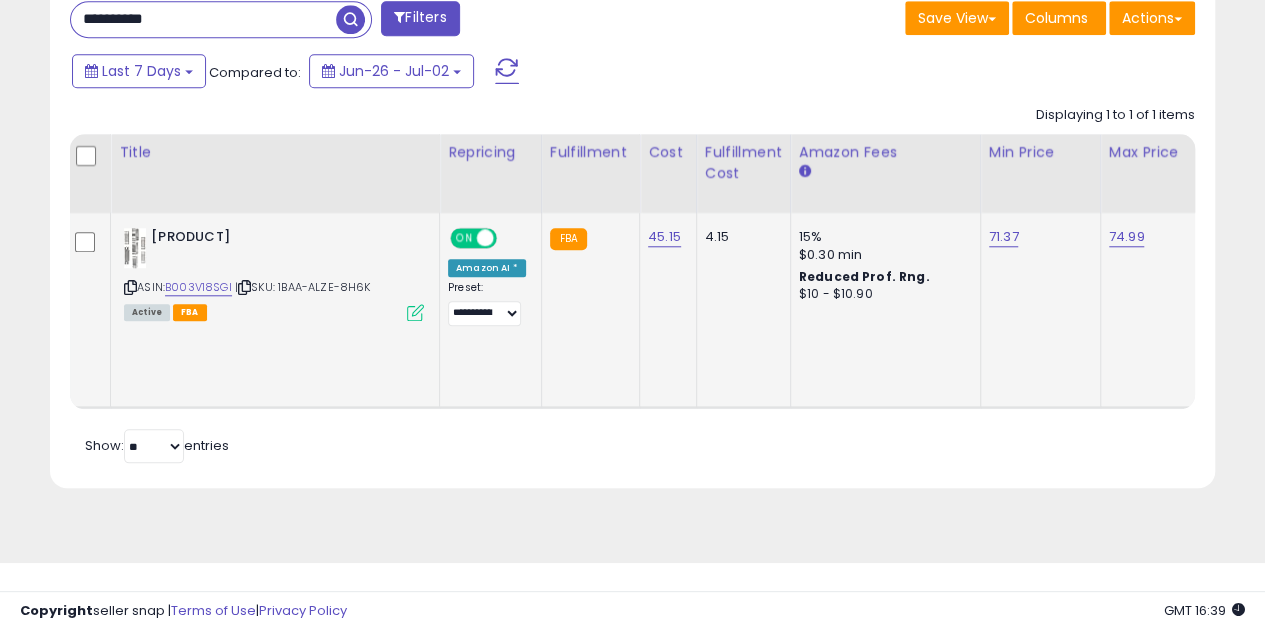 scroll, scrollTop: 839, scrollLeft: 0, axis: vertical 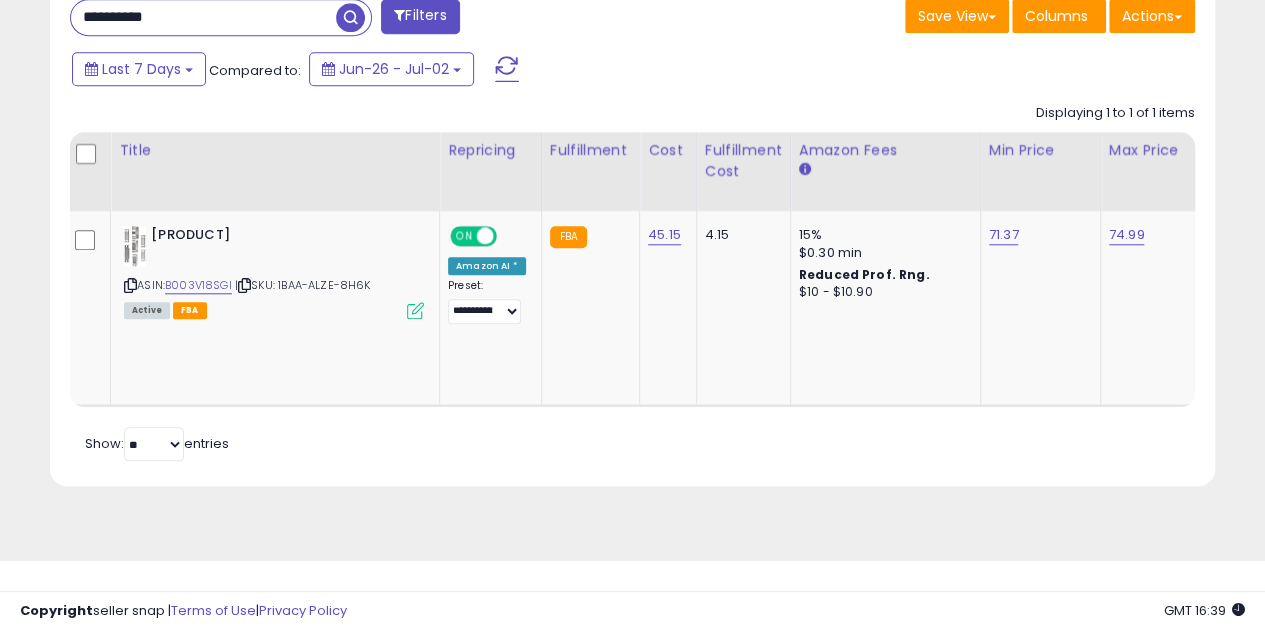 click on "**********" at bounding box center (203, 17) 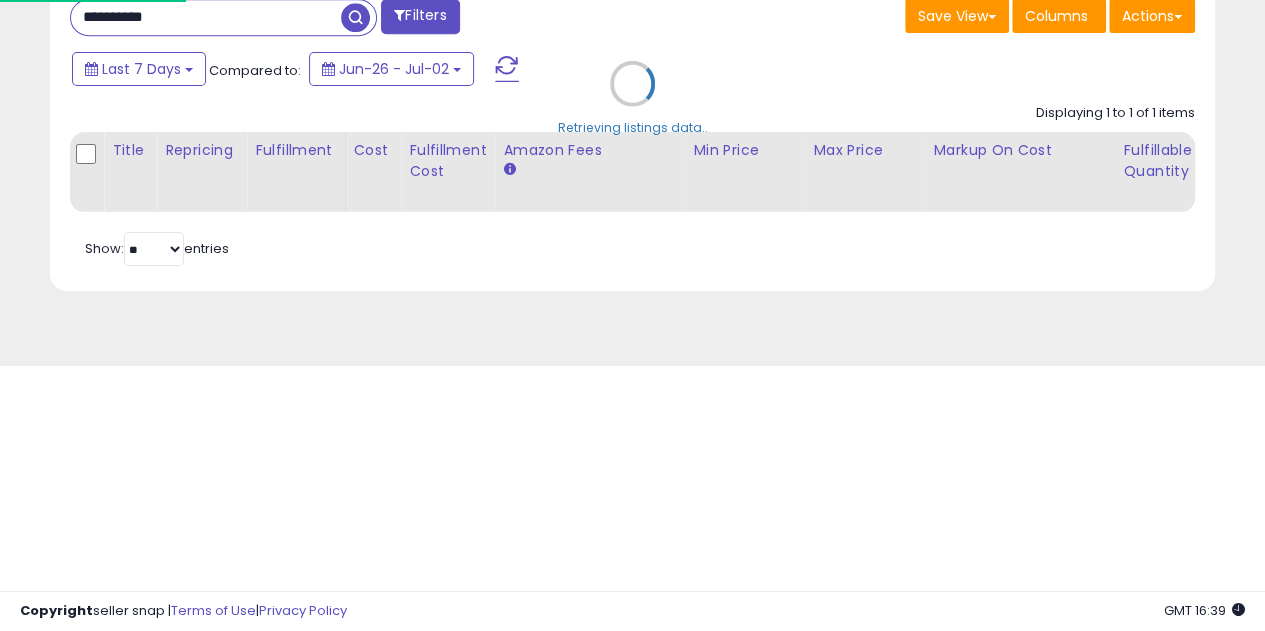 scroll, scrollTop: 999590, scrollLeft: 999317, axis: both 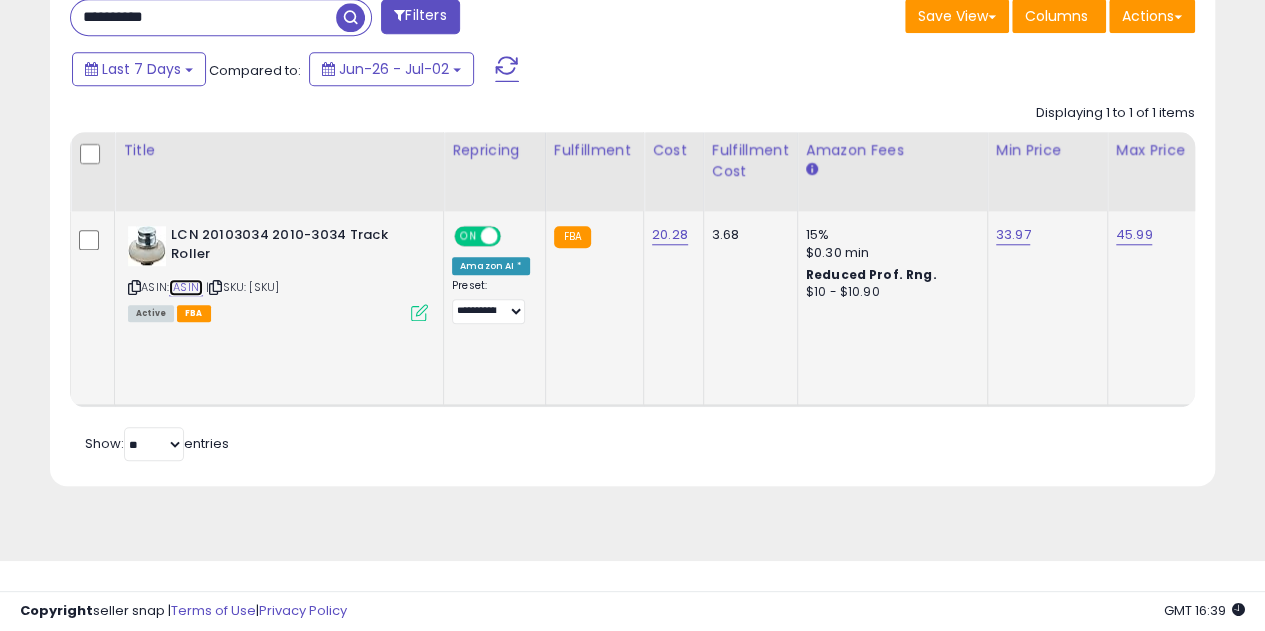 click on "[ASIN]" at bounding box center [186, 287] 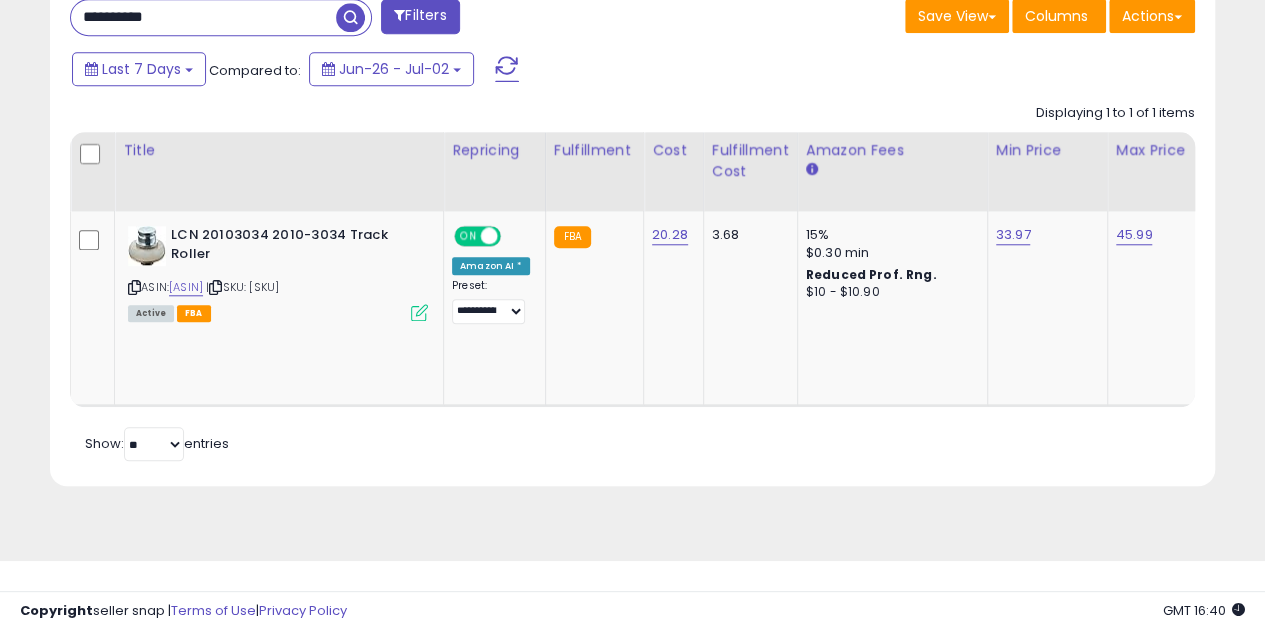 click on "**********" at bounding box center [203, 17] 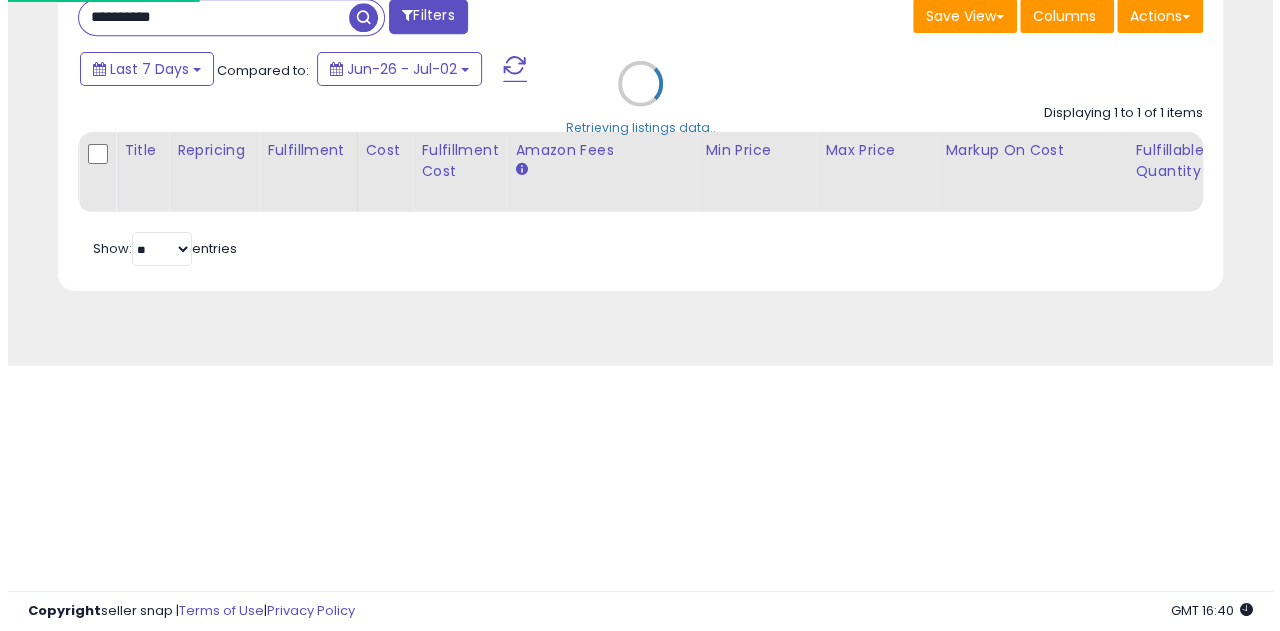 scroll, scrollTop: 999590, scrollLeft: 999317, axis: both 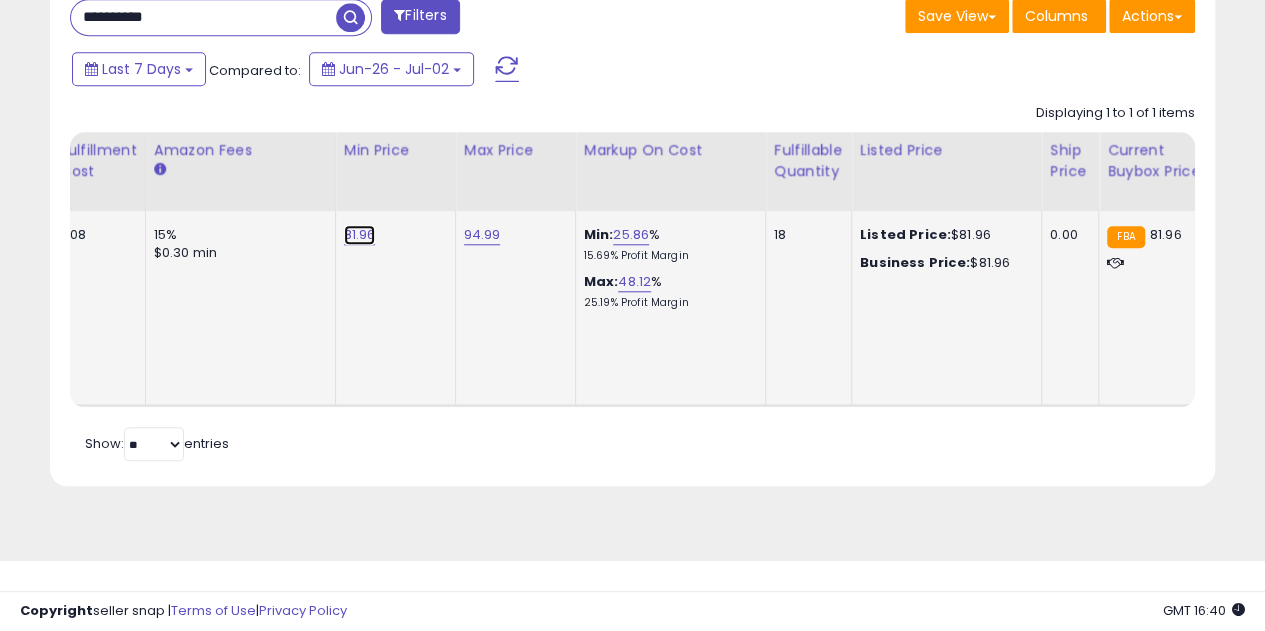 click on "81.96" at bounding box center [360, 235] 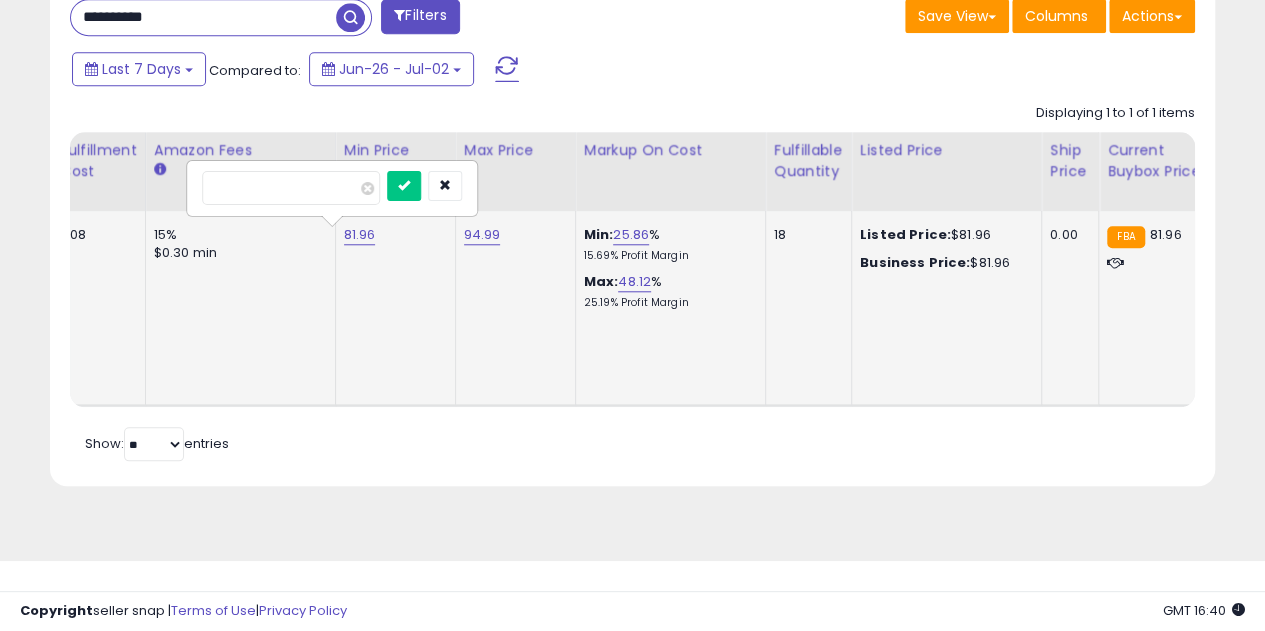 type on "*****" 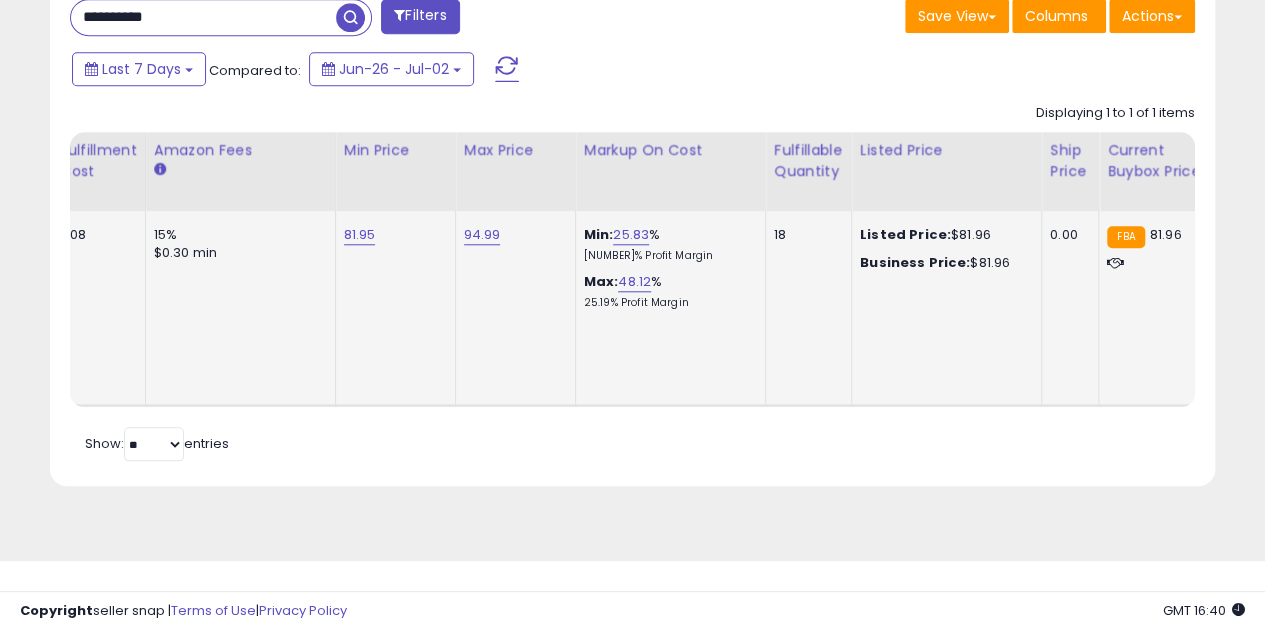 click on "**********" at bounding box center [203, 17] 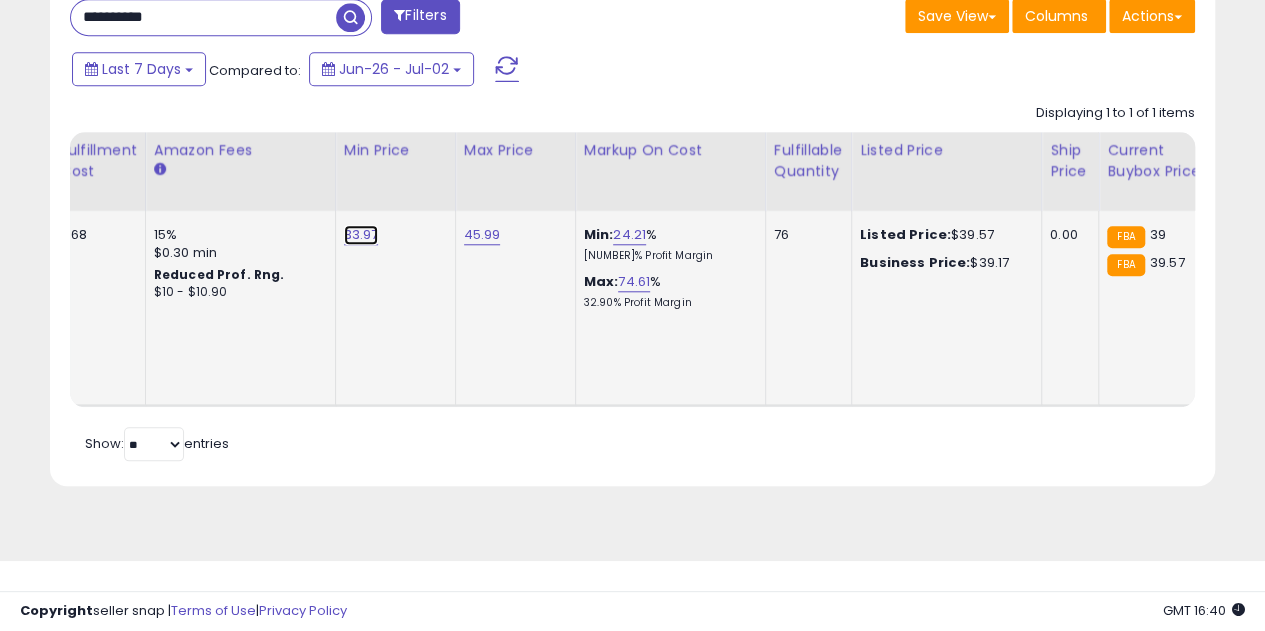 click on "33.97" at bounding box center [361, 235] 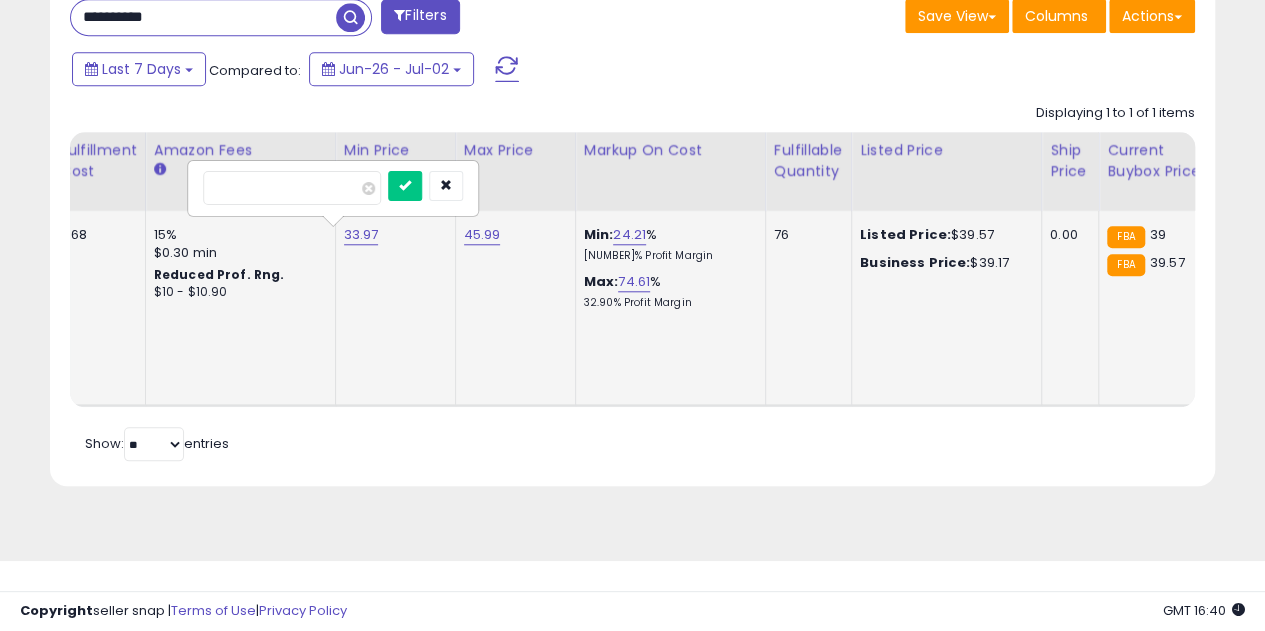type on "**" 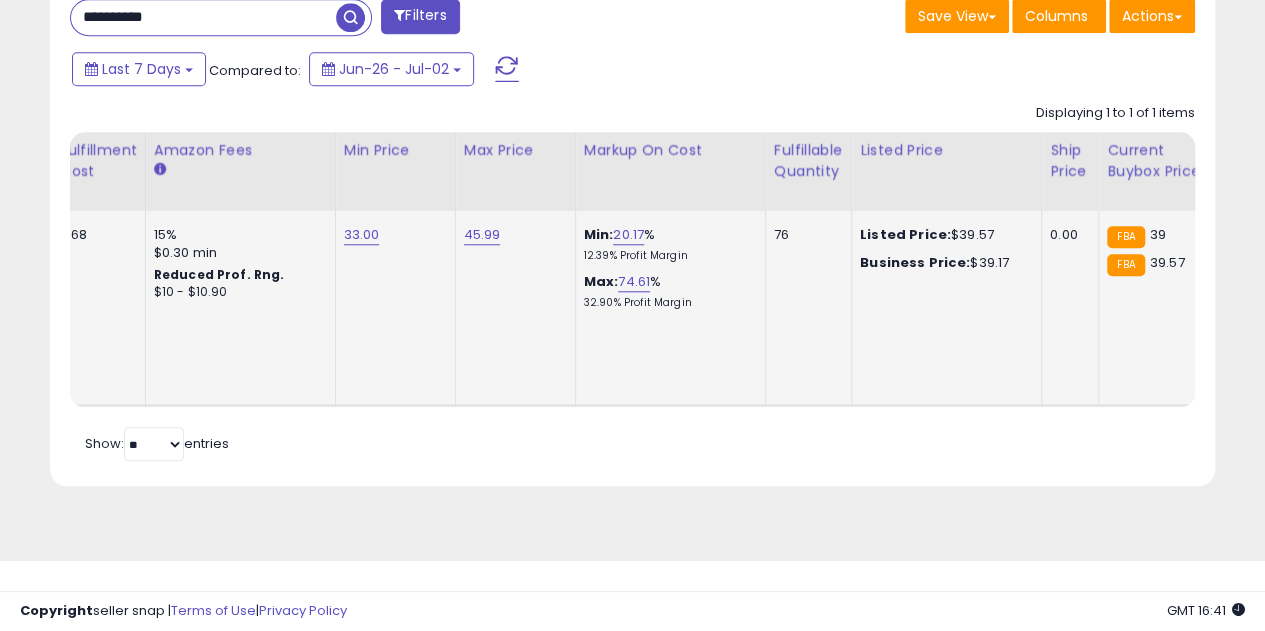 click on "**********" at bounding box center [203, 17] 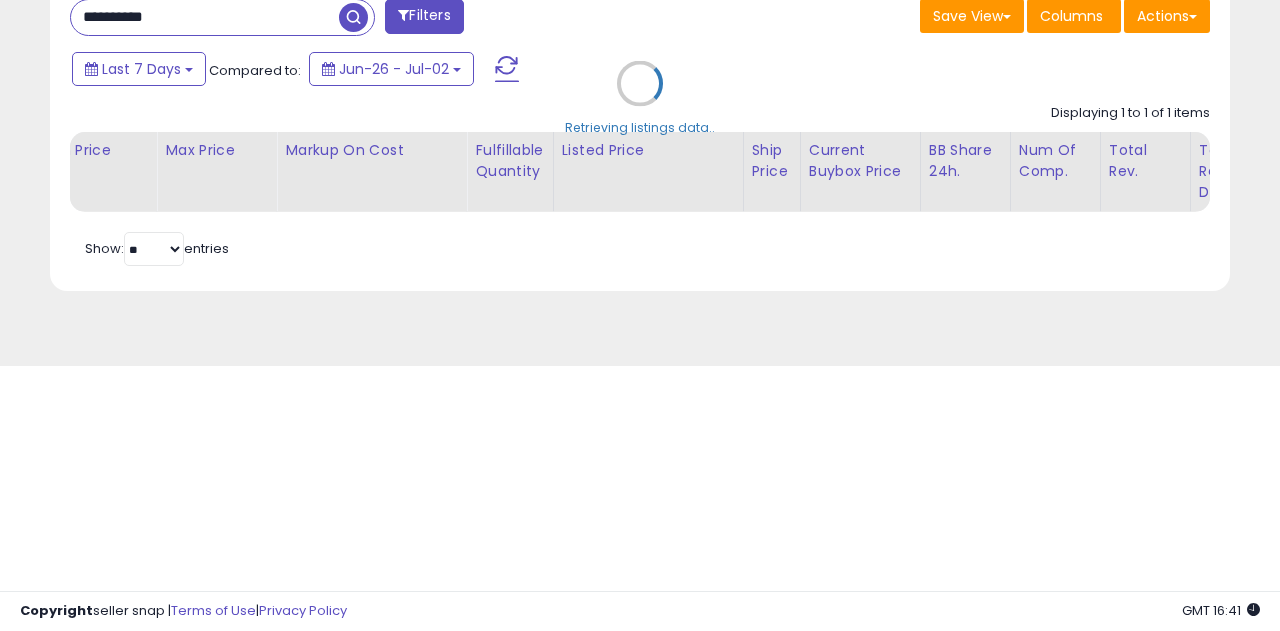 scroll, scrollTop: 999590, scrollLeft: 999317, axis: both 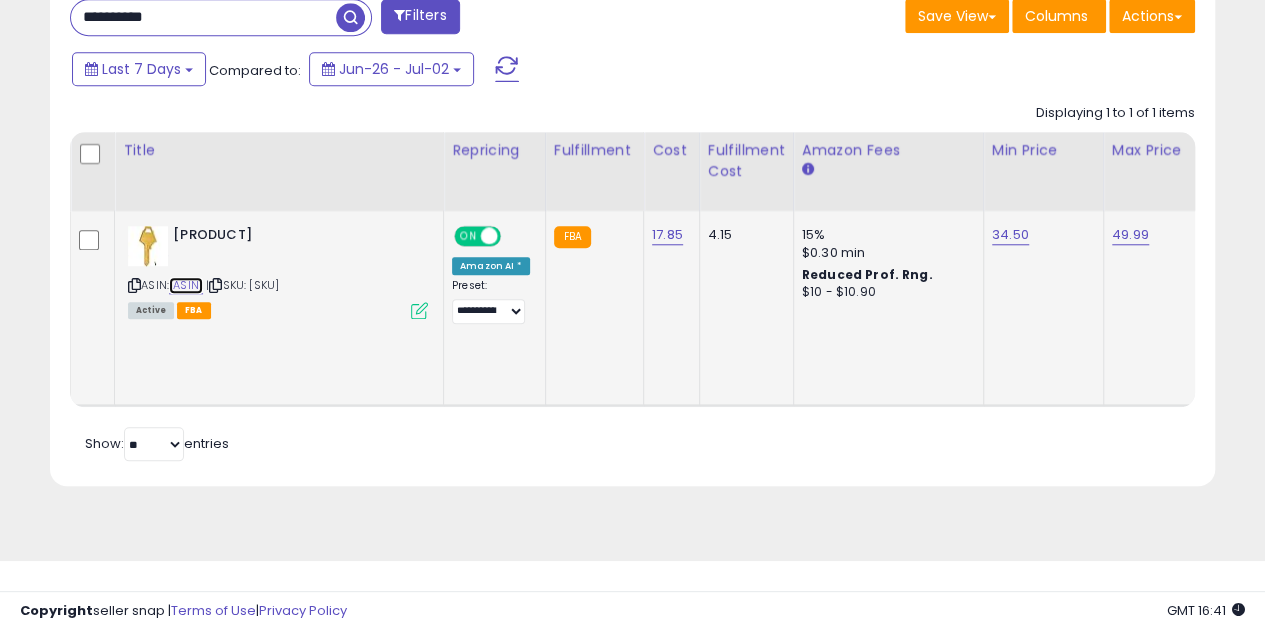 click on "[ASIN]" at bounding box center (186, 285) 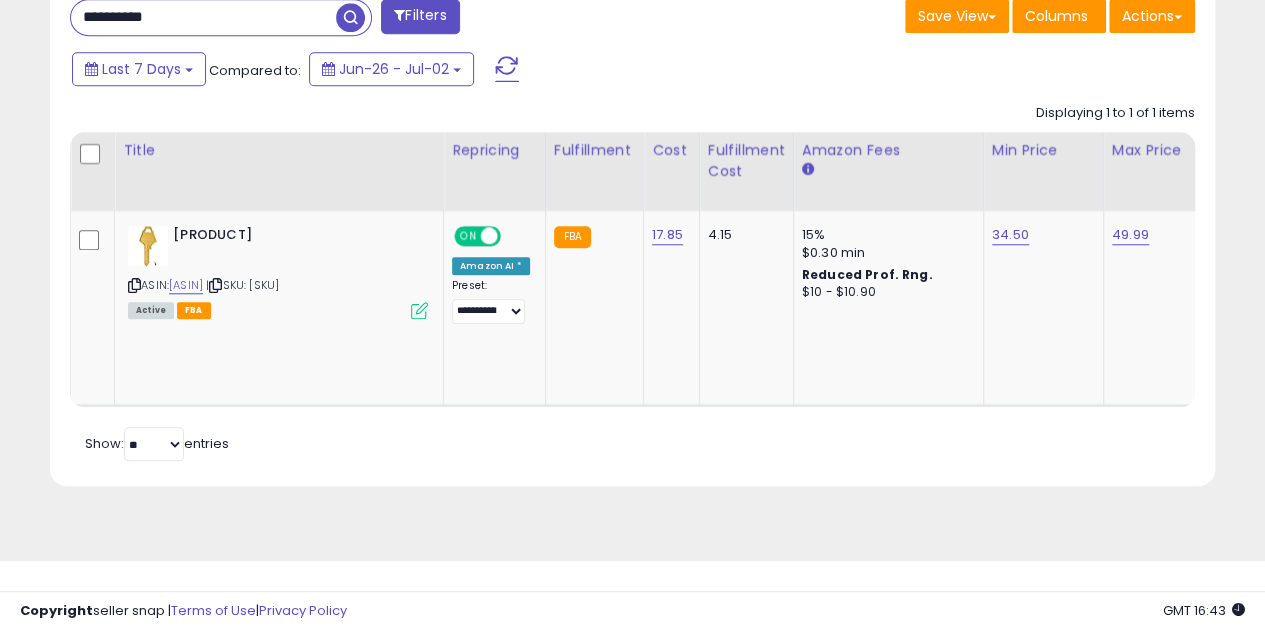 click on "**********" at bounding box center (203, 17) 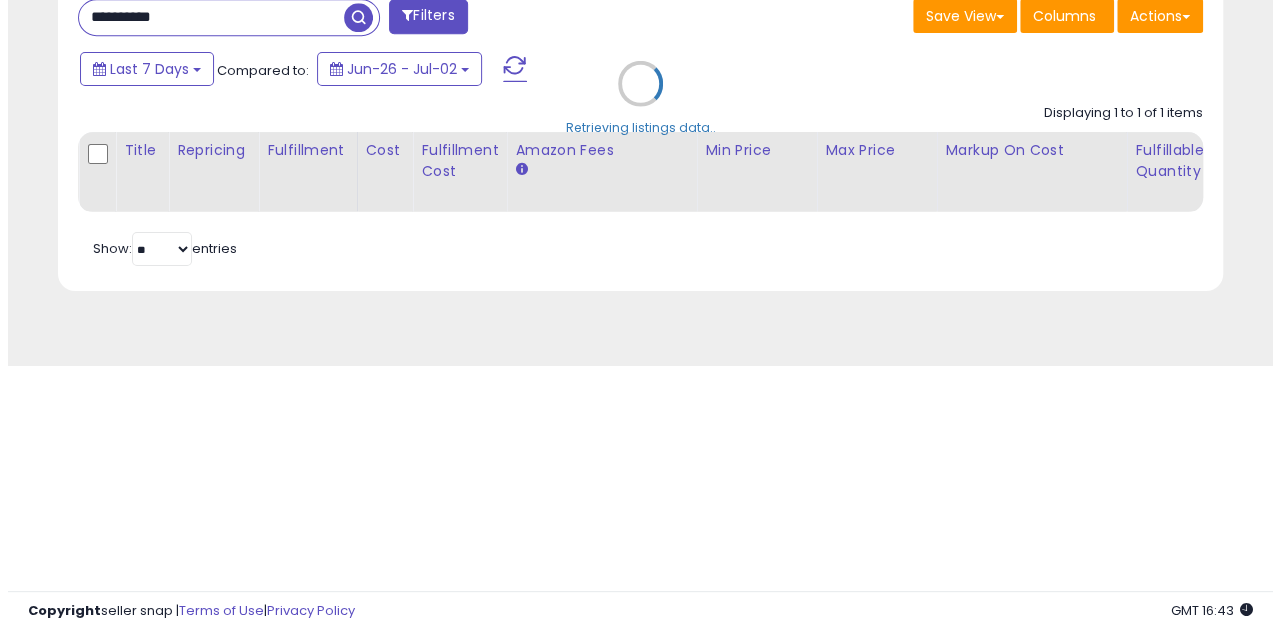 scroll, scrollTop: 999590, scrollLeft: 999317, axis: both 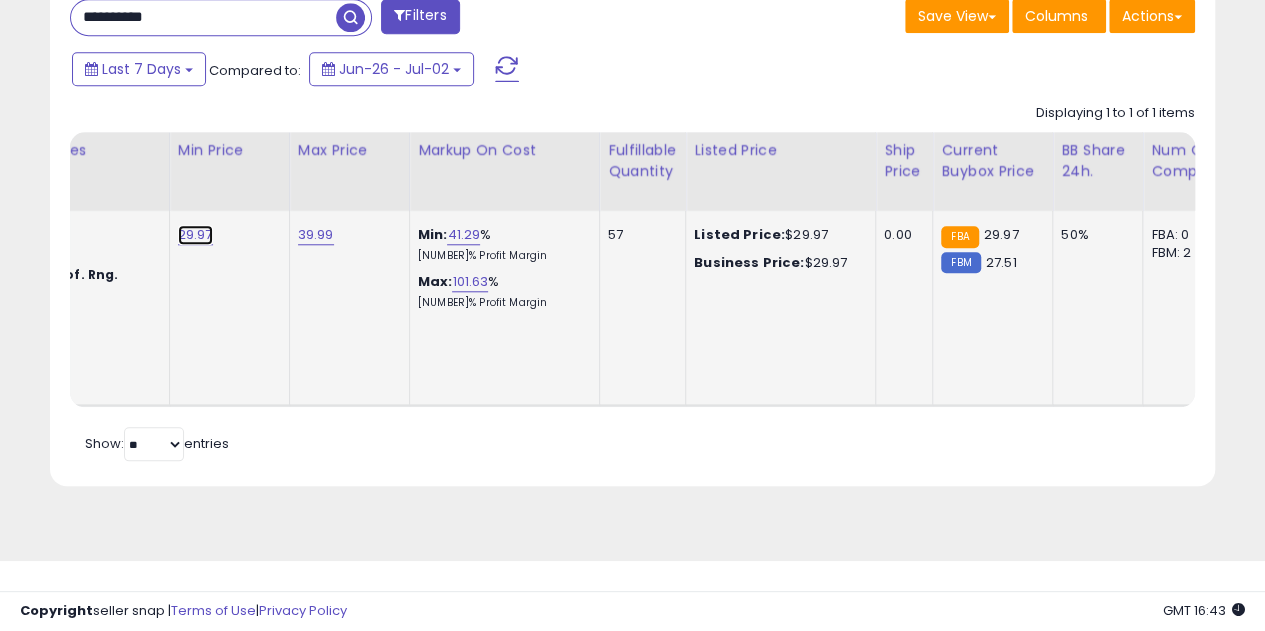 click on "29.97" at bounding box center [195, 235] 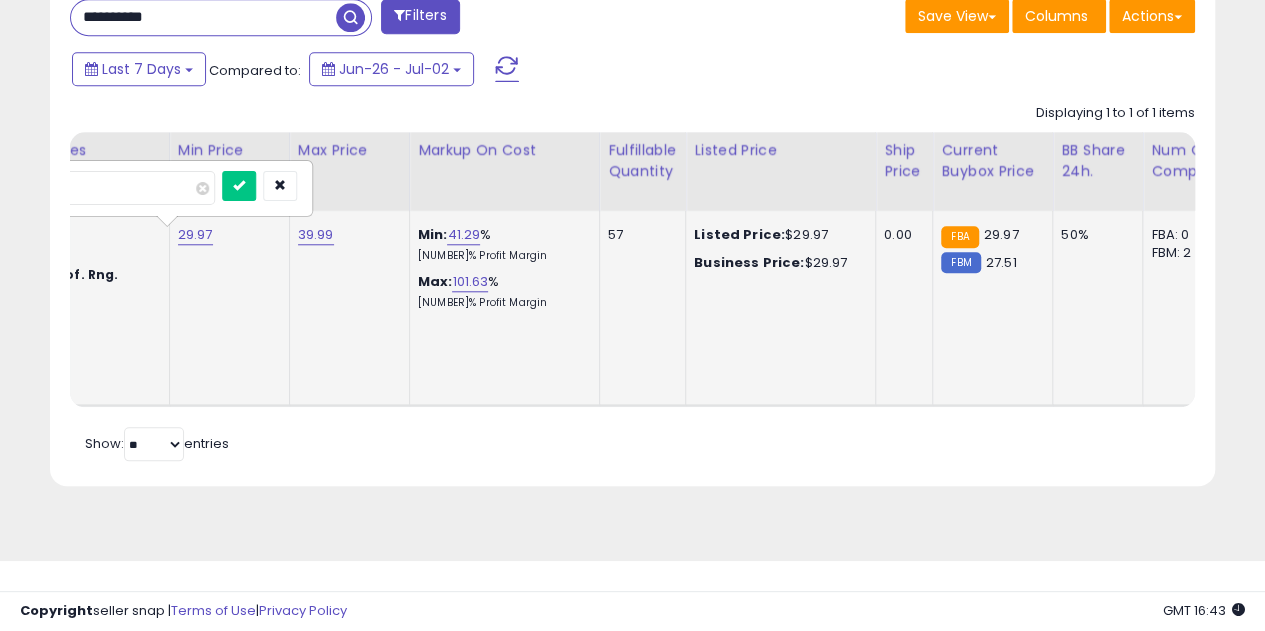 type on "*****" 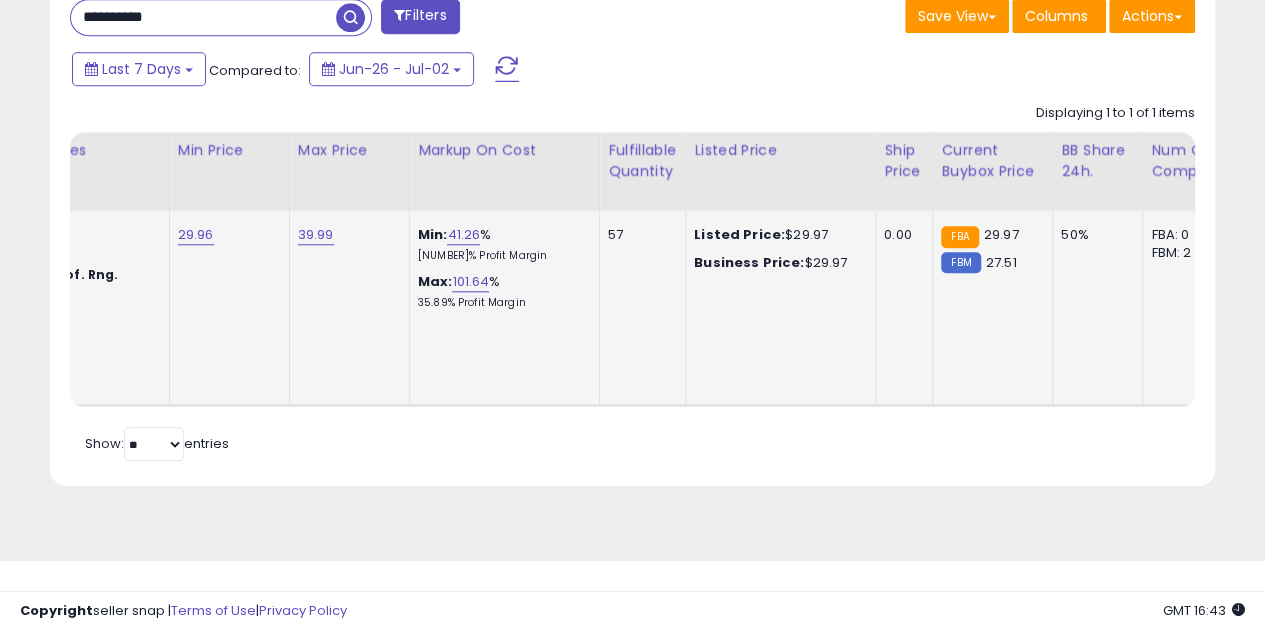 click on "**********" at bounding box center [203, 17] 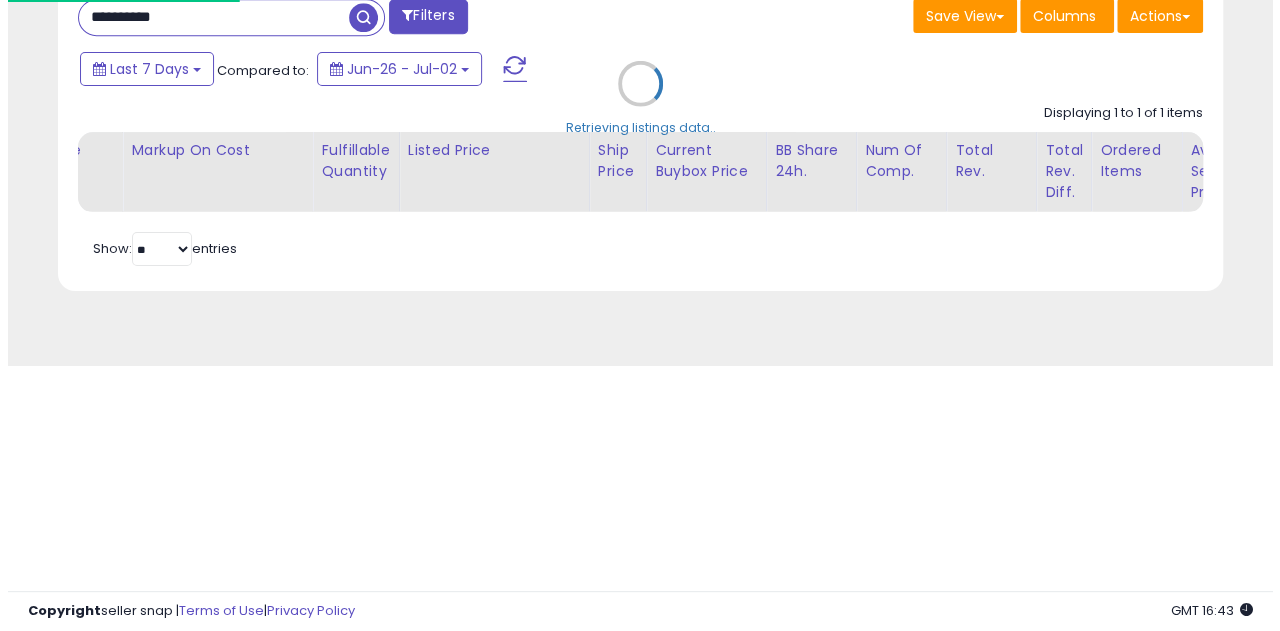 scroll, scrollTop: 999590, scrollLeft: 999317, axis: both 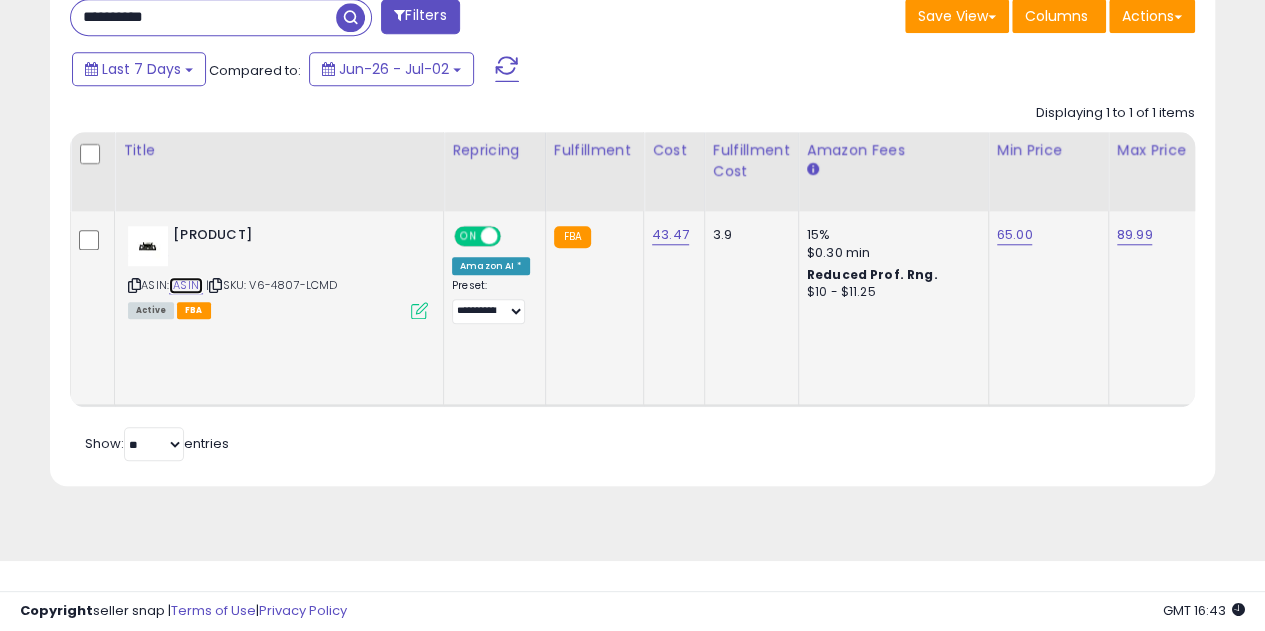 click on "[ASIN]" at bounding box center (186, 285) 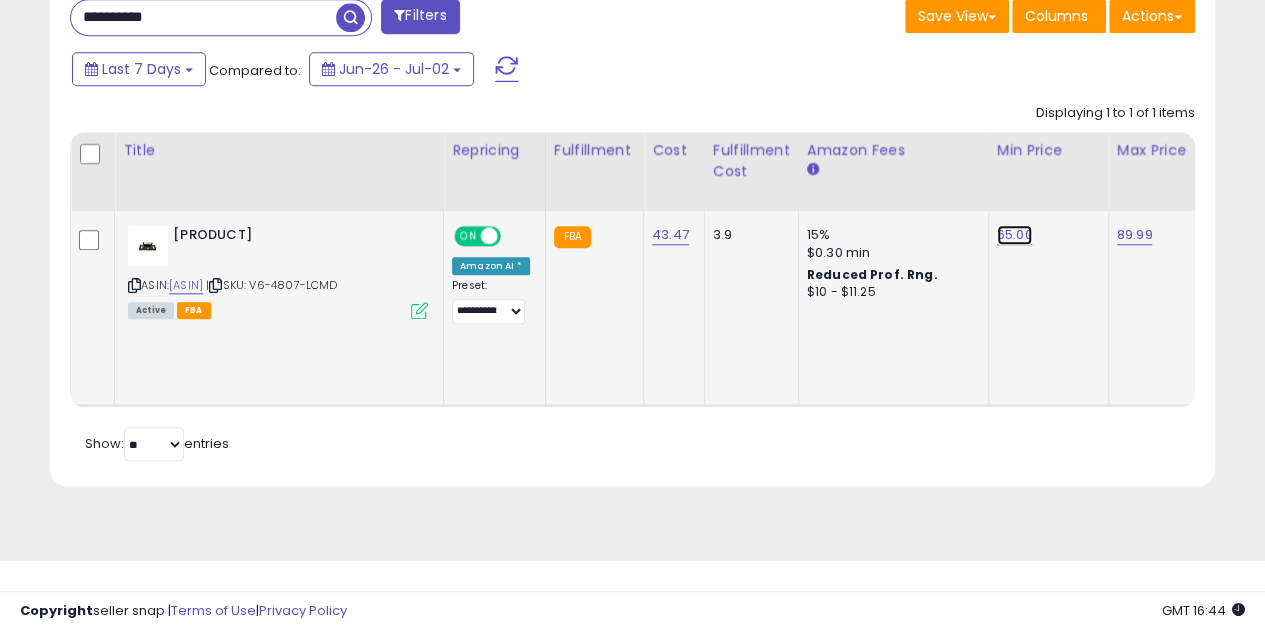click on "65.00" at bounding box center (1015, 235) 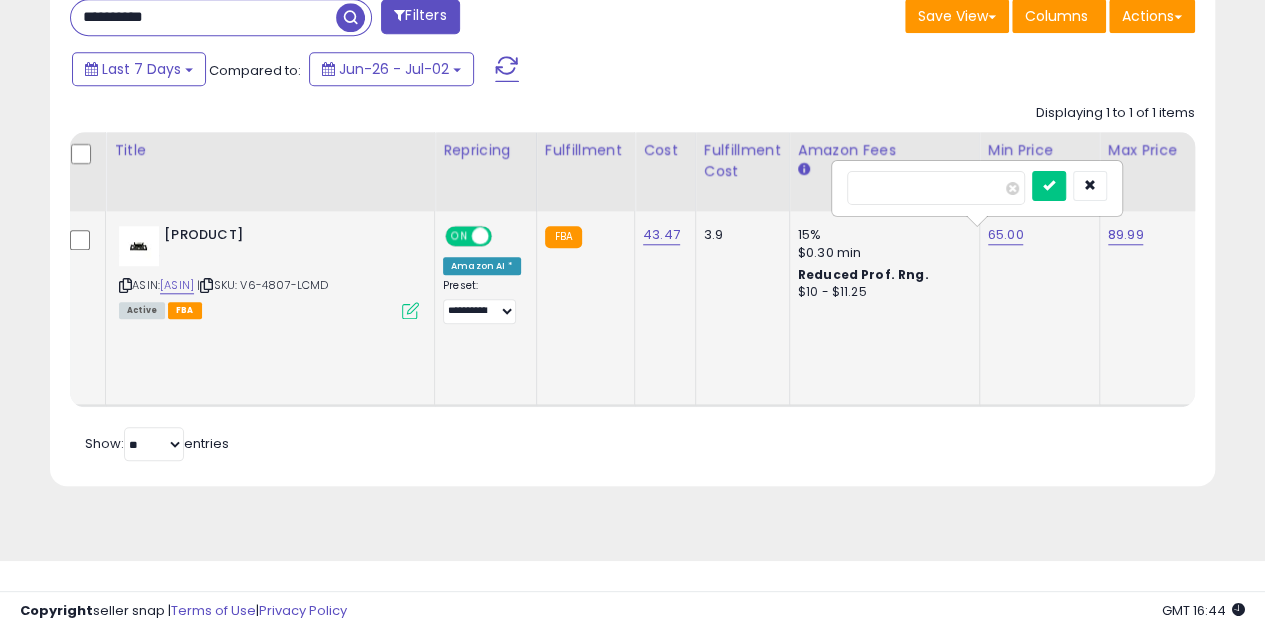 type on "*" 